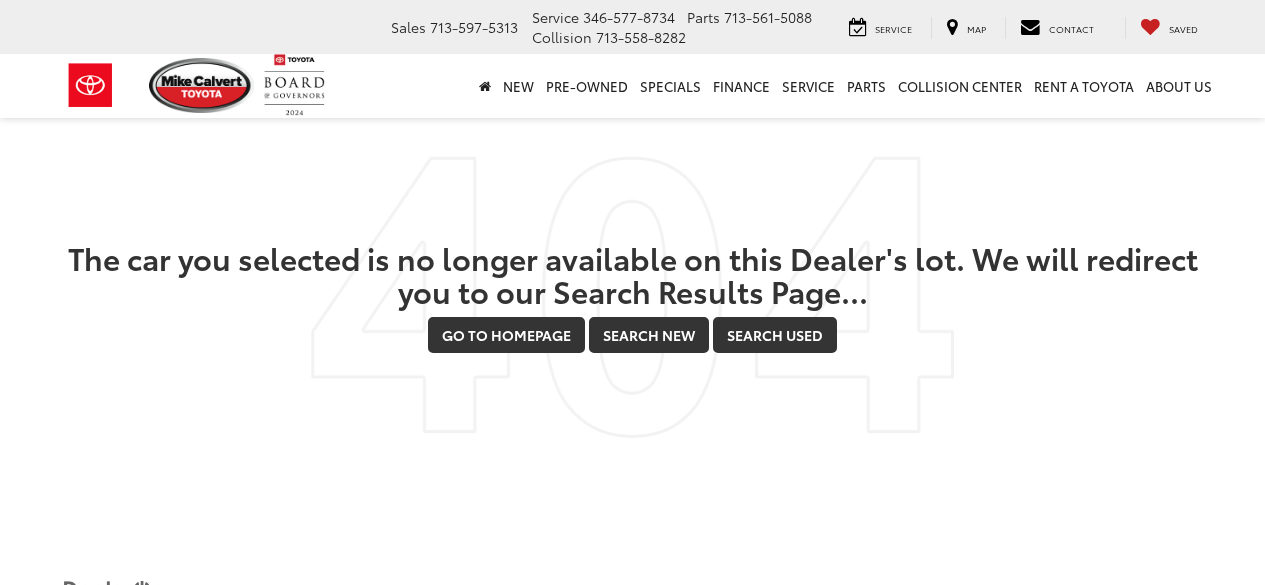 scroll, scrollTop: 0, scrollLeft: 0, axis: both 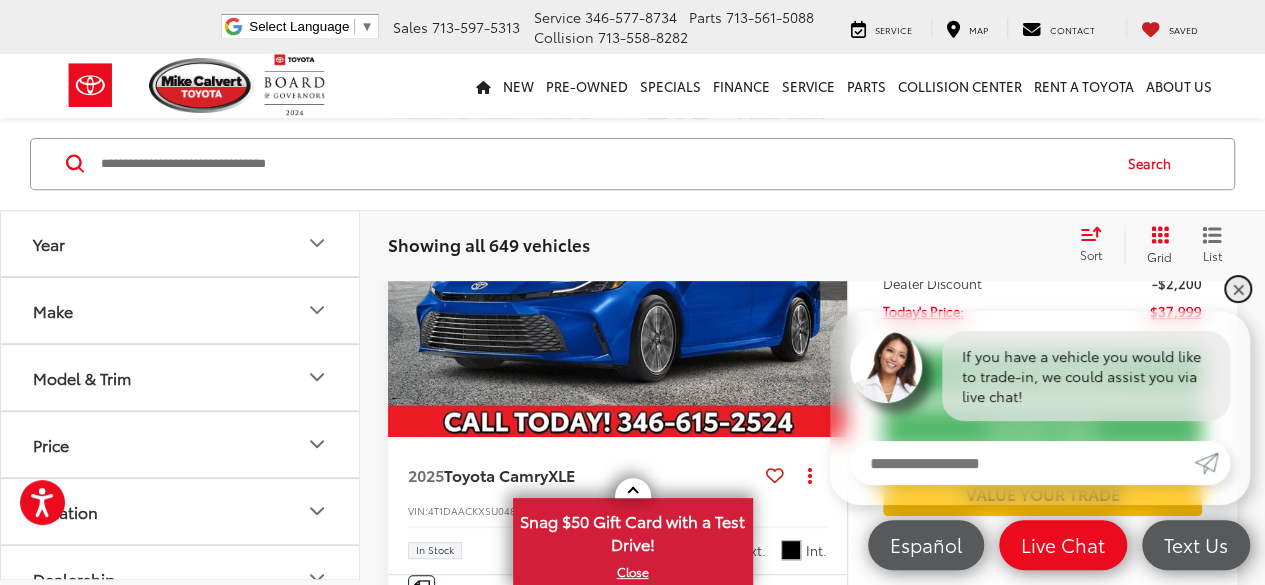 click on "✕" at bounding box center (1238, 289) 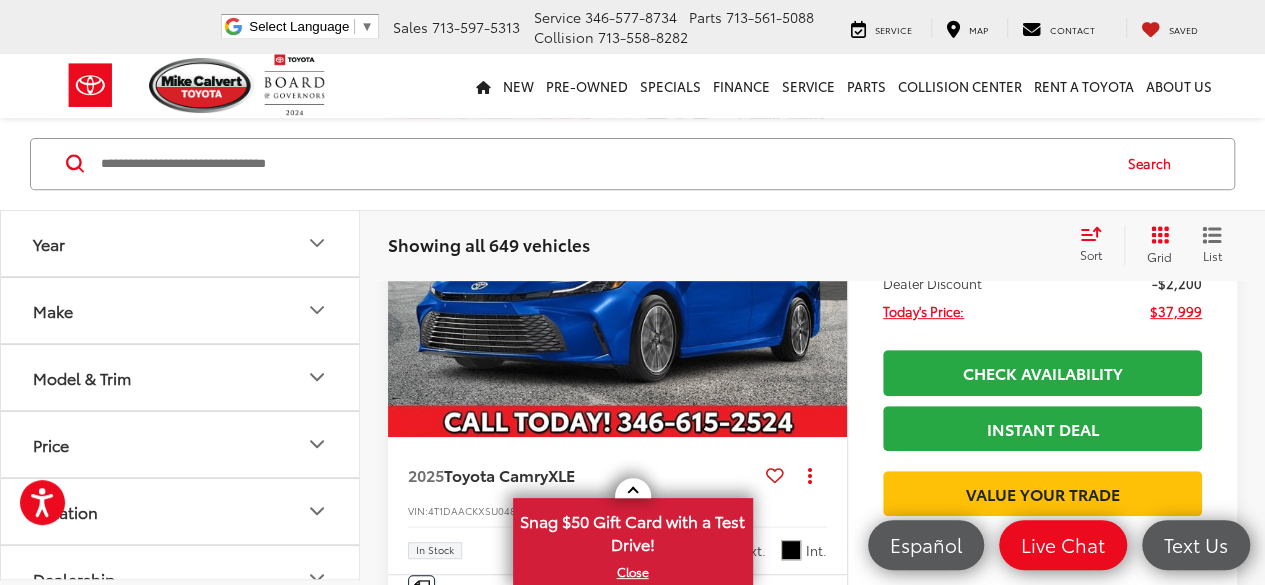 click 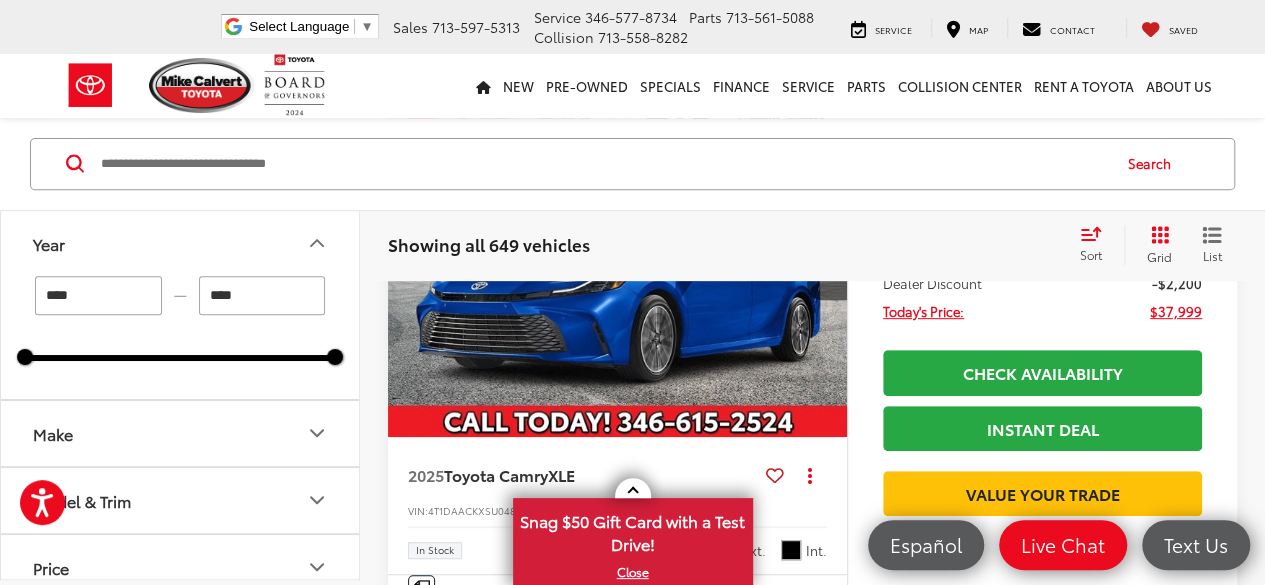 drag, startPoint x: 82, startPoint y: 293, endPoint x: 71, endPoint y: 295, distance: 11.18034 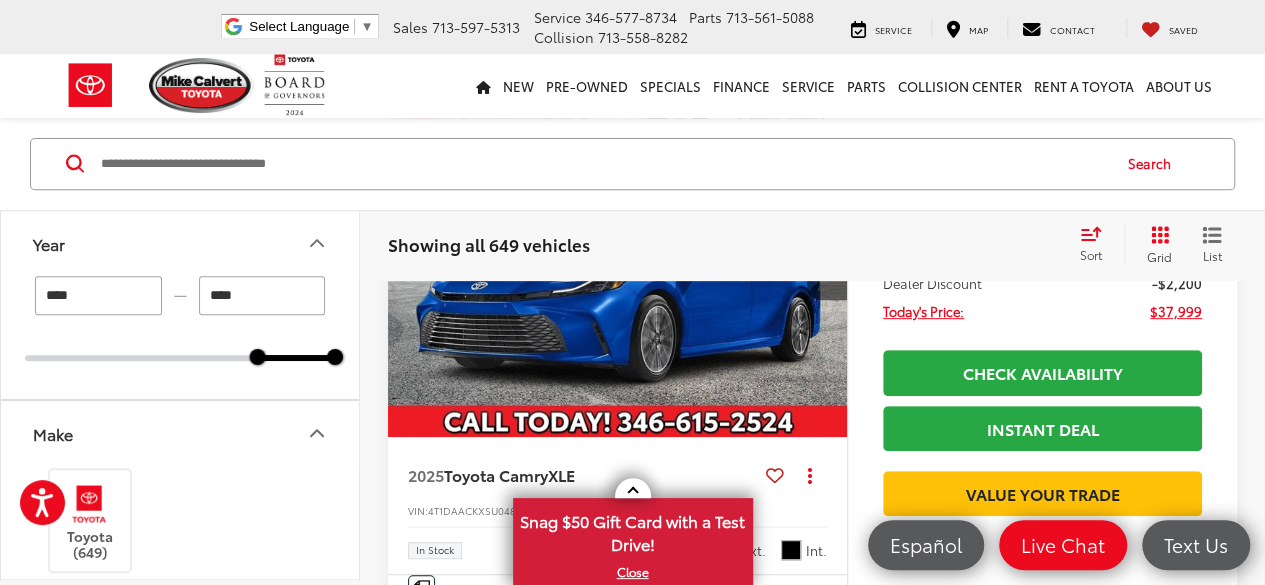 scroll, scrollTop: 106, scrollLeft: 0, axis: vertical 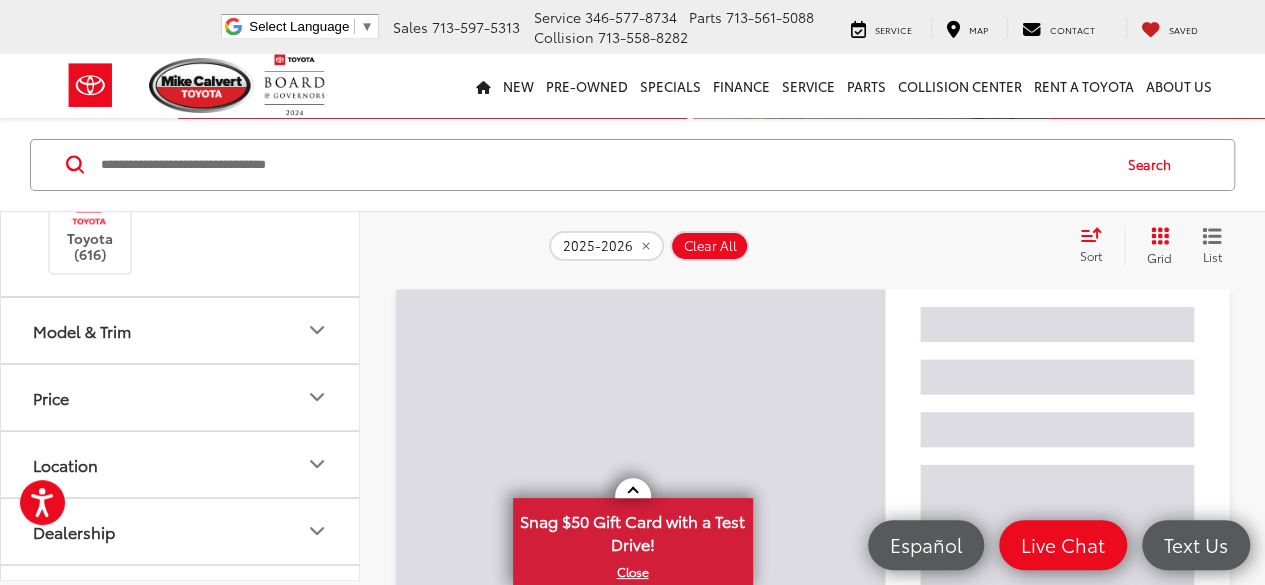 click 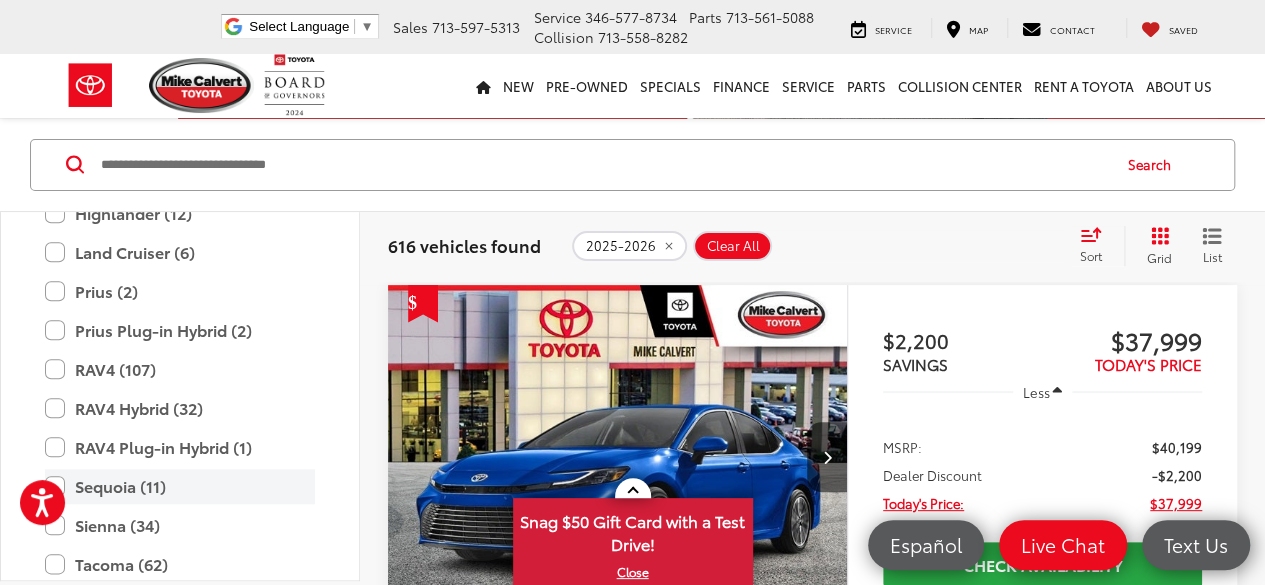 scroll, scrollTop: 1100, scrollLeft: 0, axis: vertical 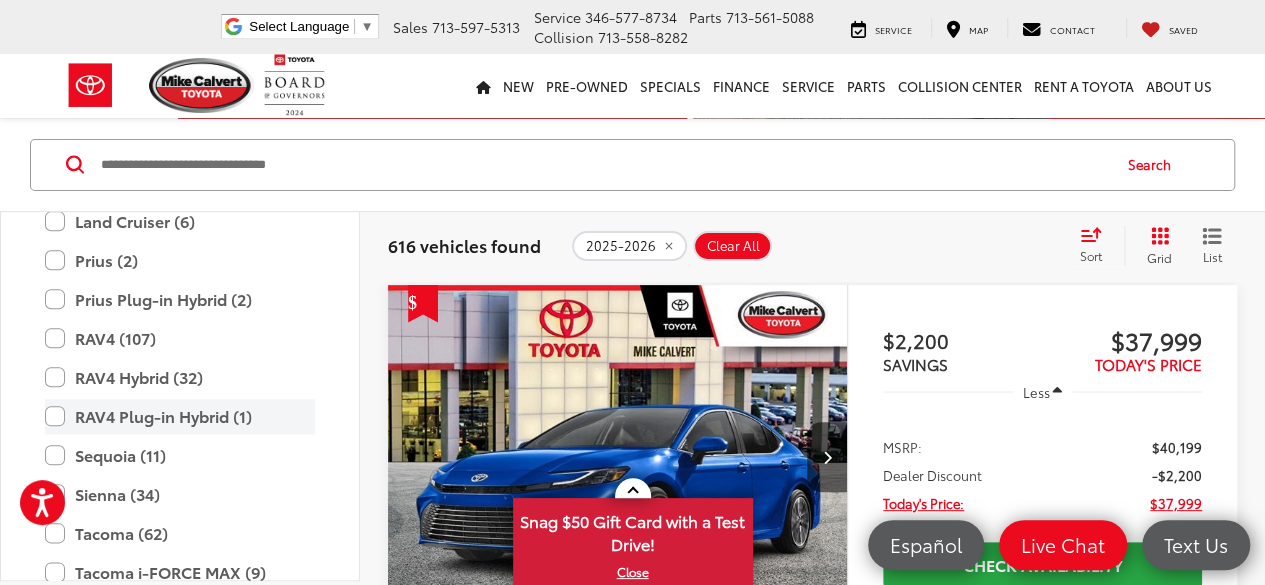 click on "RAV4 Plug-in Hybrid (1)" at bounding box center [180, 416] 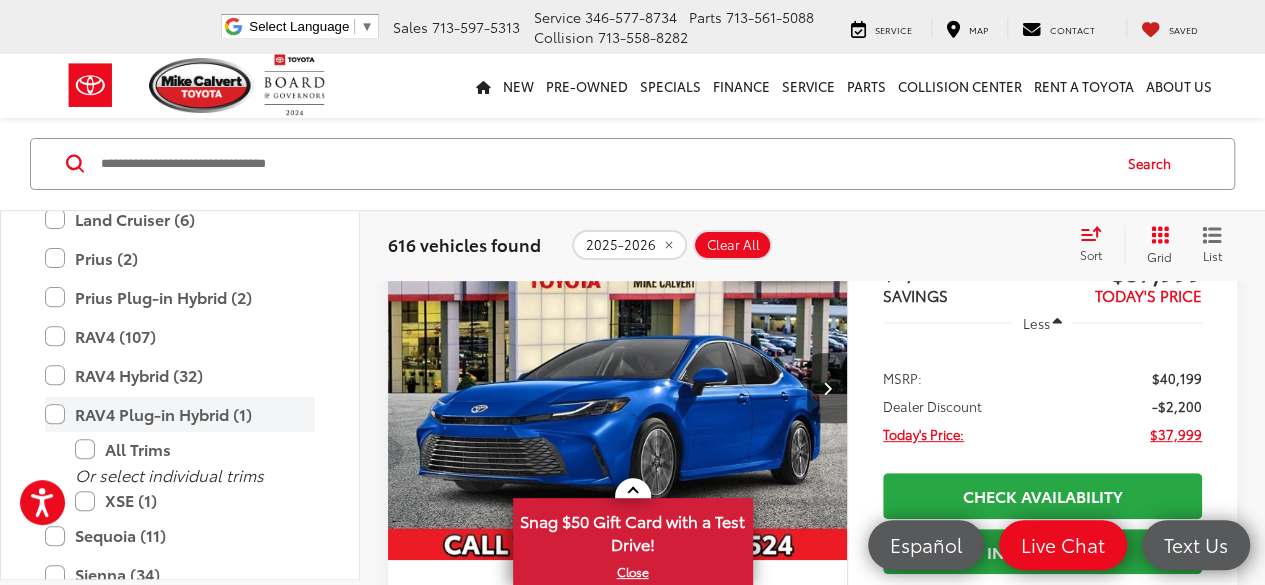 scroll, scrollTop: 208, scrollLeft: 0, axis: vertical 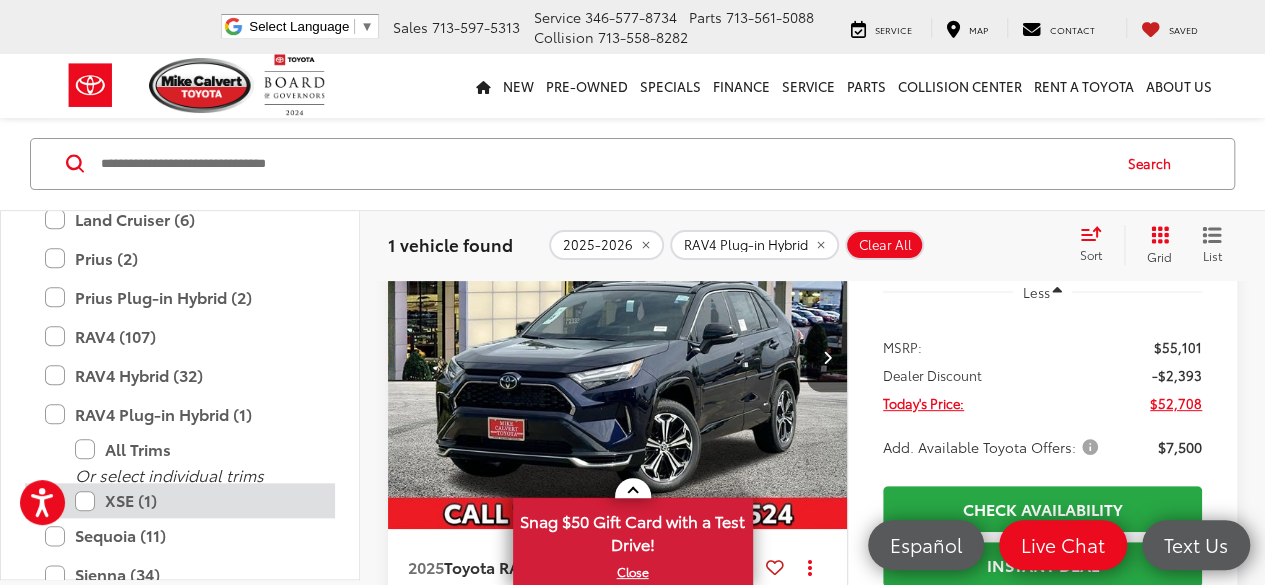 click on "XSE (1)" at bounding box center [195, 501] 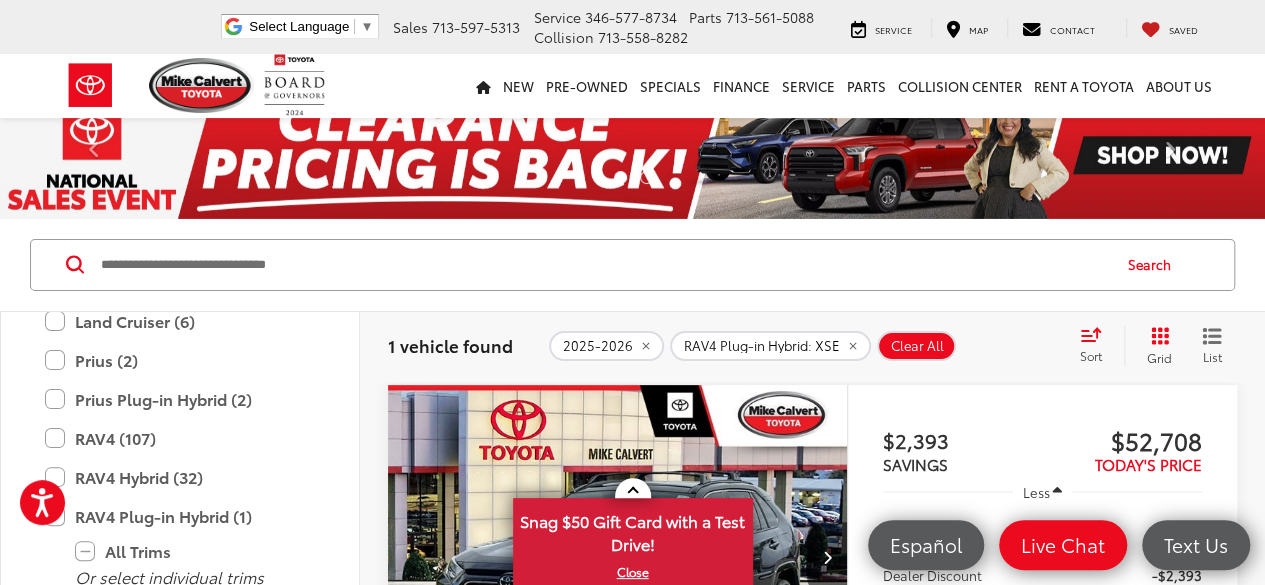 scroll, scrollTop: 208, scrollLeft: 0, axis: vertical 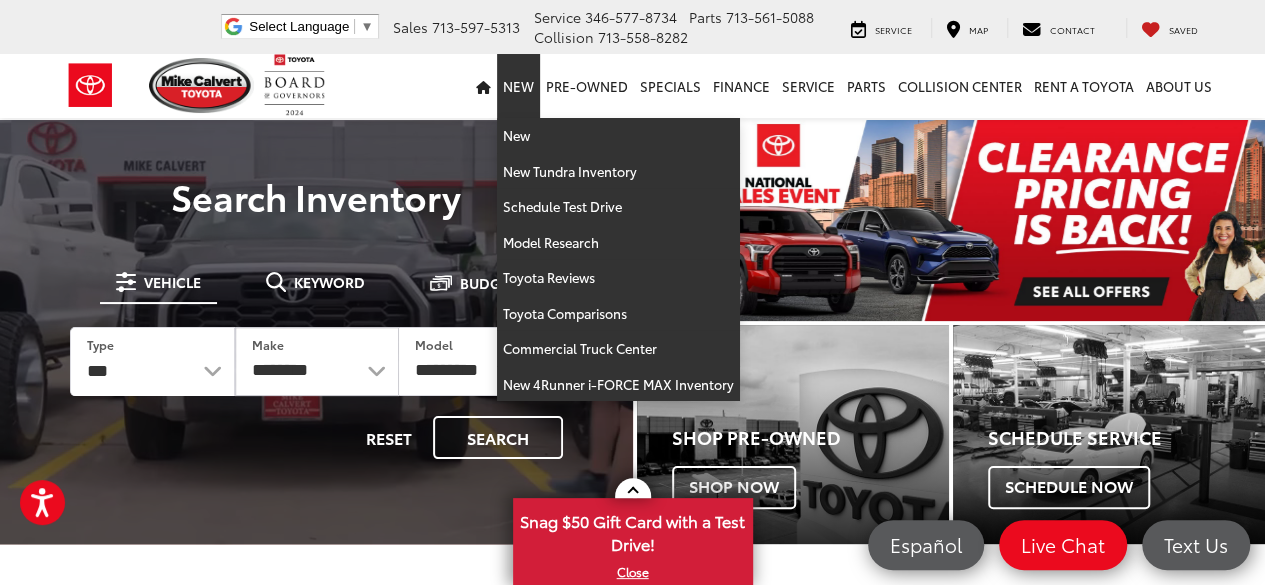 click on "New" at bounding box center [518, 86] 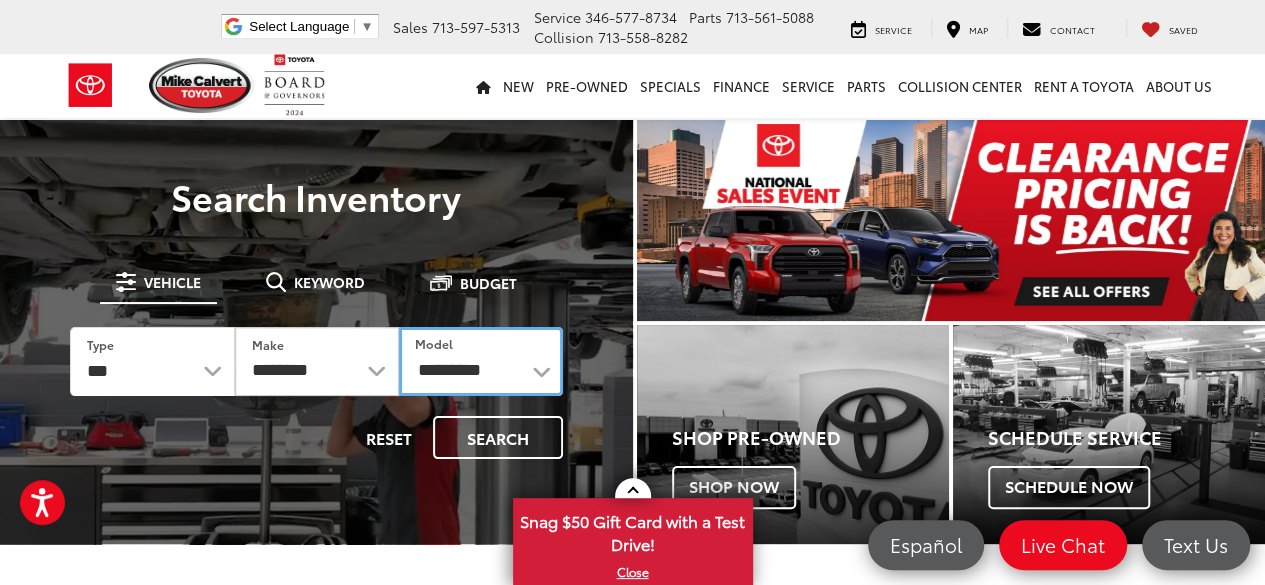 click on "**********" at bounding box center [481, 361] 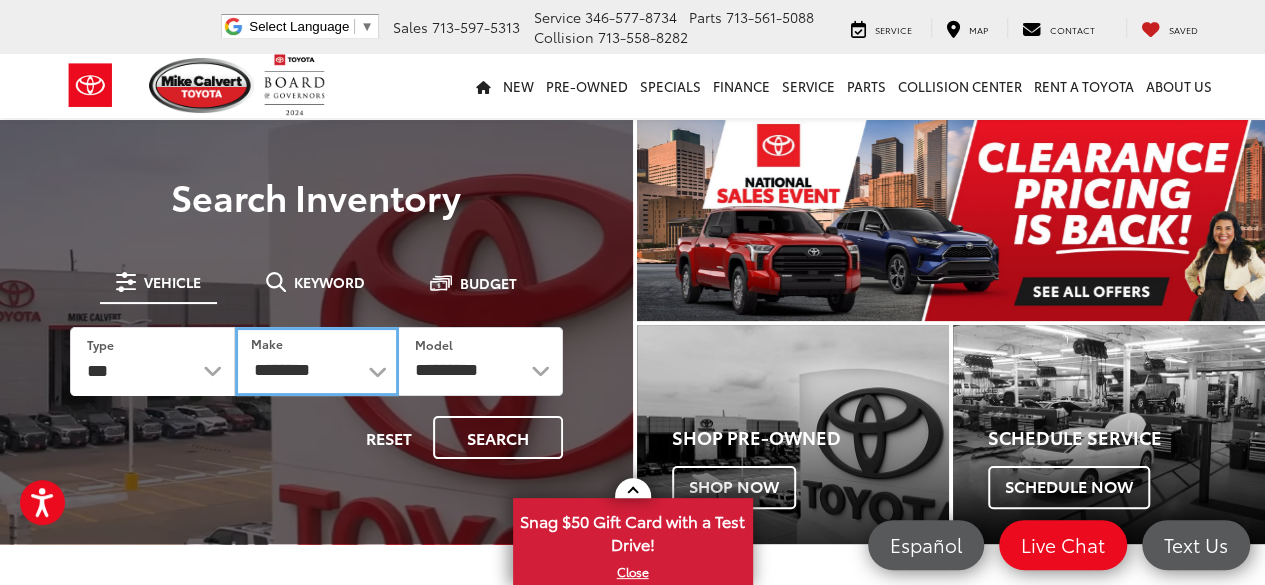 click on "**********" at bounding box center (317, 361) 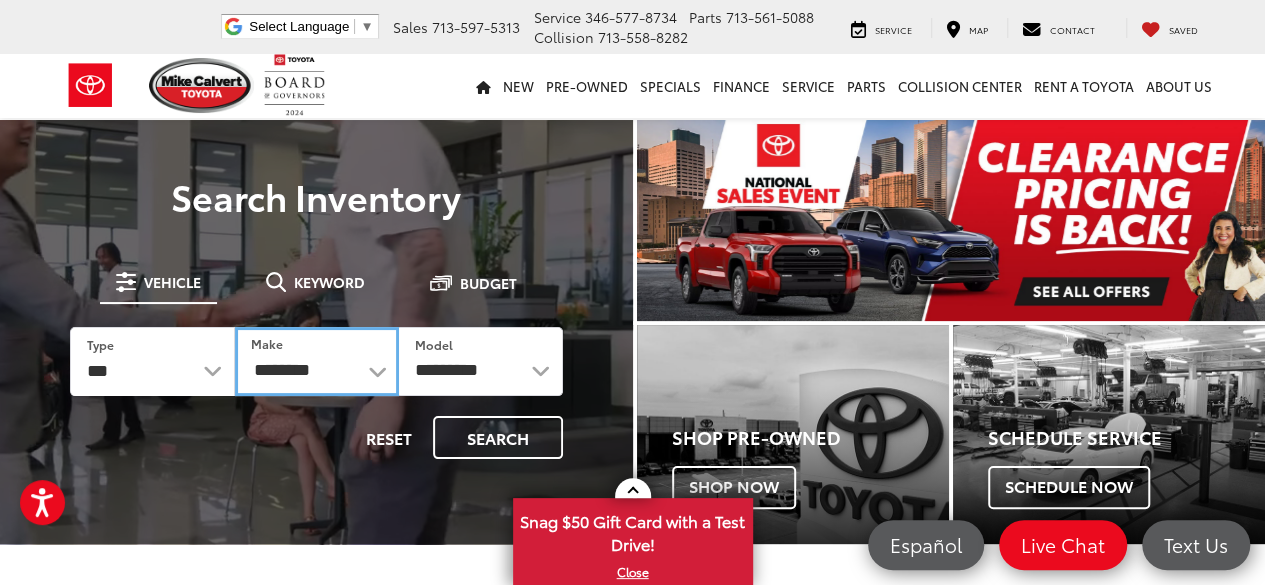 select on "******" 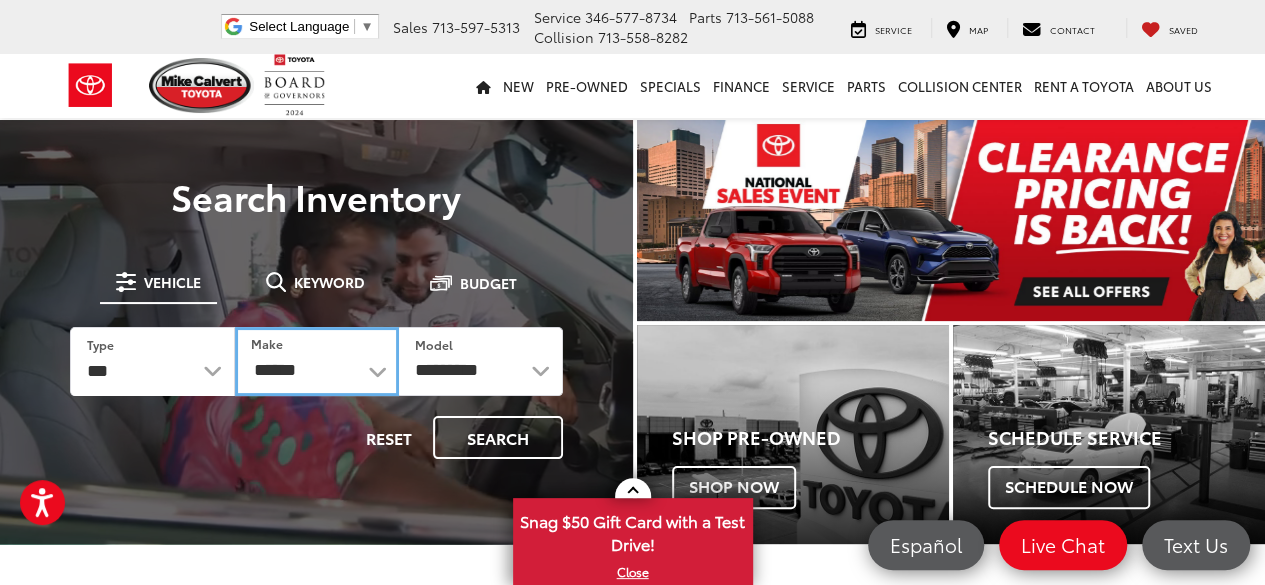 click on "**********" at bounding box center [317, 361] 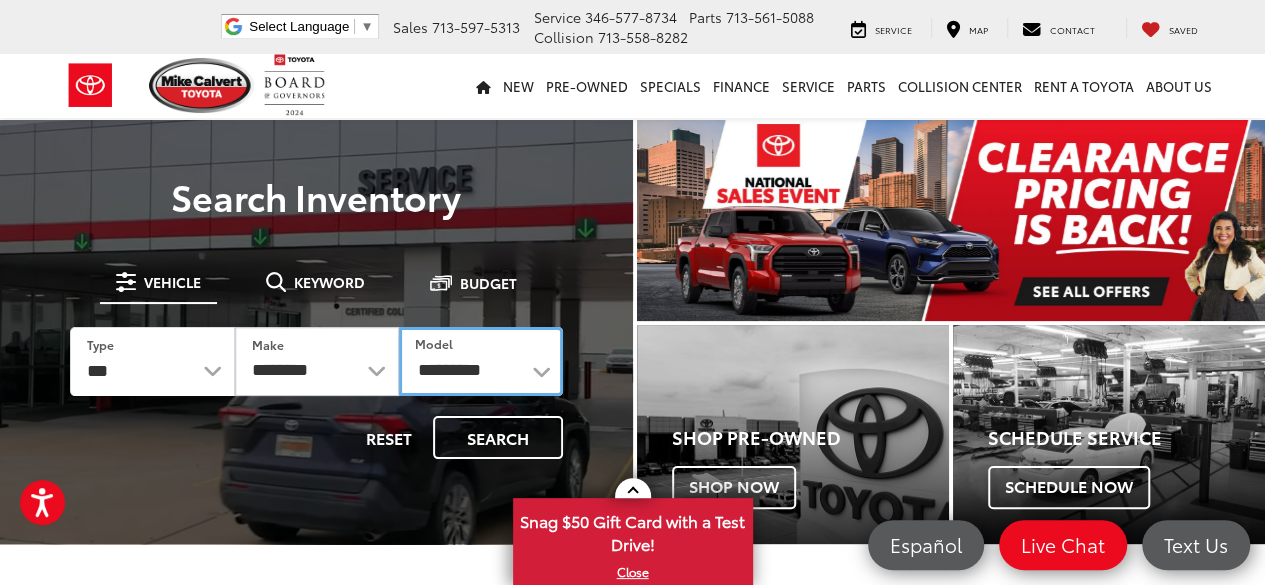 click on "**********" at bounding box center (481, 361) 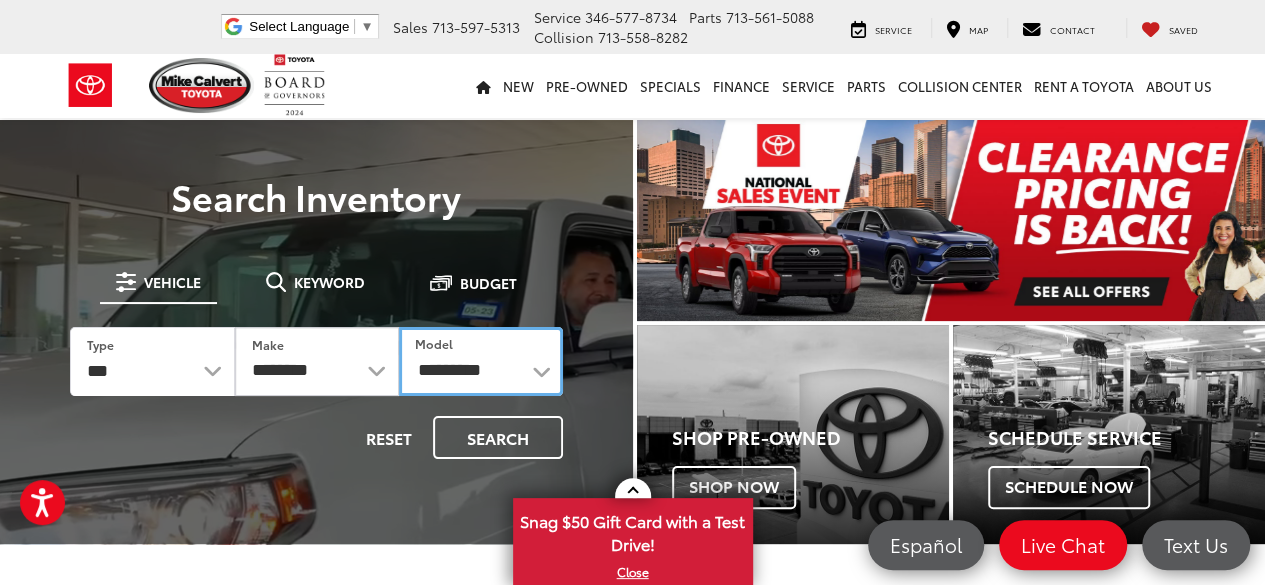select on "*******" 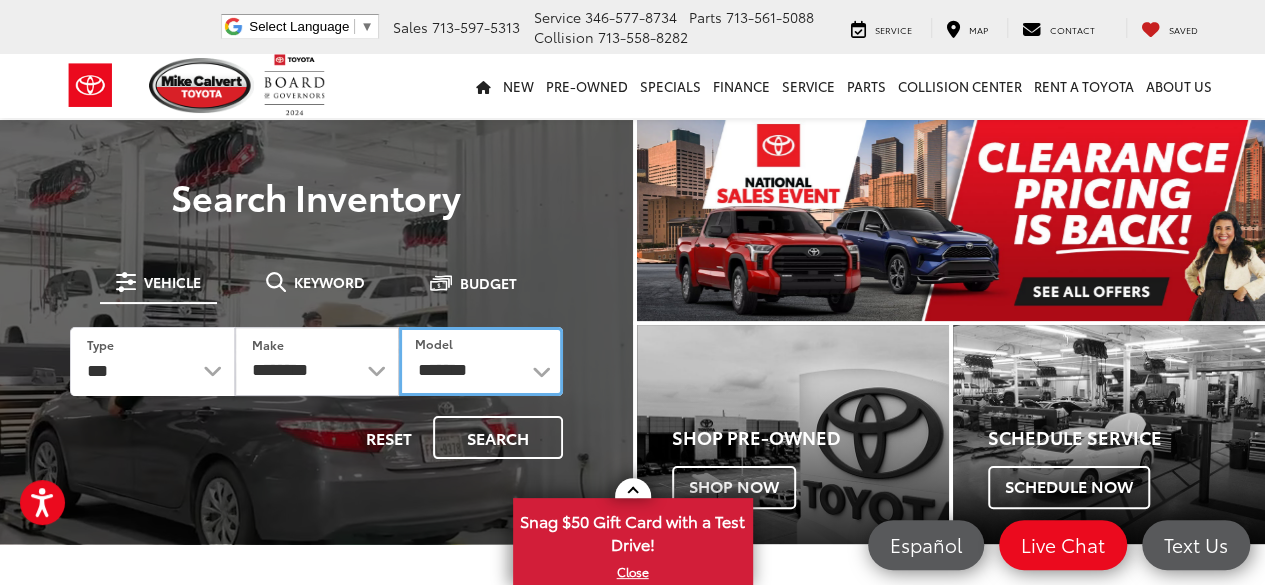 click on "**********" at bounding box center (481, 361) 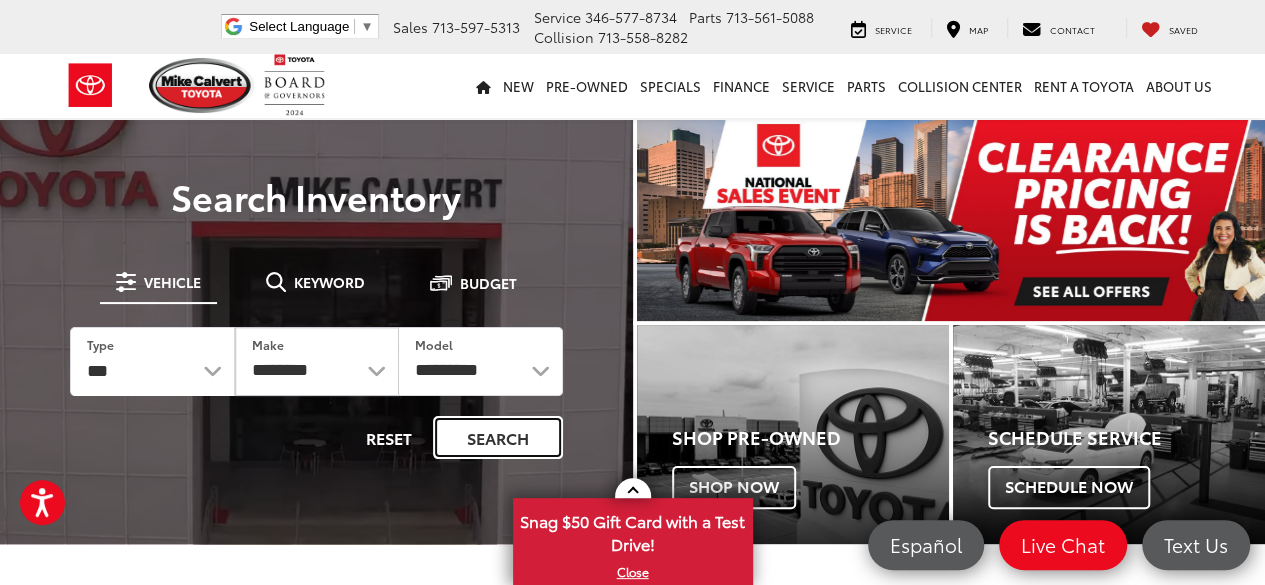 click on "Search" at bounding box center (498, 437) 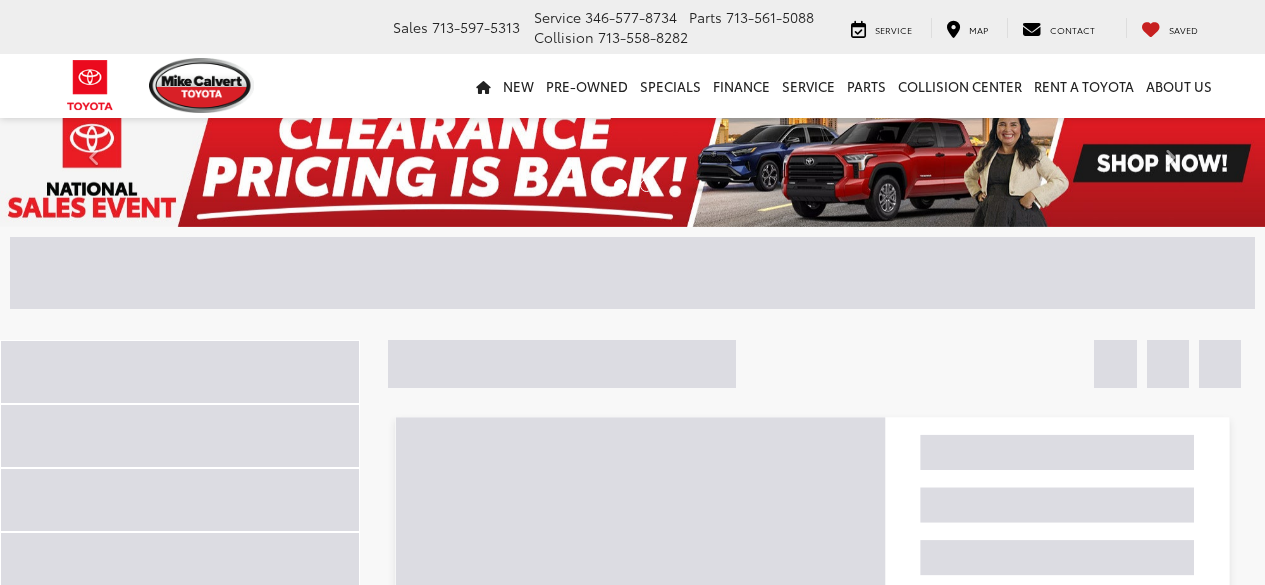 scroll, scrollTop: 0, scrollLeft: 0, axis: both 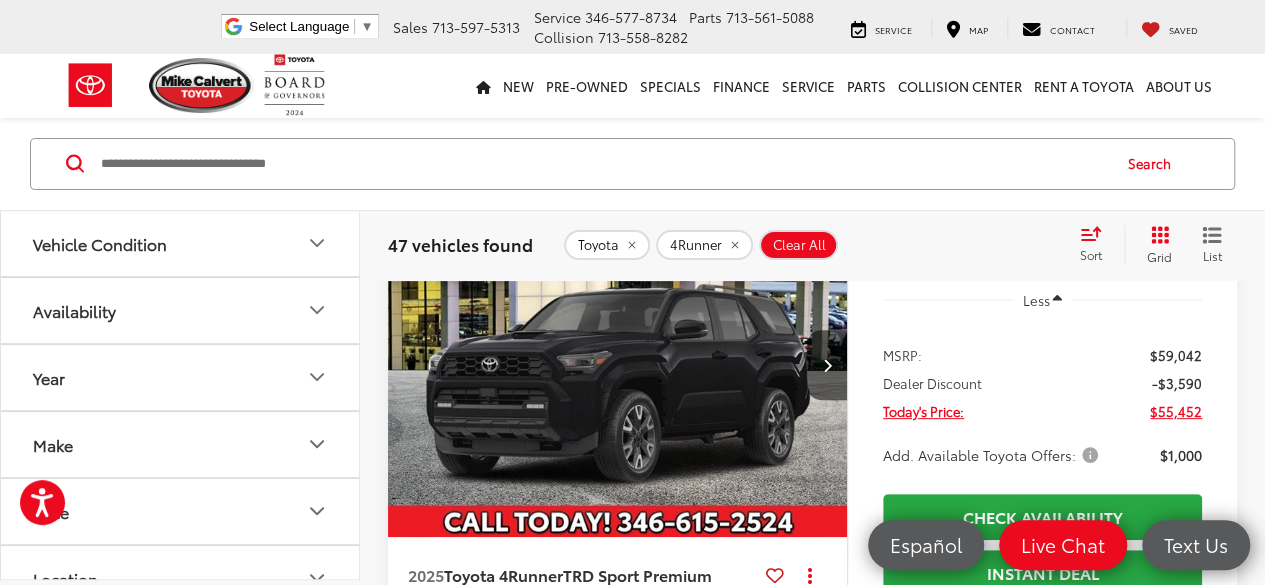 click 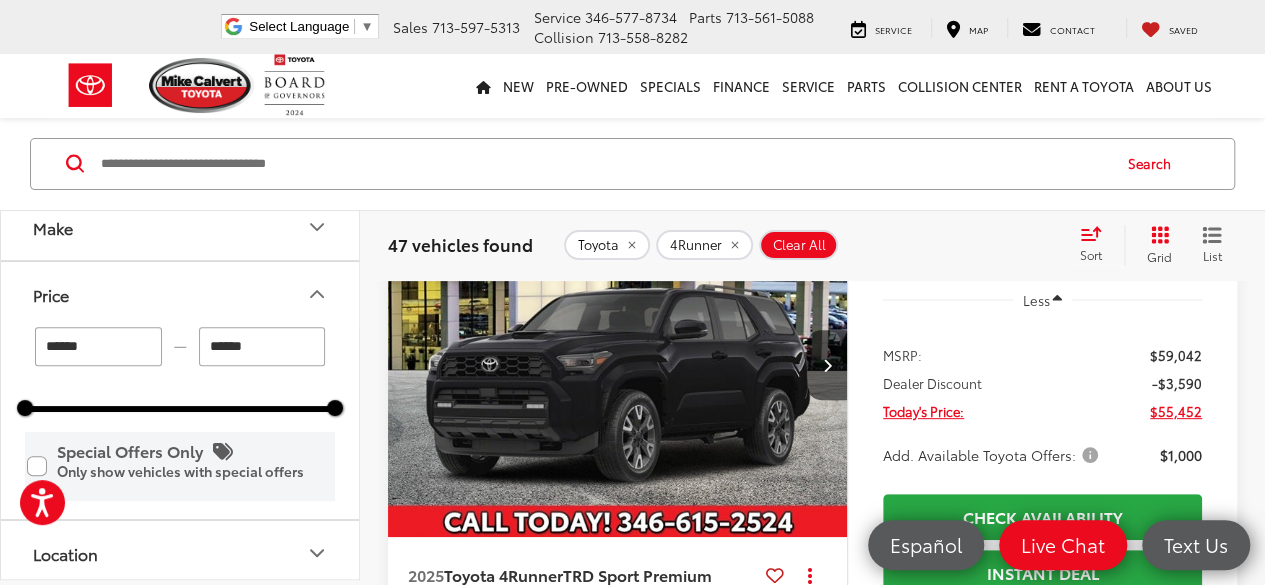 scroll, scrollTop: 200, scrollLeft: 0, axis: vertical 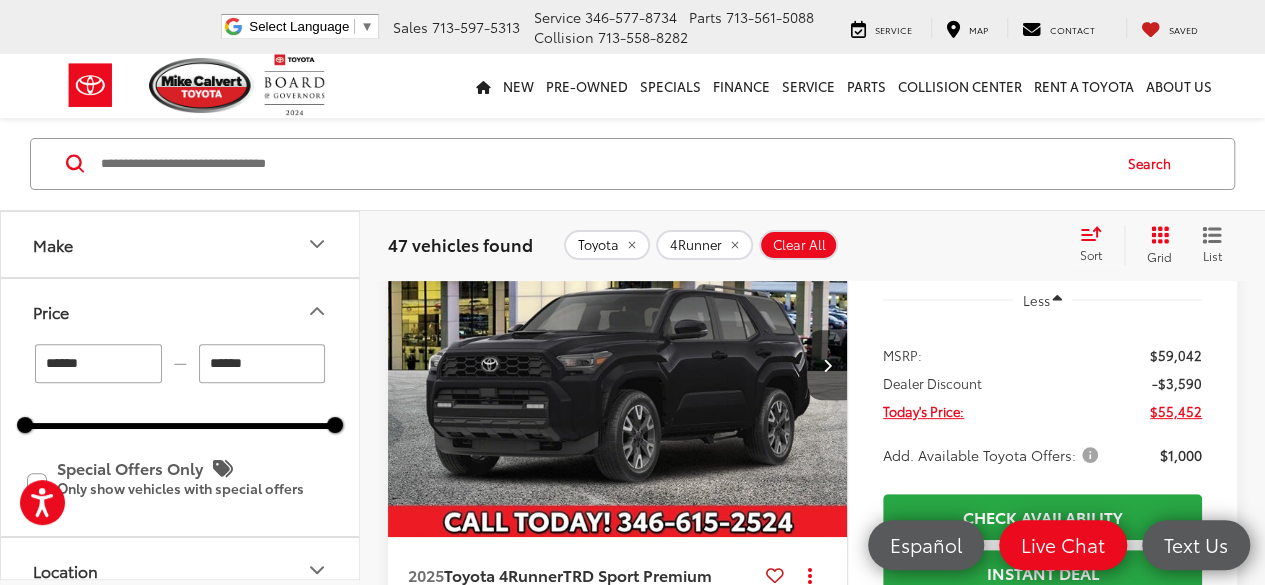 click on "******" at bounding box center (98, 363) 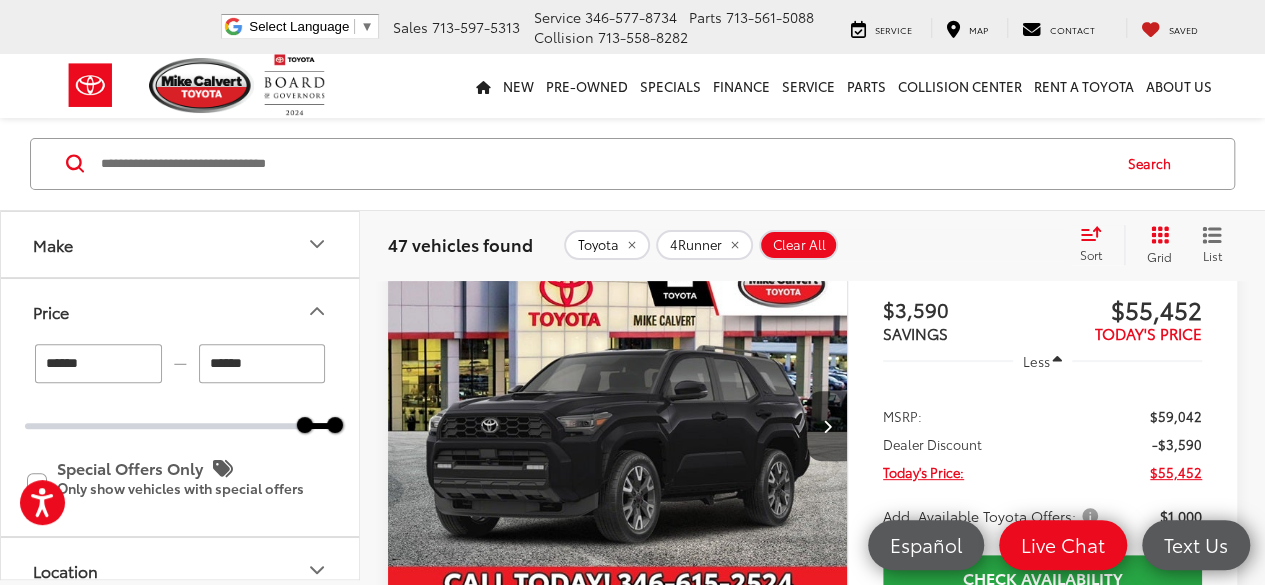 scroll, scrollTop: 108, scrollLeft: 0, axis: vertical 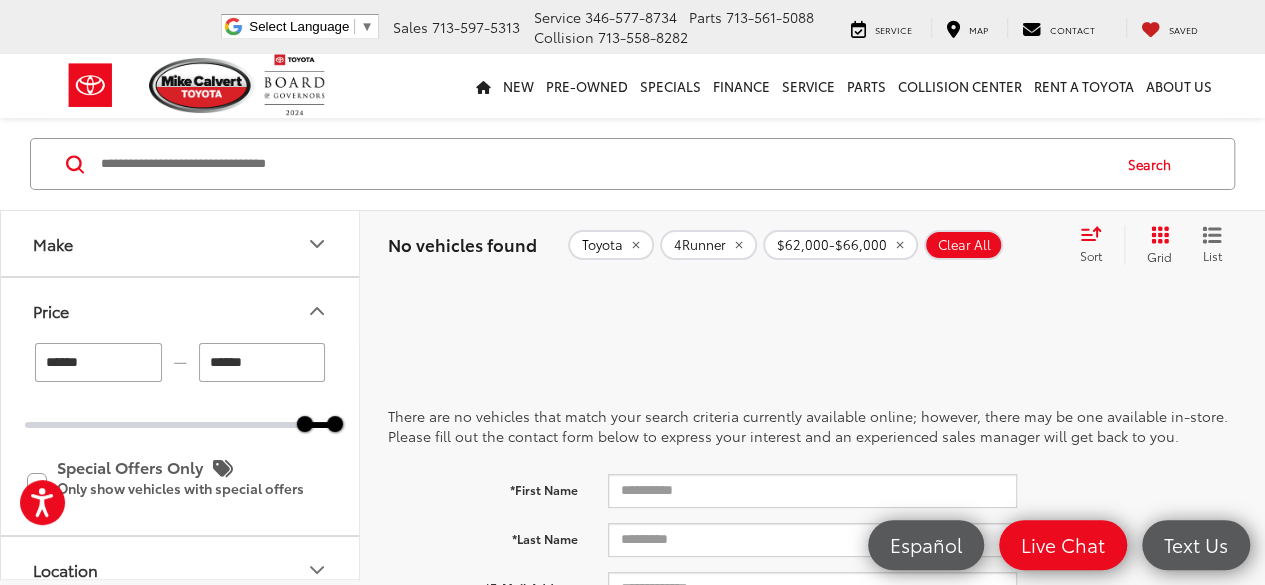 click on "******" at bounding box center (98, 362) 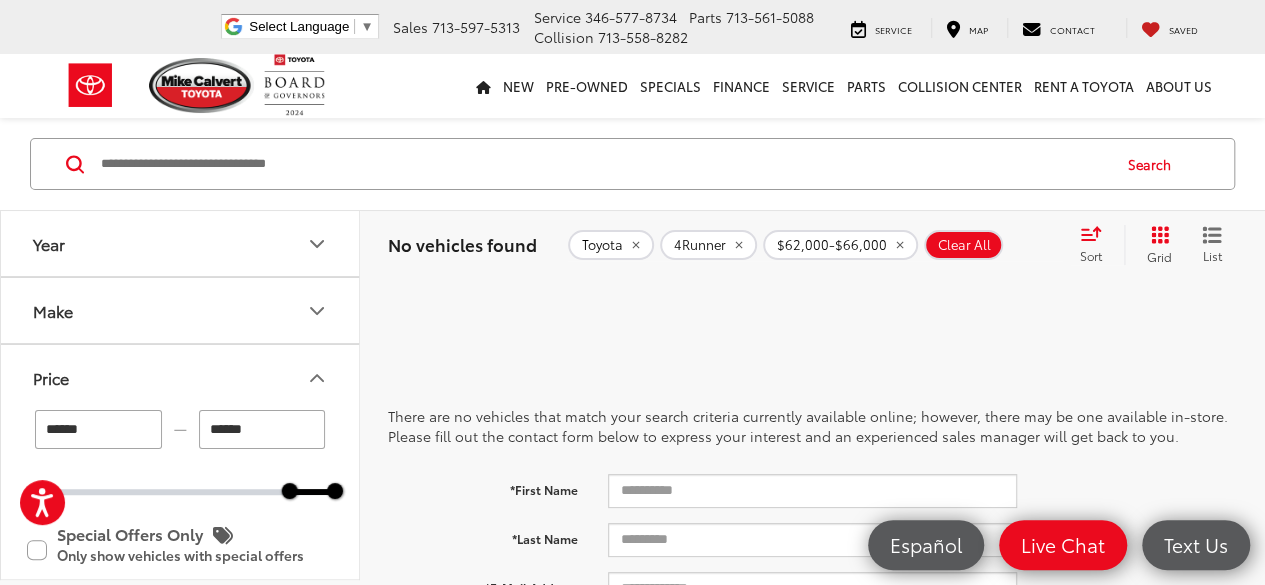 scroll, scrollTop: 200, scrollLeft: 0, axis: vertical 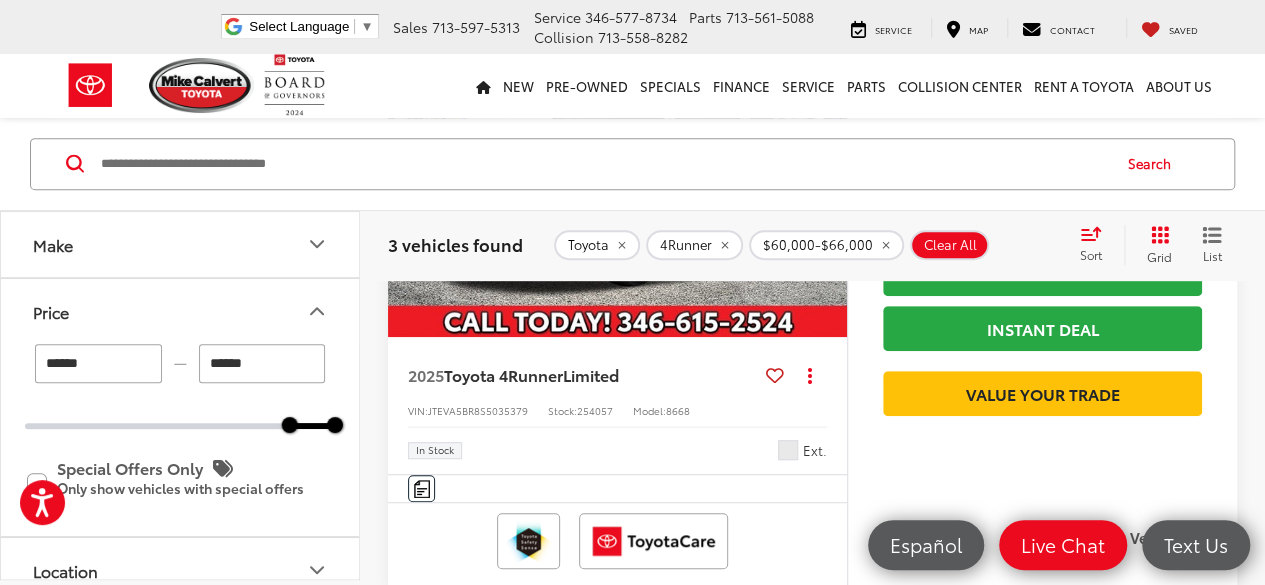 click on "Clear All" at bounding box center [950, 245] 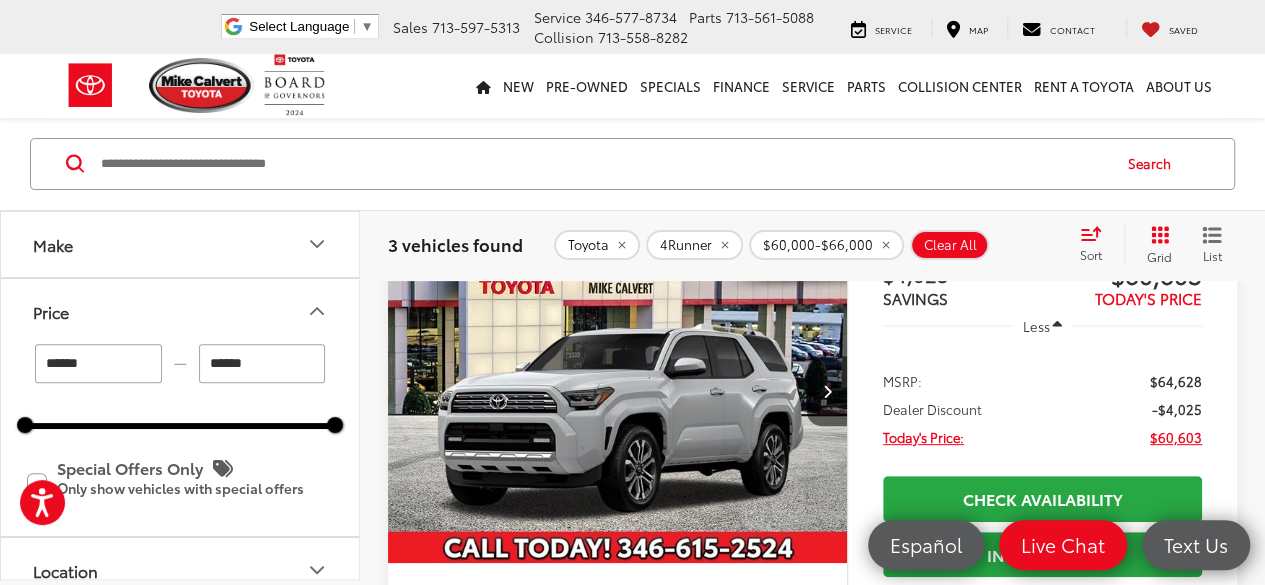 scroll, scrollTop: 108, scrollLeft: 0, axis: vertical 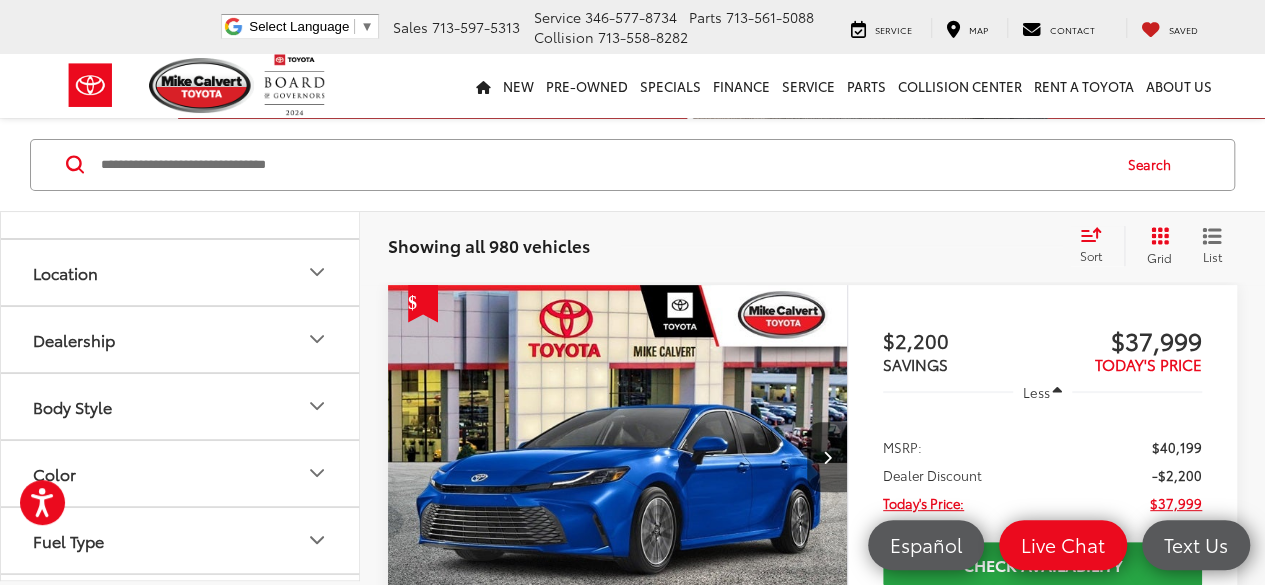 click 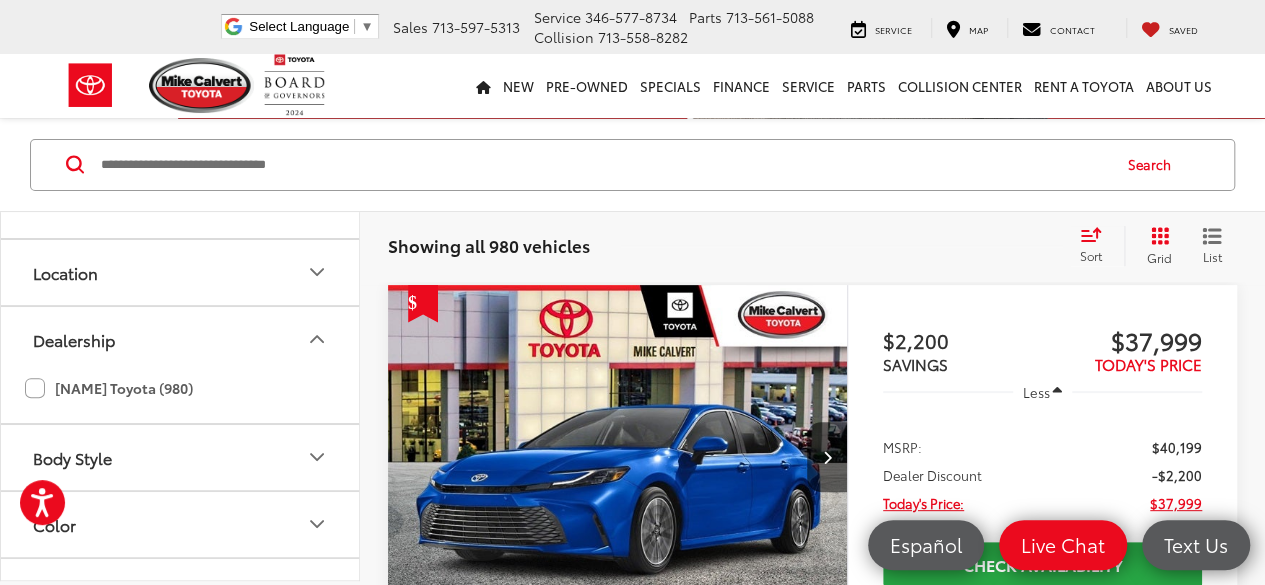 click 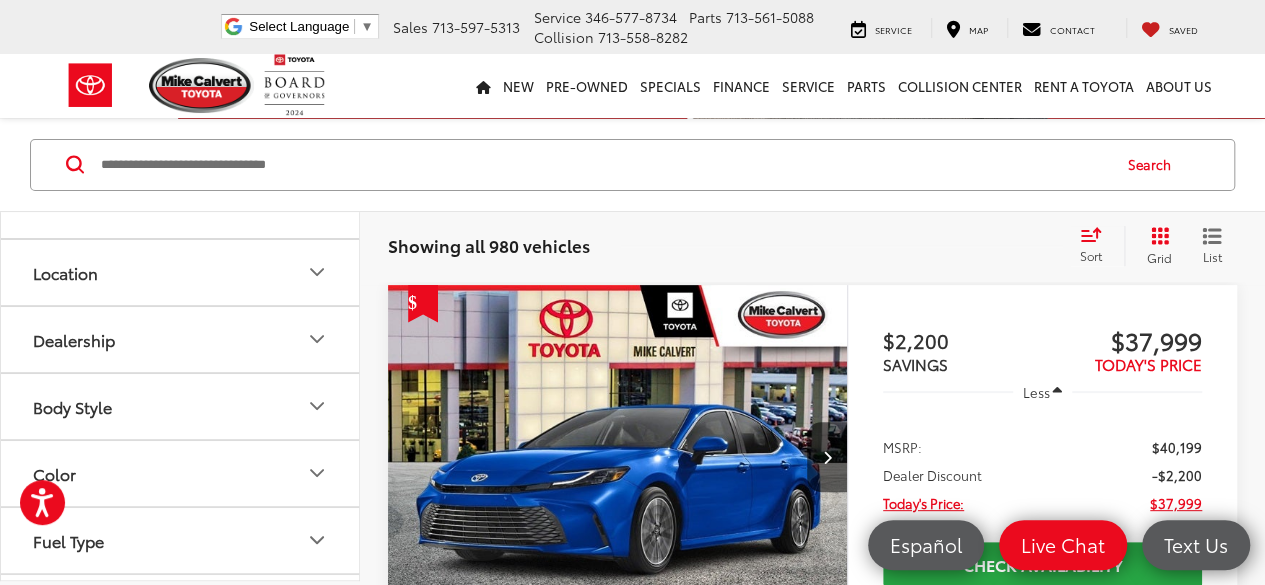 click 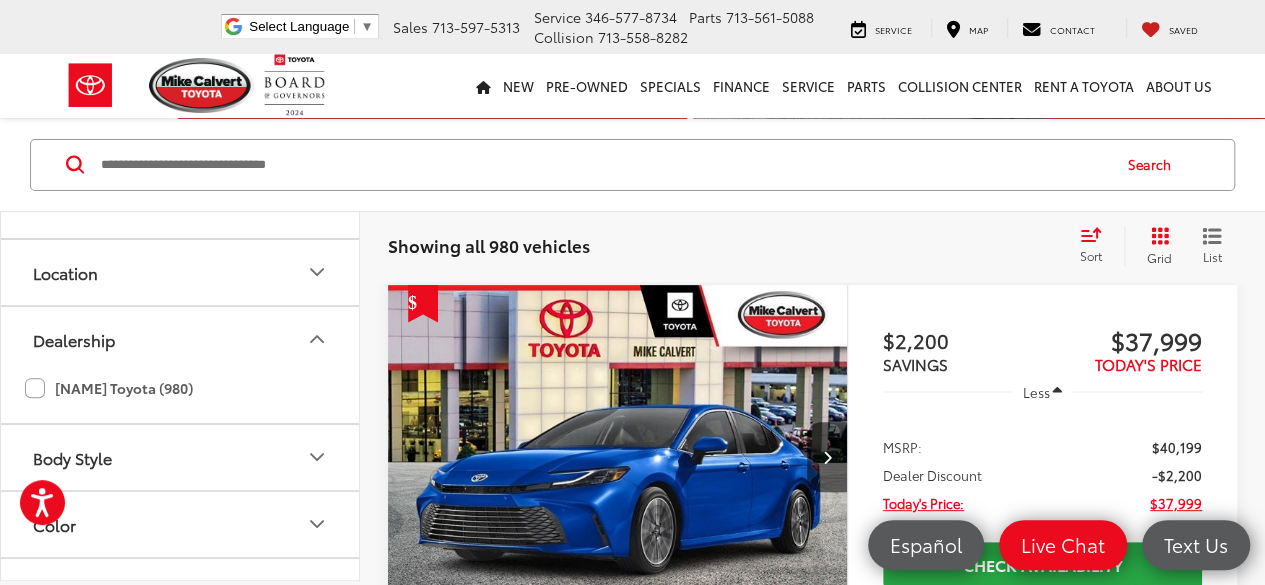 click on "Mike Calvert Toyota (980)" 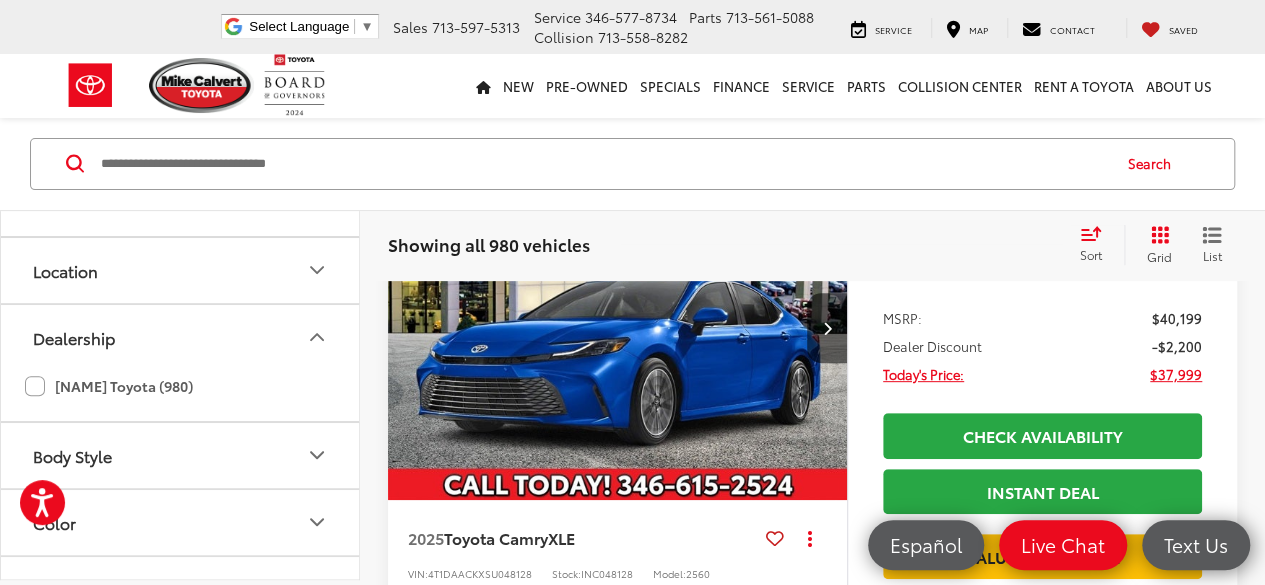 scroll, scrollTop: 108, scrollLeft: 0, axis: vertical 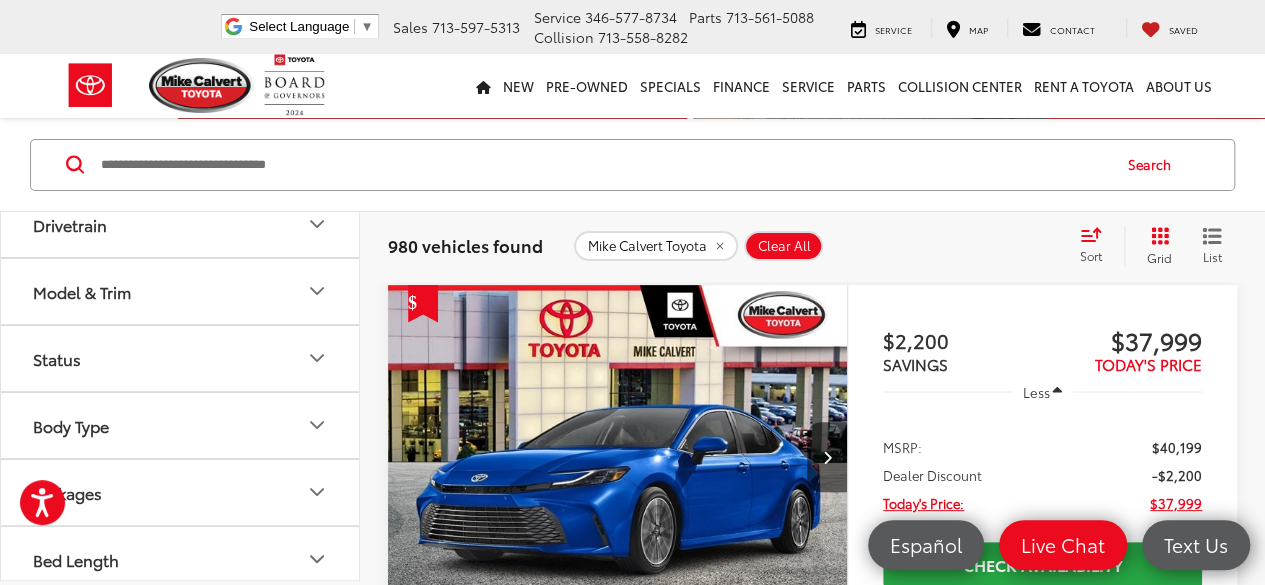 click 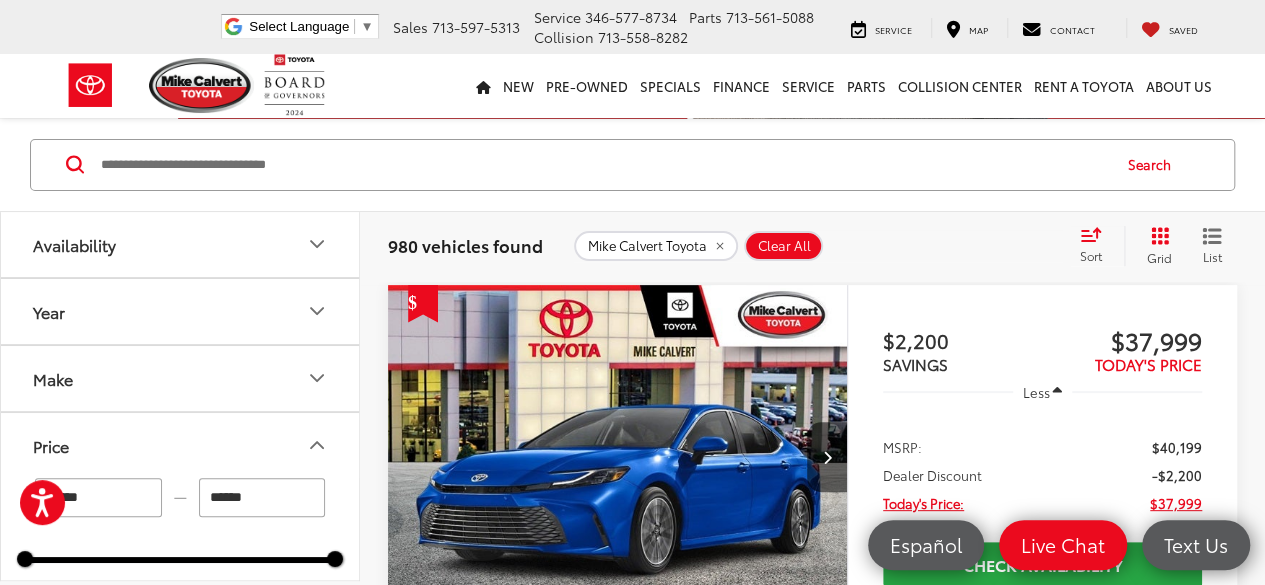 scroll, scrollTop: 100, scrollLeft: 0, axis: vertical 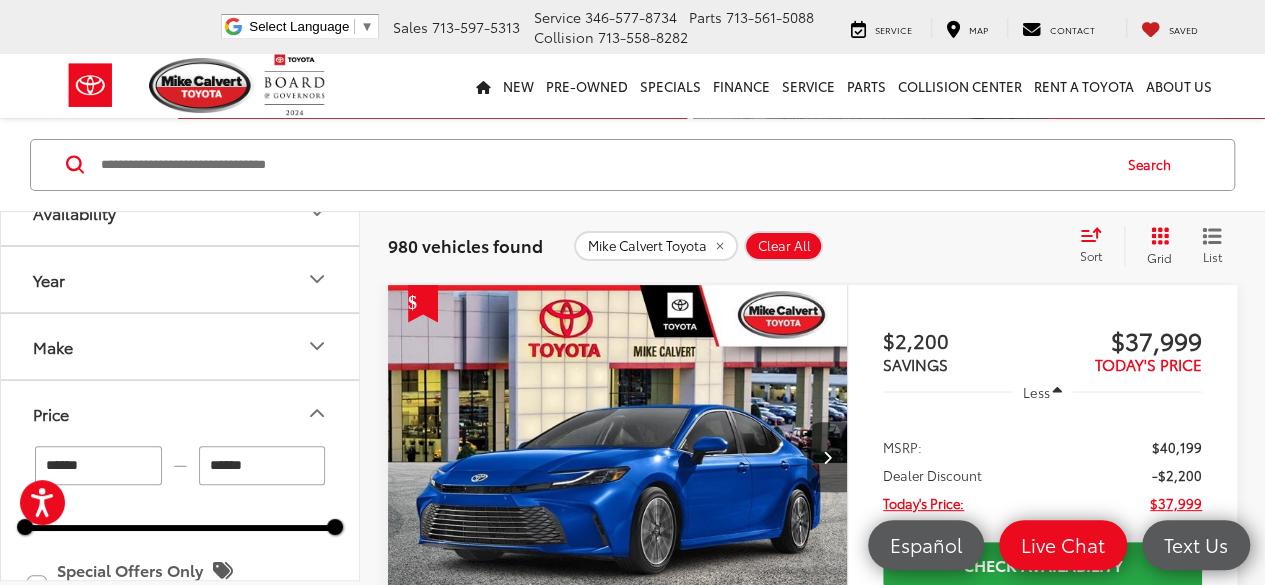 click 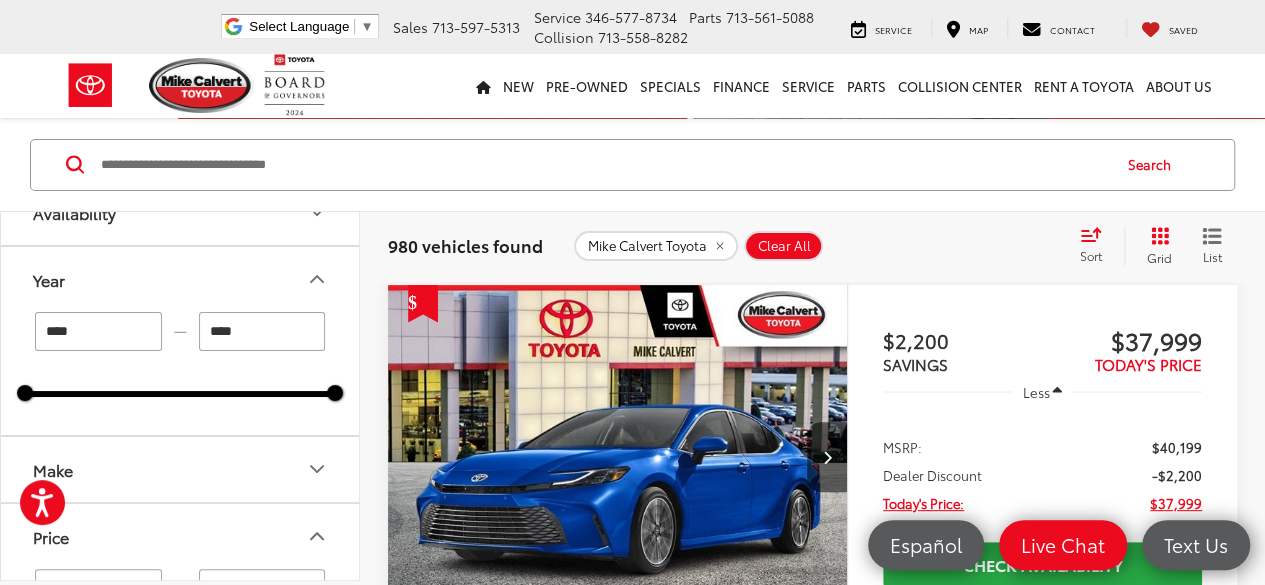 drag, startPoint x: 128, startPoint y: 334, endPoint x: 42, endPoint y: 317, distance: 87.66413 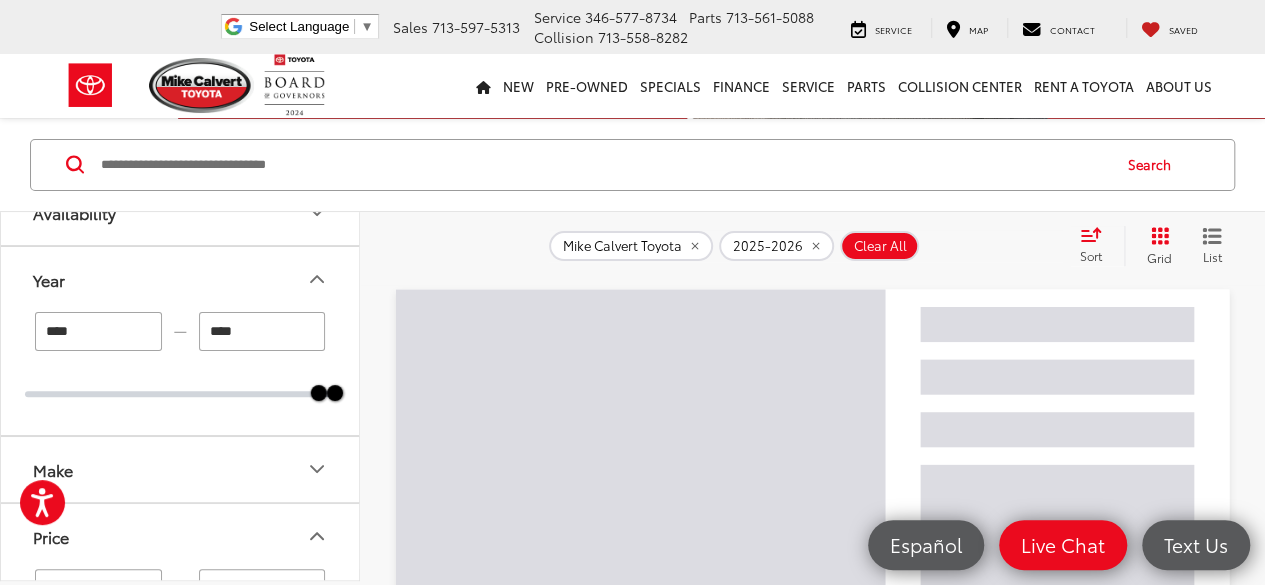 click 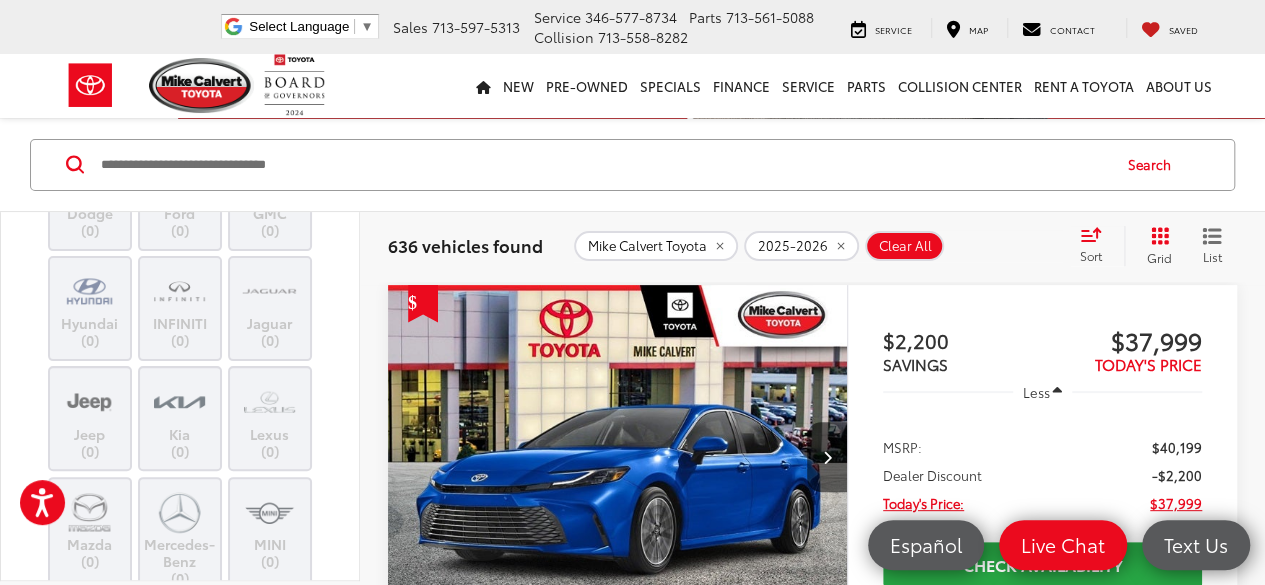 scroll, scrollTop: 400, scrollLeft: 0, axis: vertical 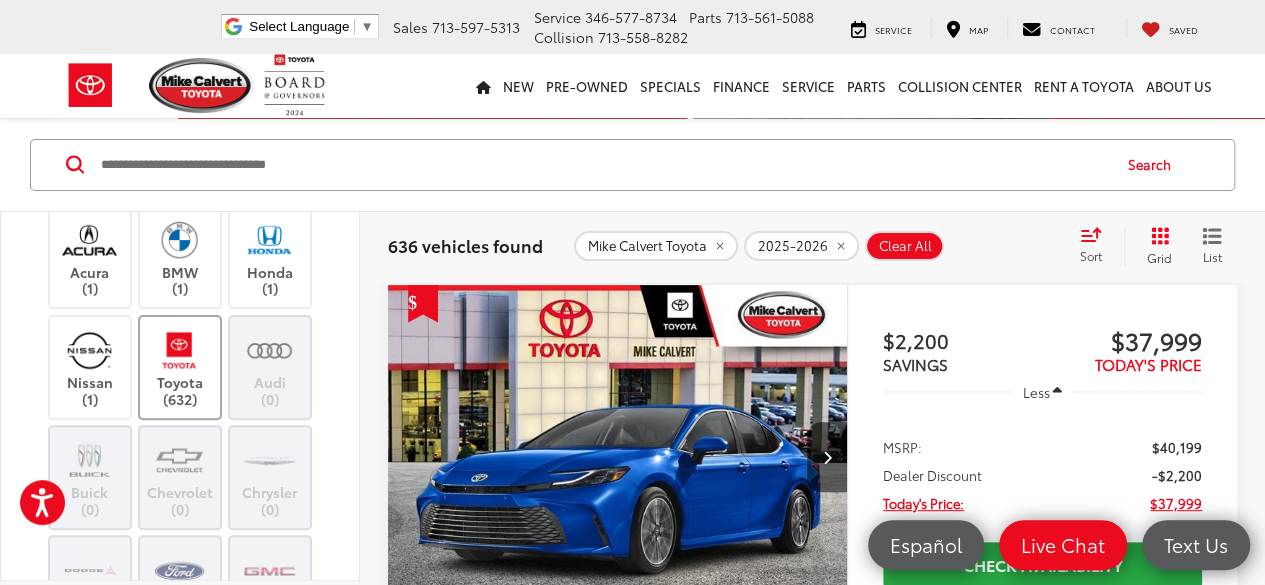 click at bounding box center (179, 350) 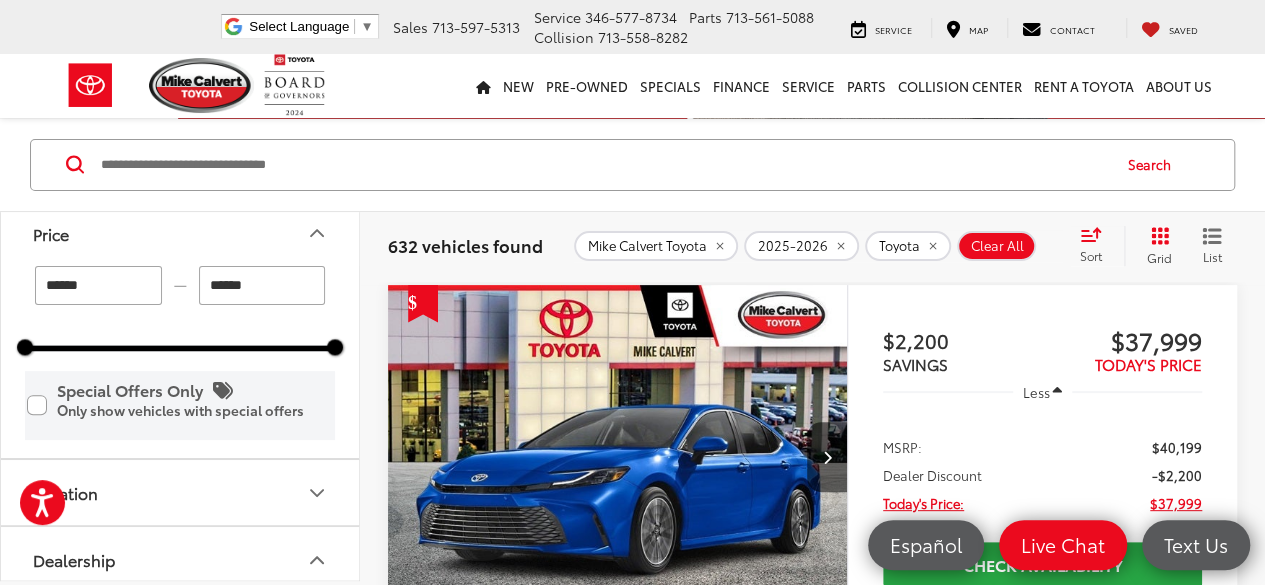 scroll, scrollTop: 1400, scrollLeft: 0, axis: vertical 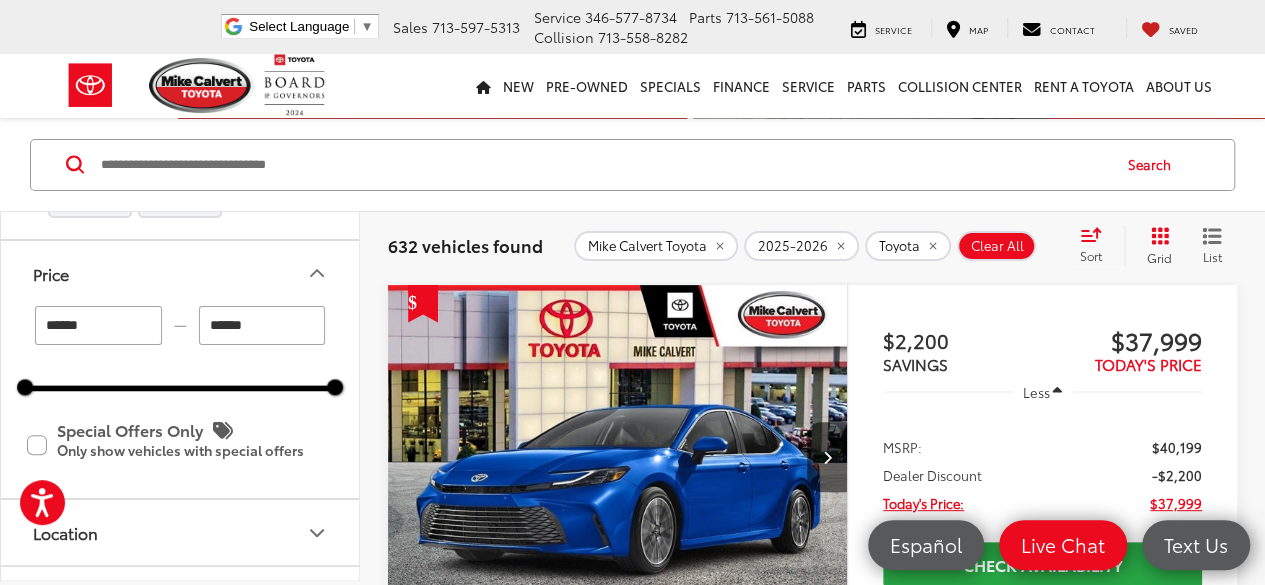 drag, startPoint x: 58, startPoint y: 321, endPoint x: 39, endPoint y: 323, distance: 19.104973 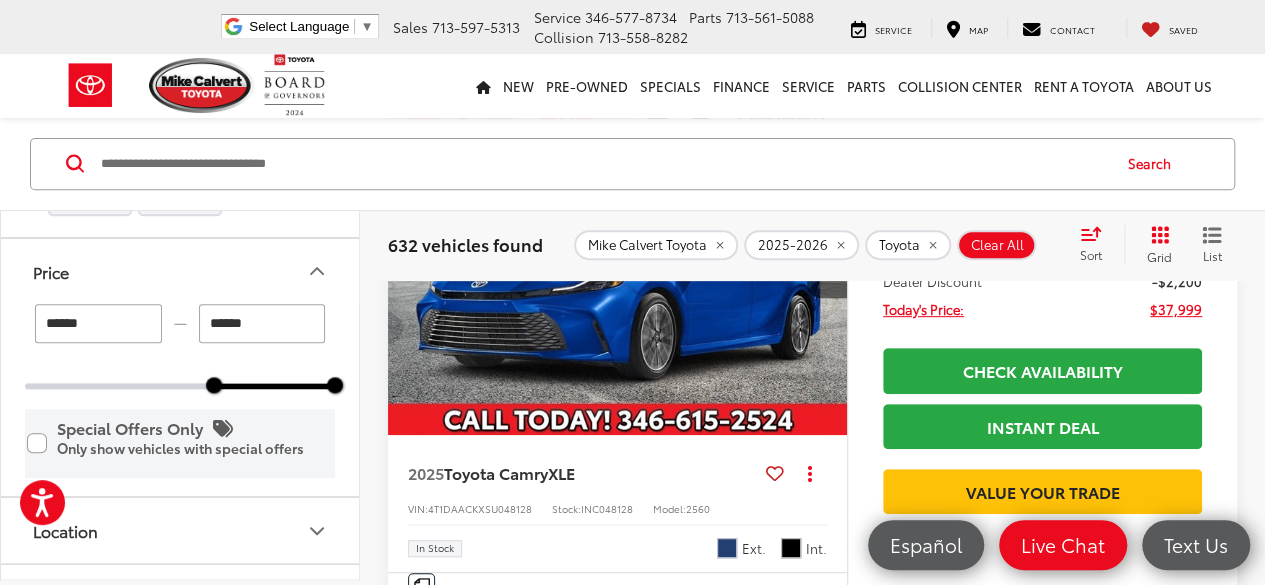 scroll, scrollTop: 308, scrollLeft: 0, axis: vertical 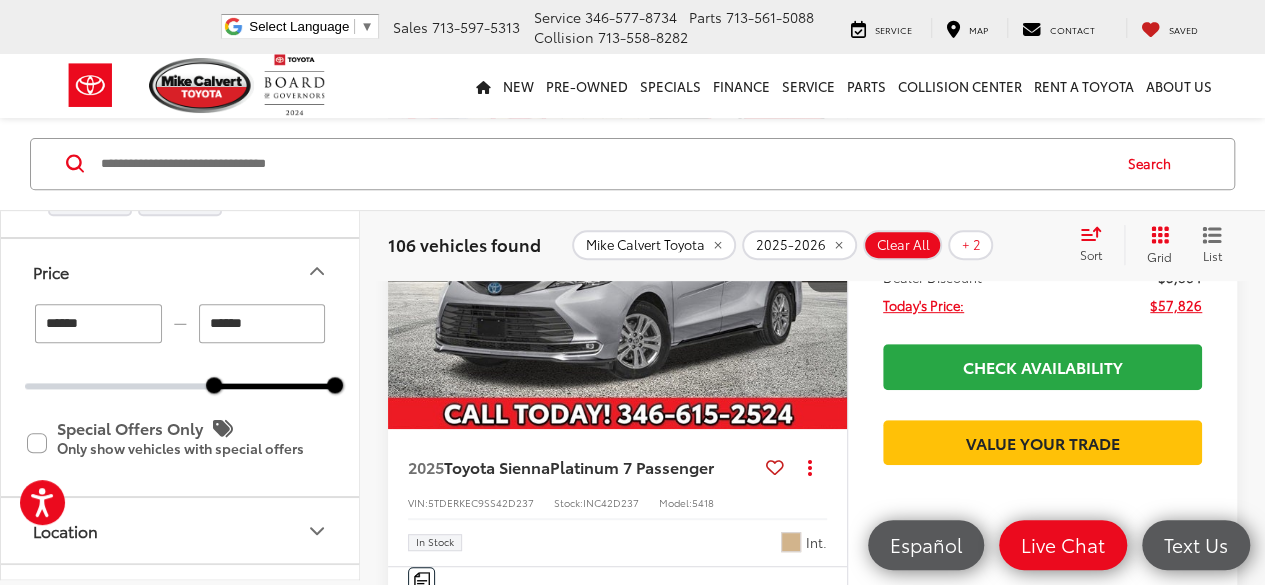 click 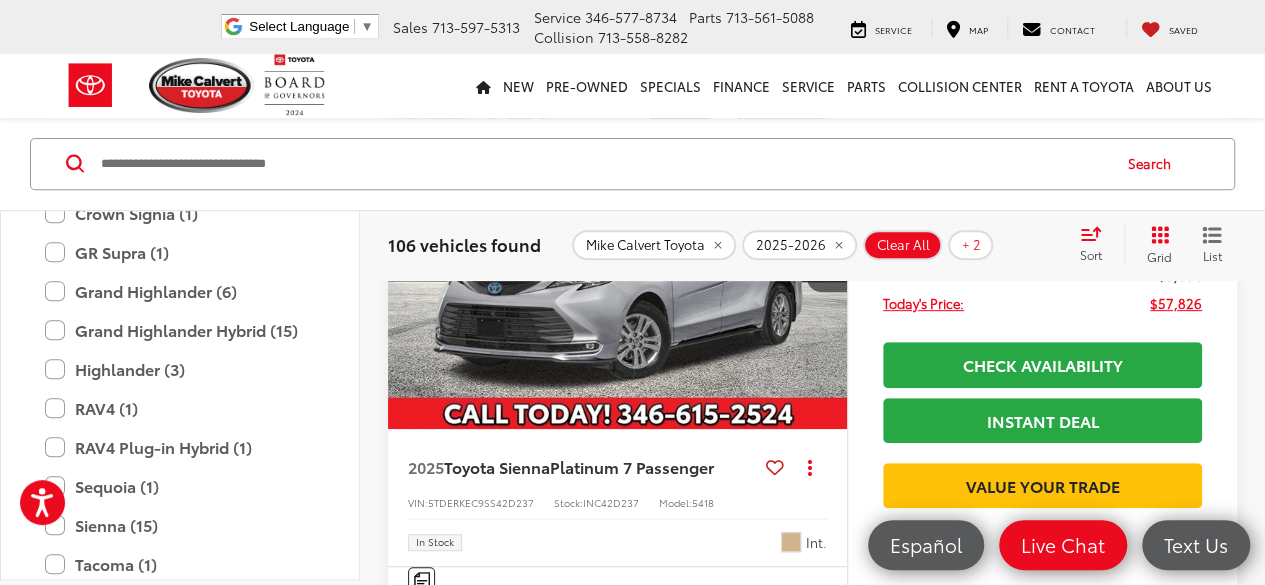 scroll, scrollTop: 2591, scrollLeft: 0, axis: vertical 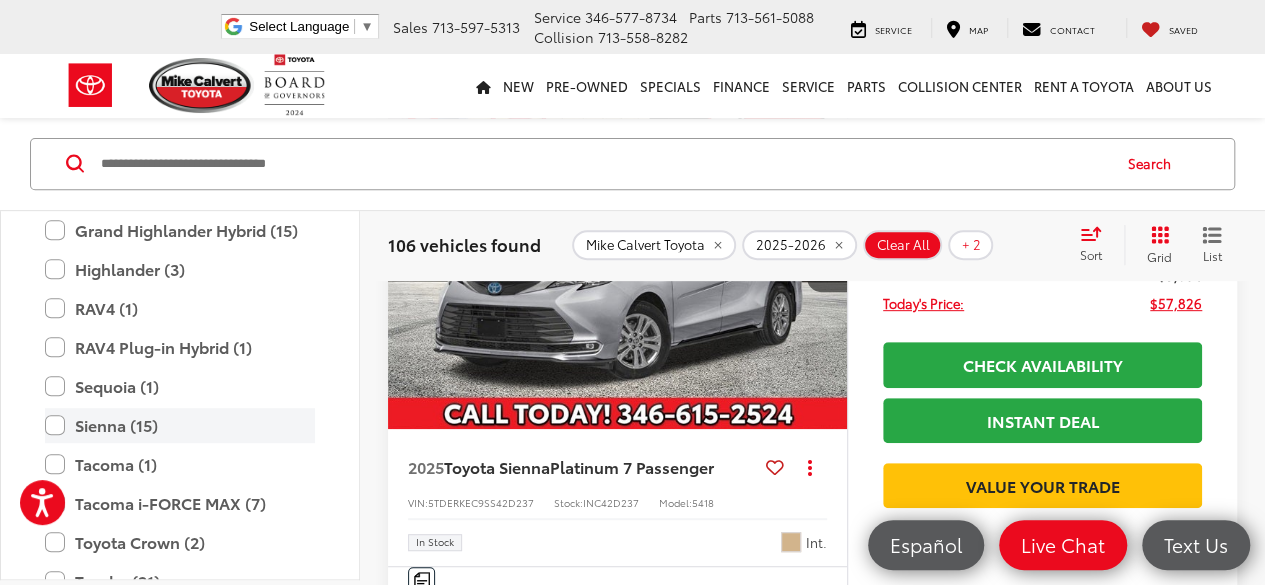 click on "Sienna (15)" at bounding box center (180, 425) 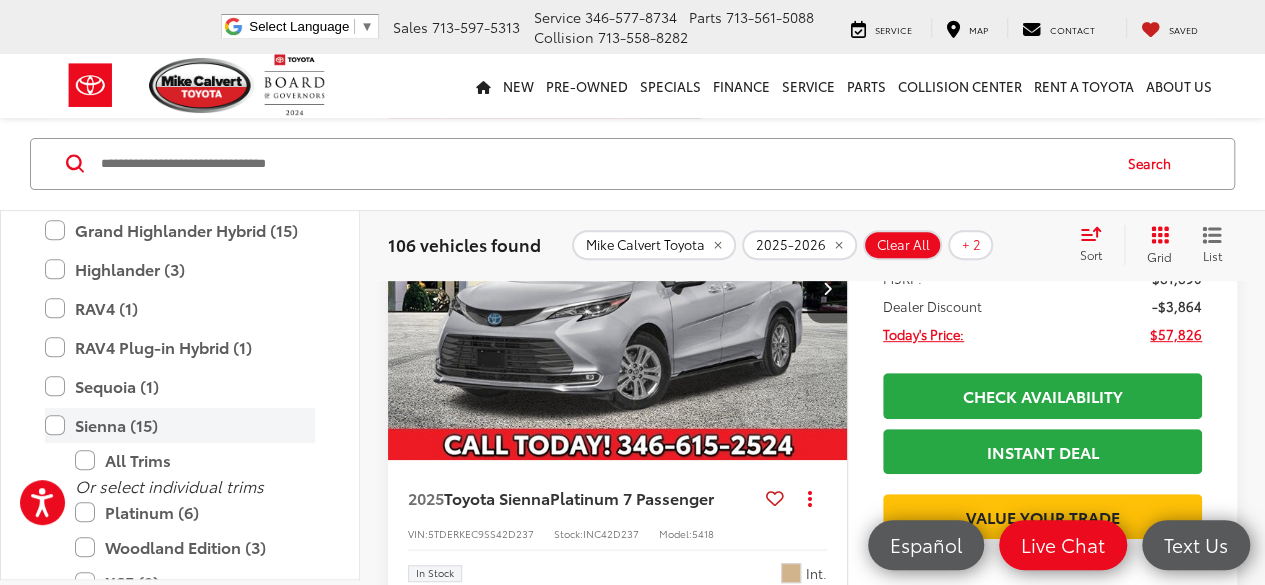 scroll, scrollTop: 308, scrollLeft: 0, axis: vertical 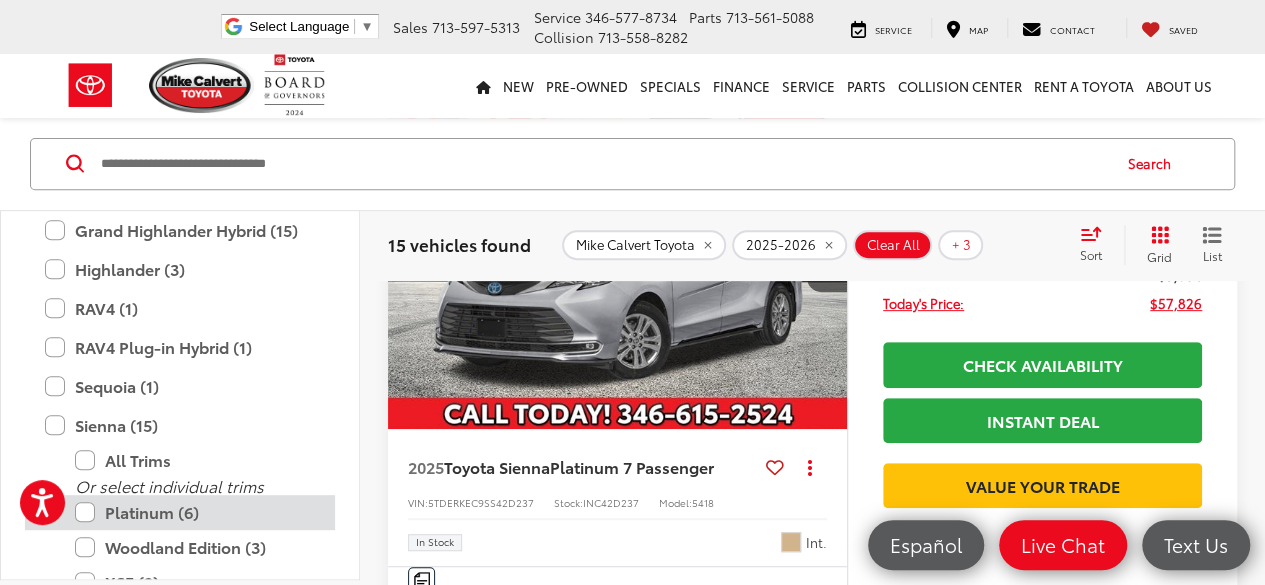 click on "Platinum (6)" at bounding box center (195, 512) 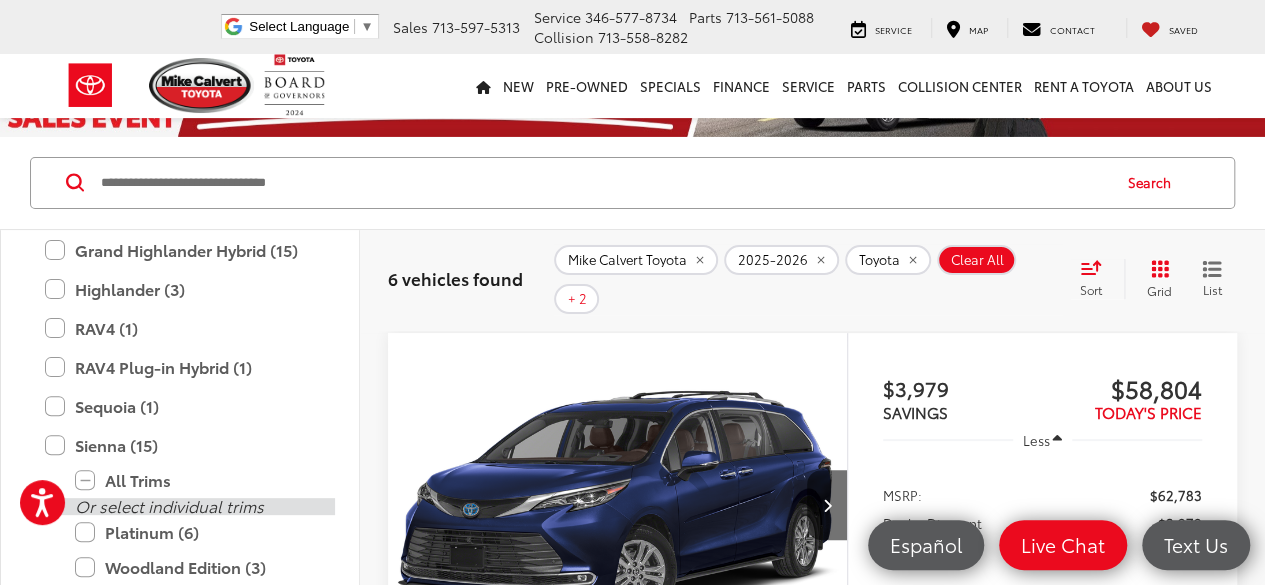 scroll, scrollTop: 108, scrollLeft: 0, axis: vertical 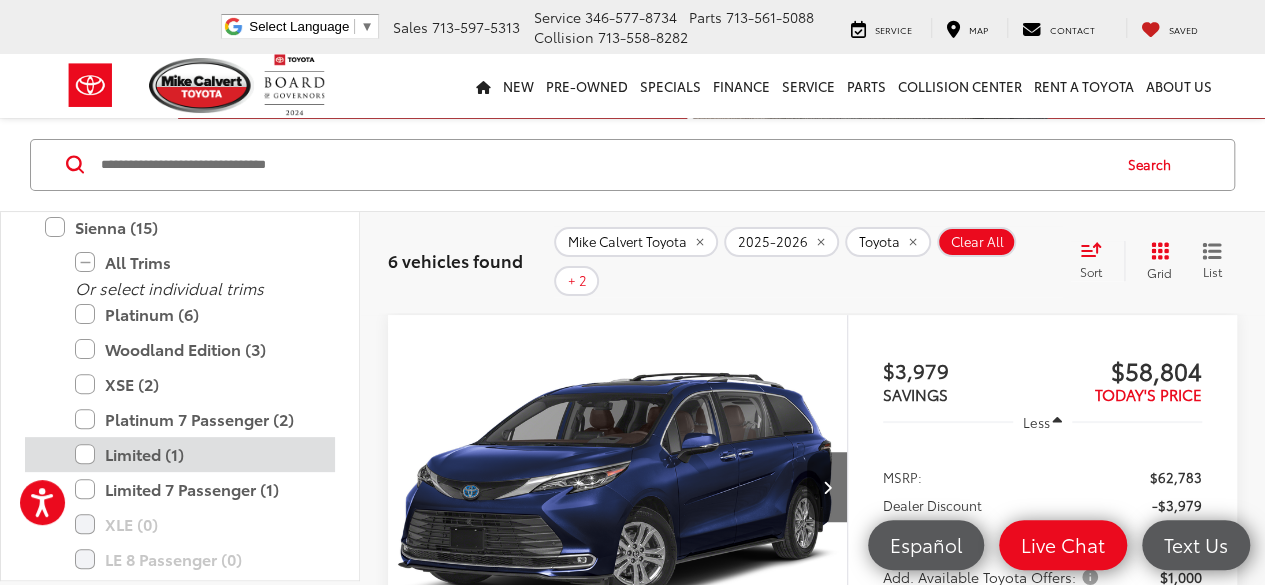 click on "Limited (1)" at bounding box center [195, 454] 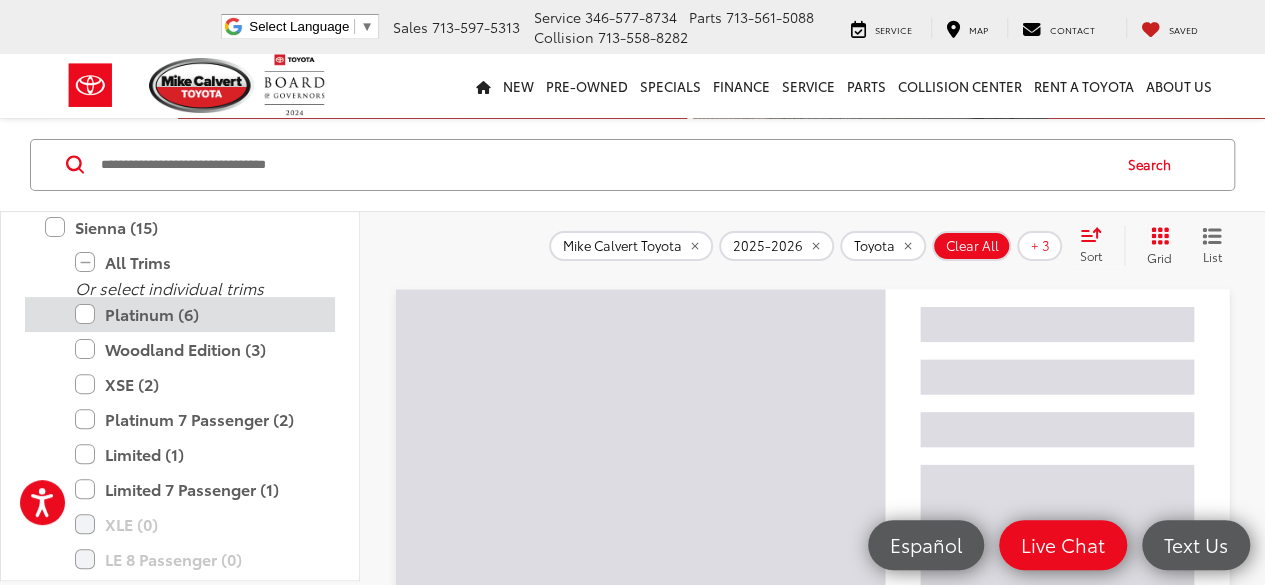 click on "Platinum (6)" at bounding box center [195, 314] 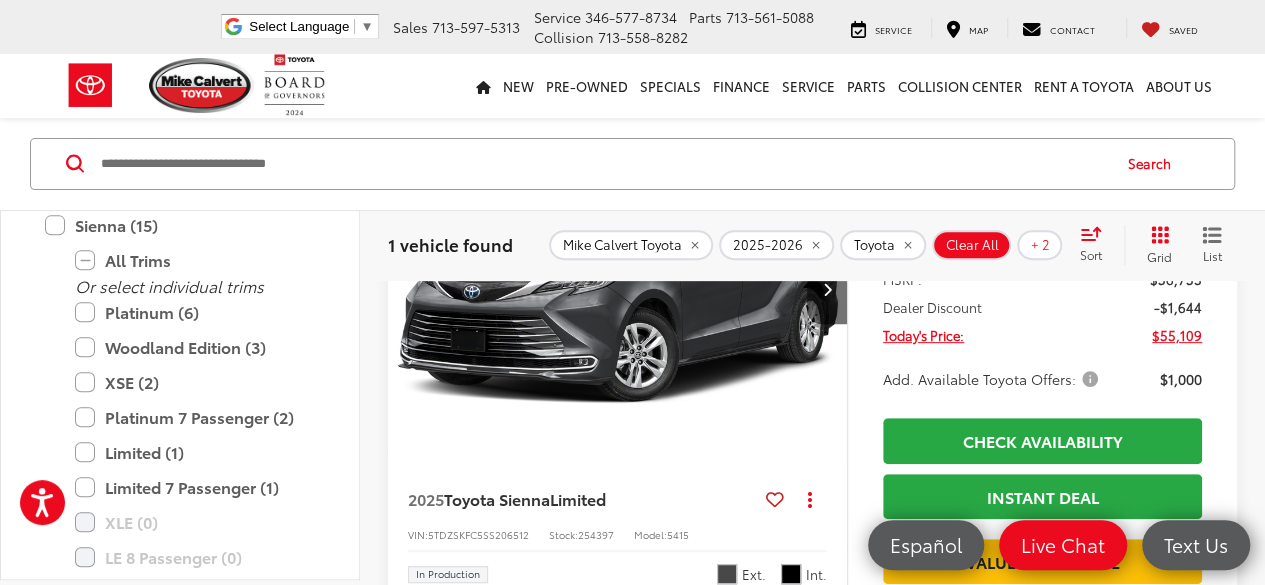 scroll, scrollTop: 308, scrollLeft: 0, axis: vertical 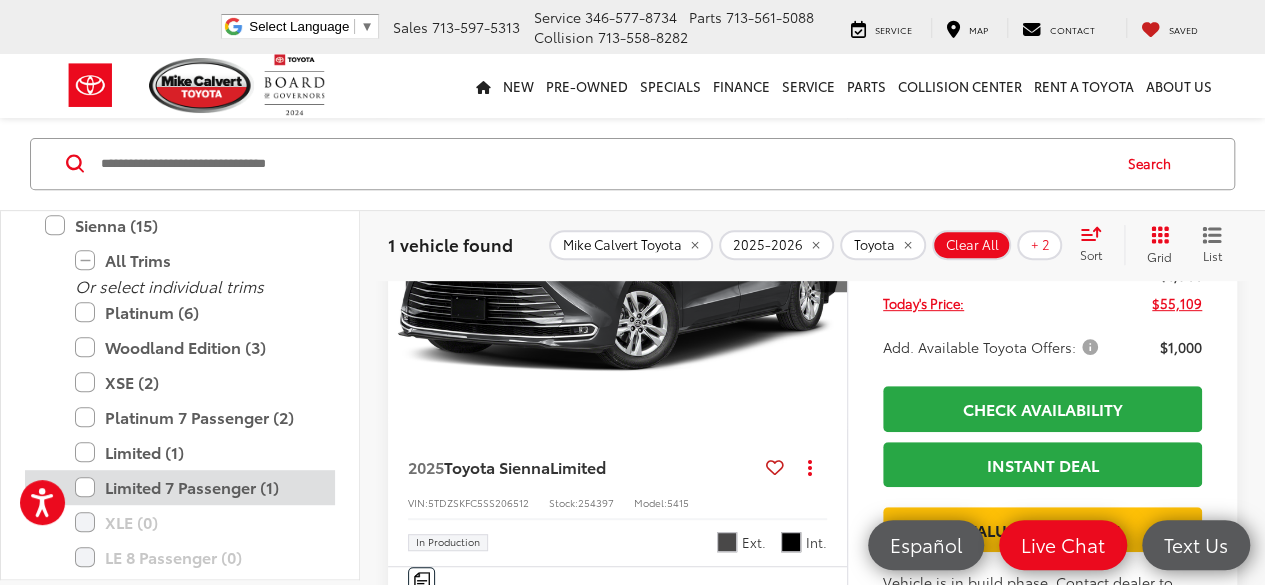 click on "Limited 7 Passenger (1)" at bounding box center (195, 487) 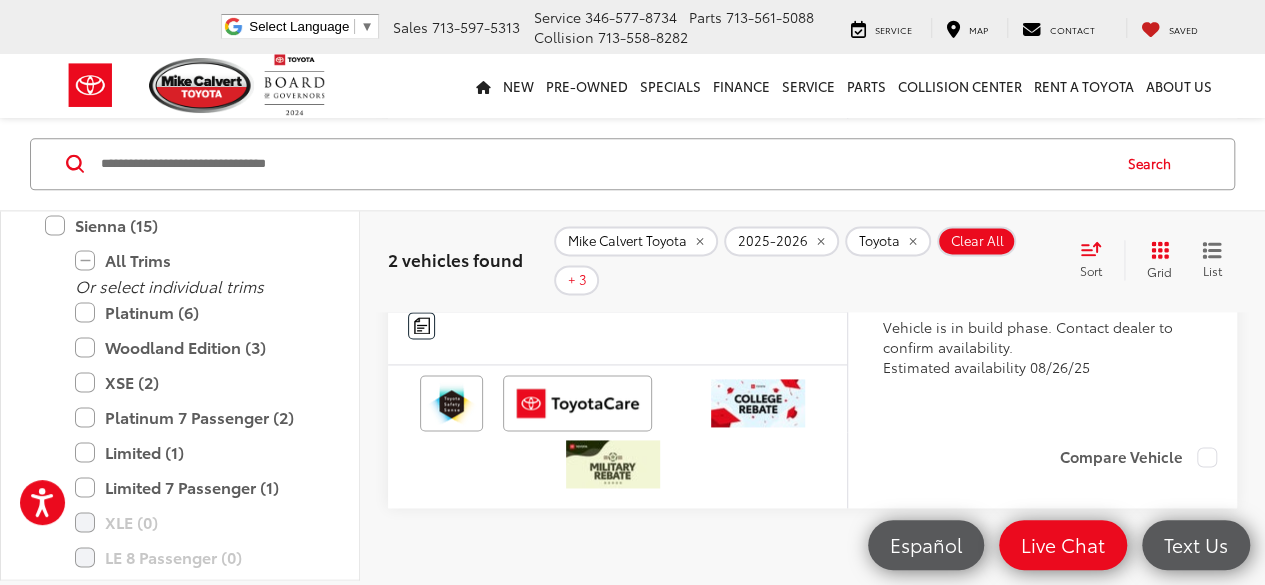 scroll, scrollTop: 1301, scrollLeft: 0, axis: vertical 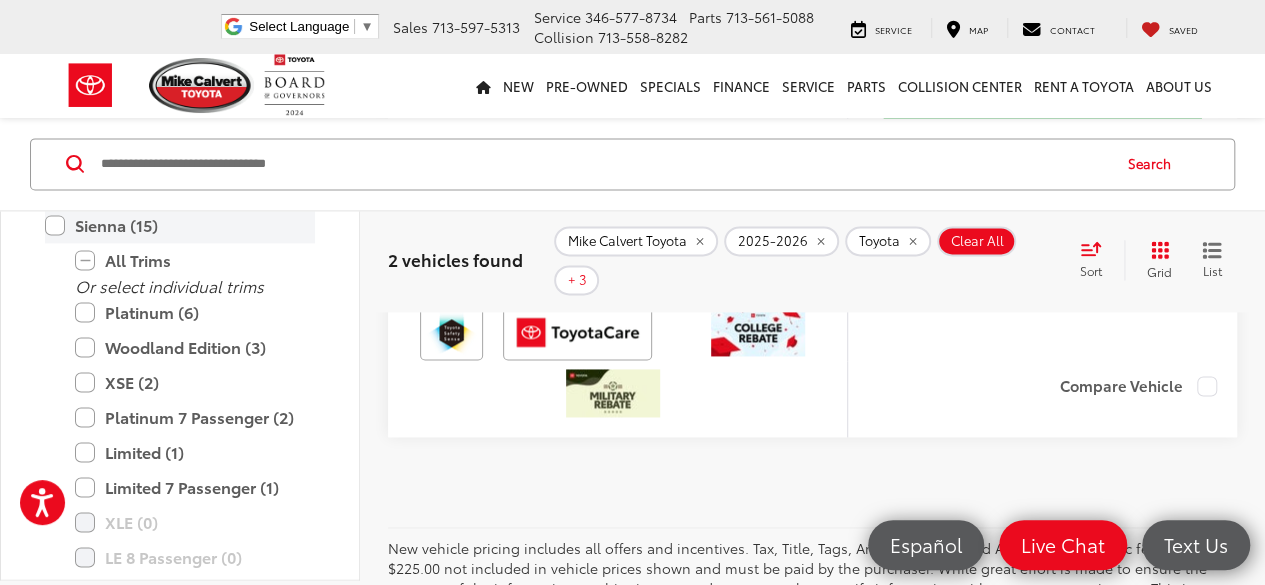 click on "Sienna (15)" at bounding box center [180, 225] 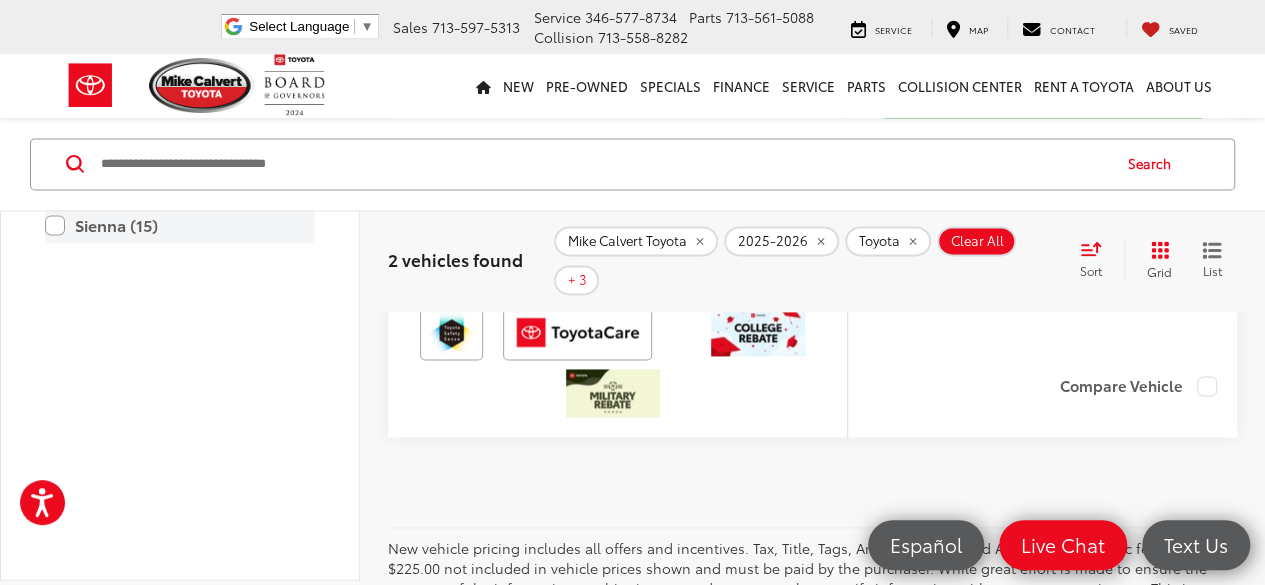 scroll, scrollTop: 2600, scrollLeft: 0, axis: vertical 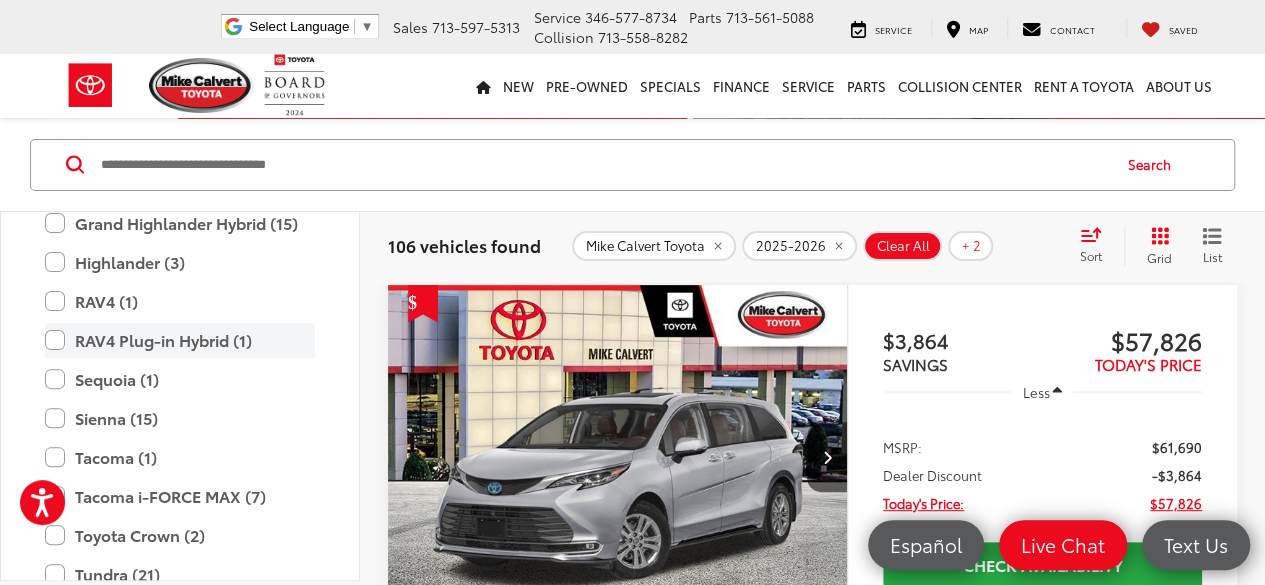 click on "RAV4 Plug-in Hybrid (1)" at bounding box center (180, 340) 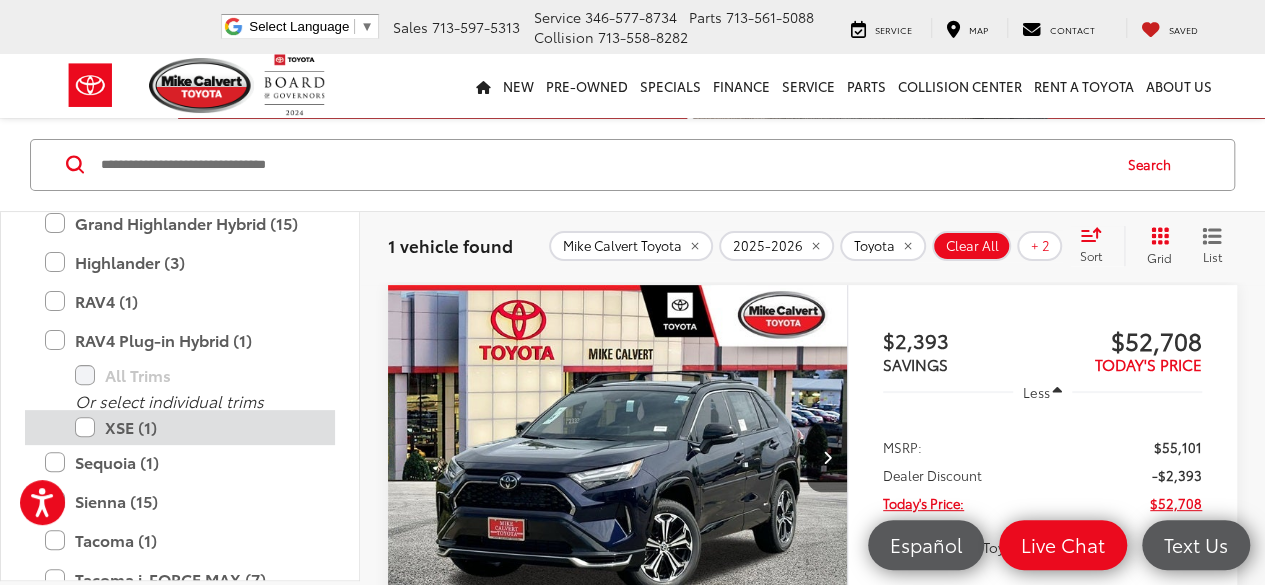 click on "XSE (1)" at bounding box center [195, 427] 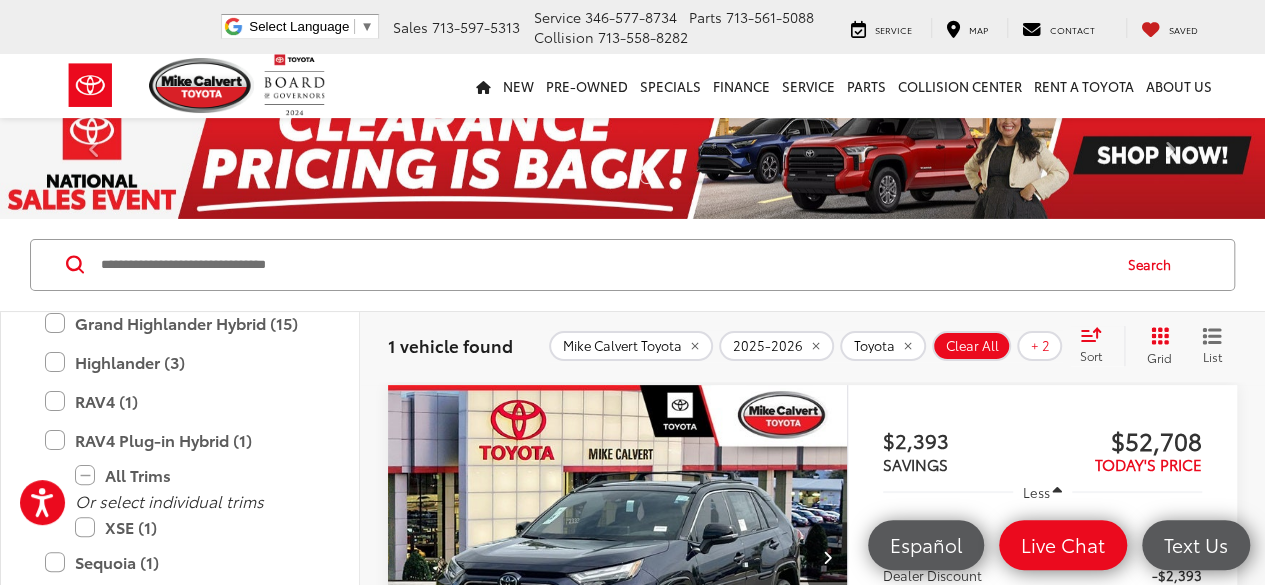 scroll, scrollTop: 208, scrollLeft: 0, axis: vertical 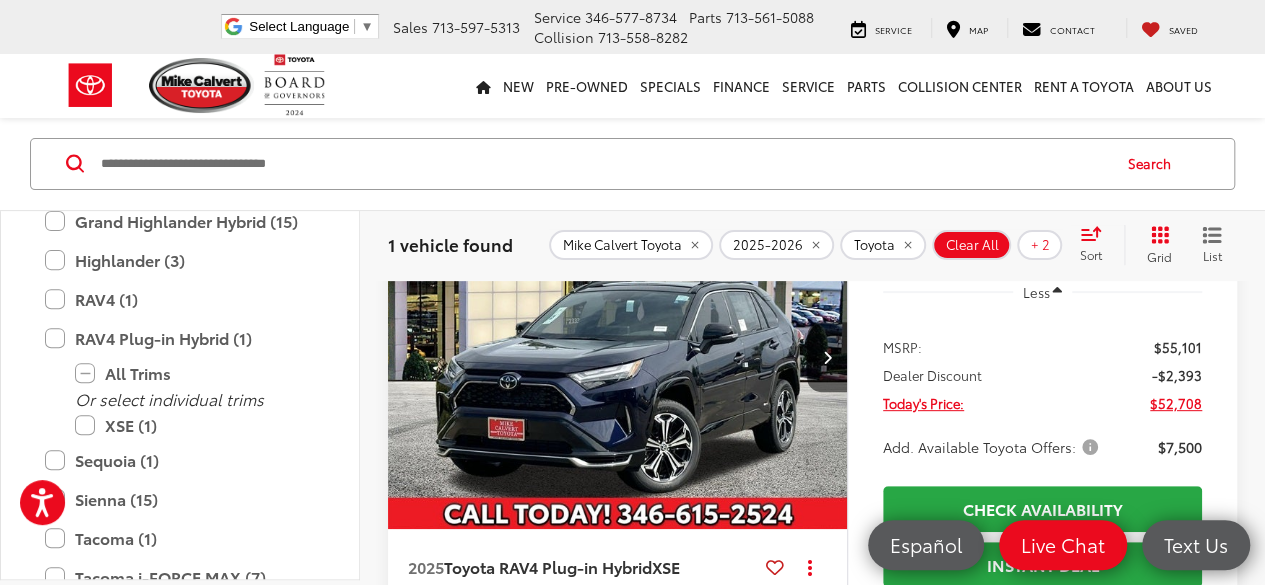 click at bounding box center [618, 358] 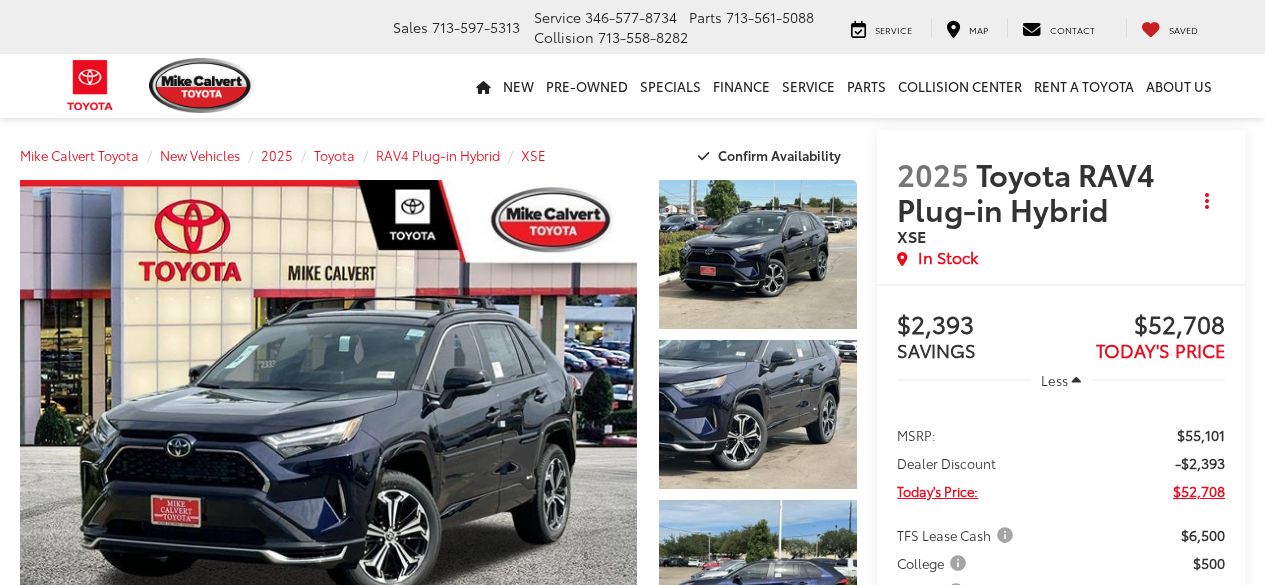 scroll, scrollTop: 0, scrollLeft: 0, axis: both 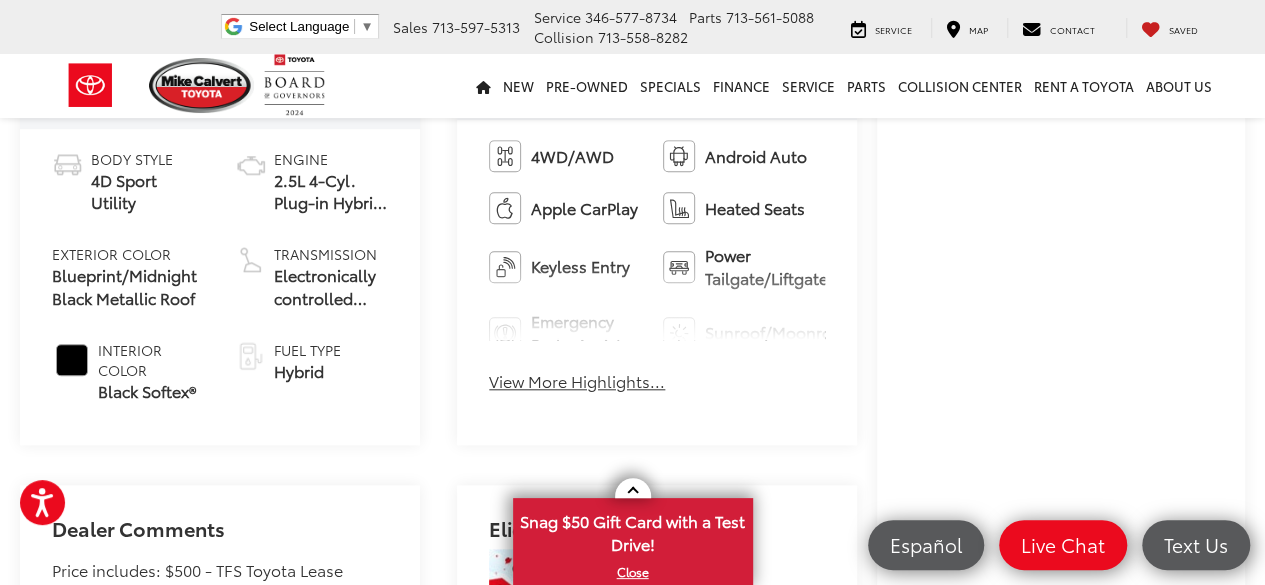click on "View More Highlights..." at bounding box center (577, 381) 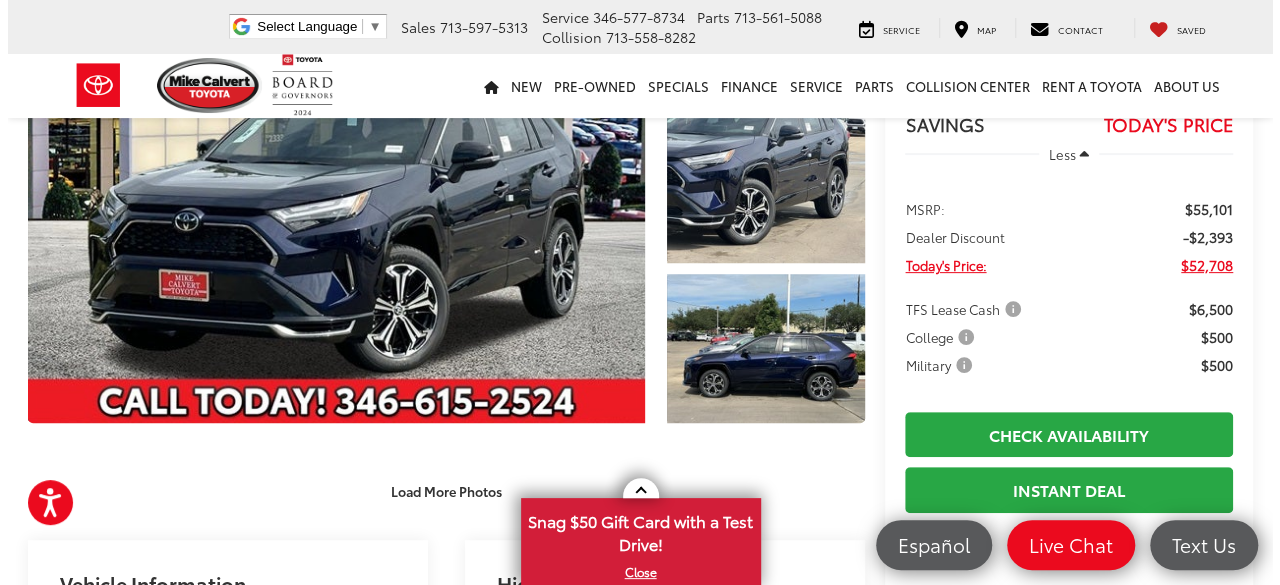 scroll, scrollTop: 200, scrollLeft: 0, axis: vertical 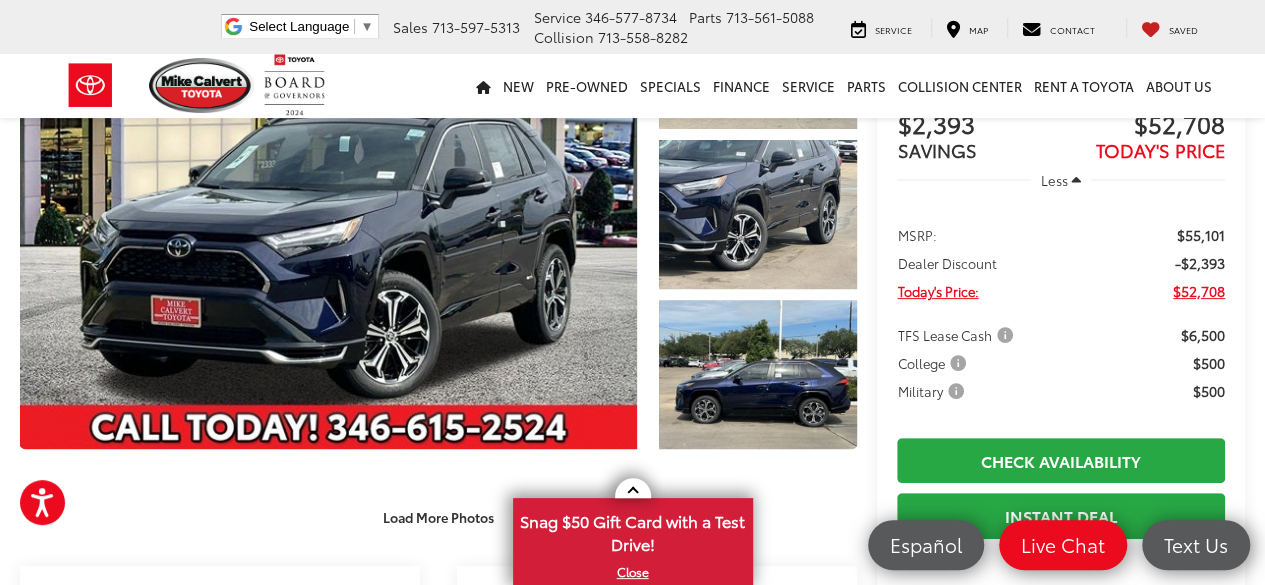 click on "TFS Lease Cash" at bounding box center (957, 335) 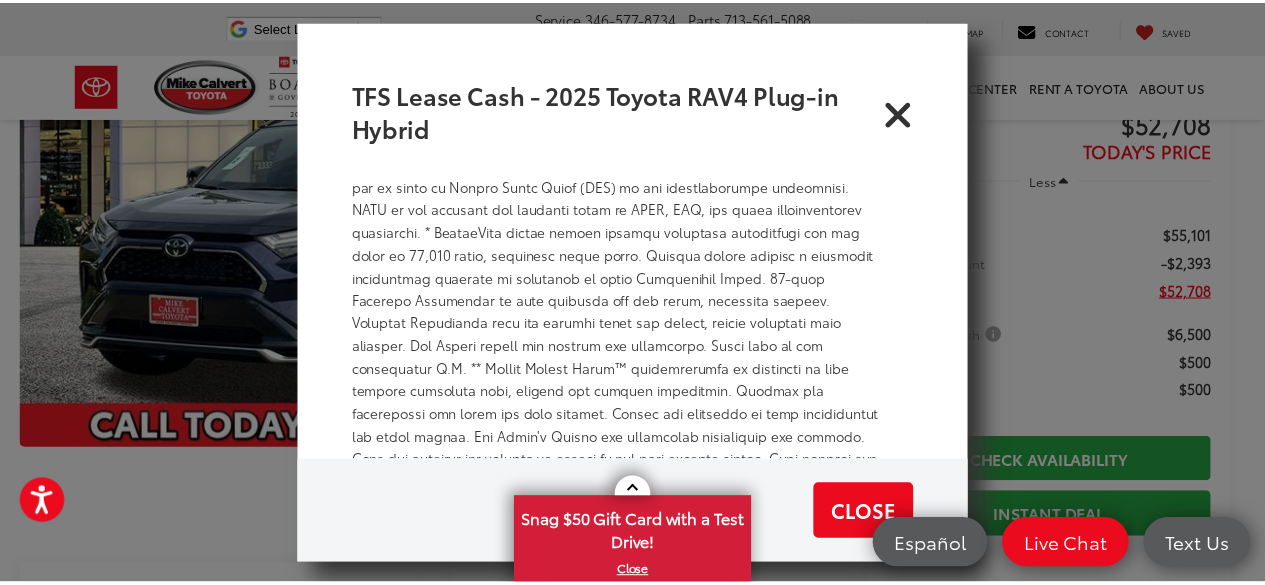 scroll, scrollTop: 400, scrollLeft: 0, axis: vertical 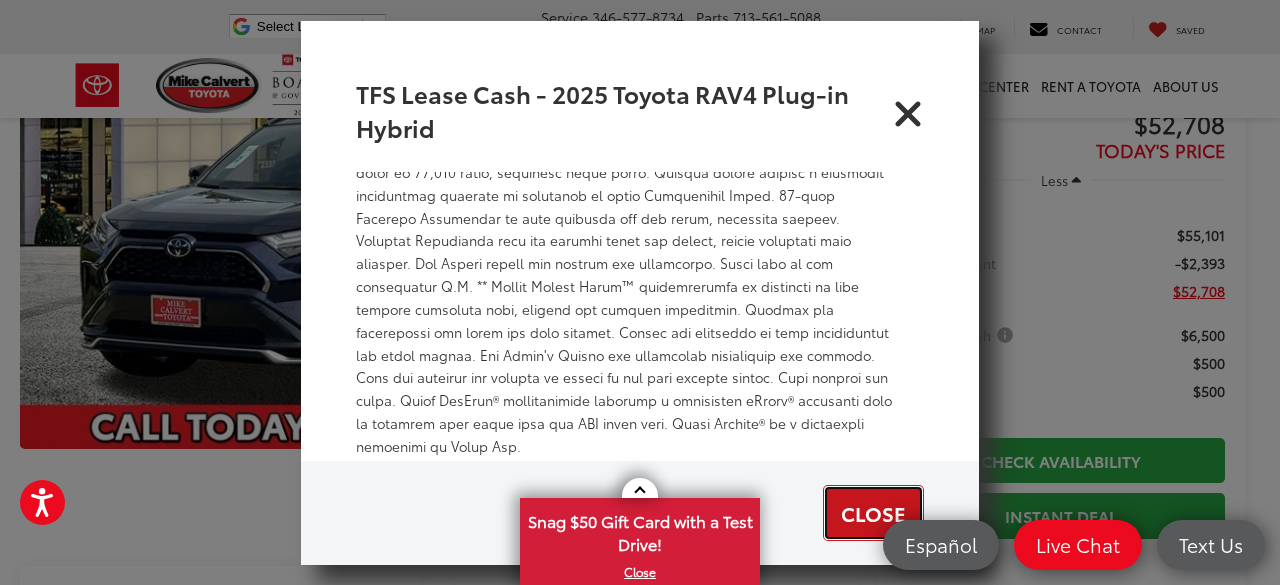 click on "Close" at bounding box center [873, 513] 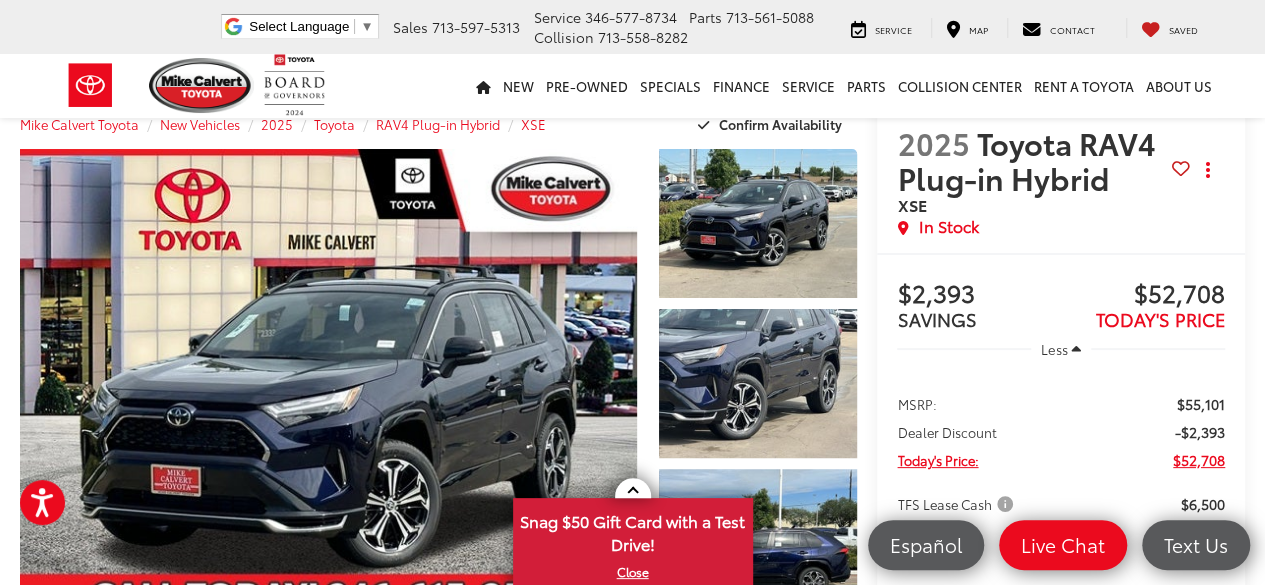 scroll, scrollTop: 0, scrollLeft: 0, axis: both 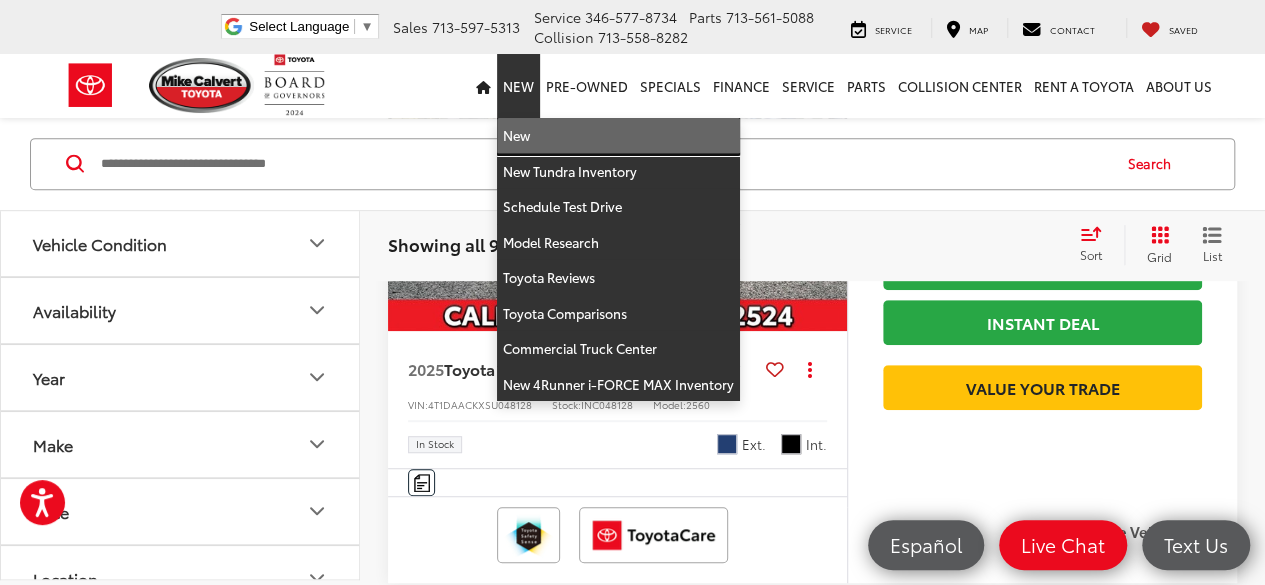 click on "New" at bounding box center (618, 136) 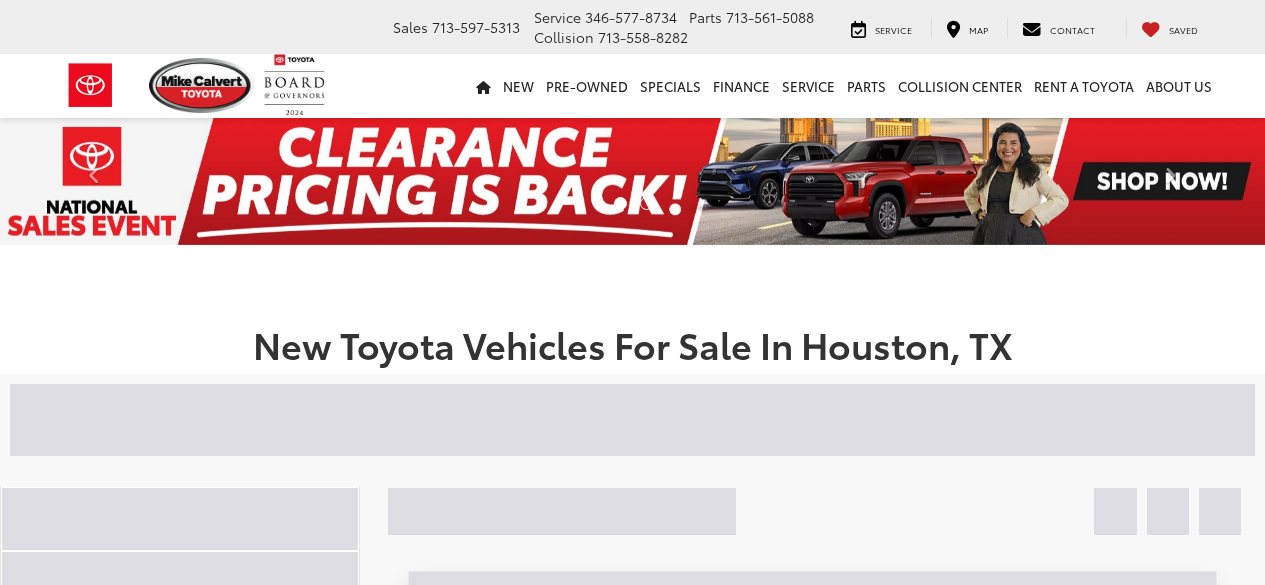 scroll, scrollTop: 0, scrollLeft: 0, axis: both 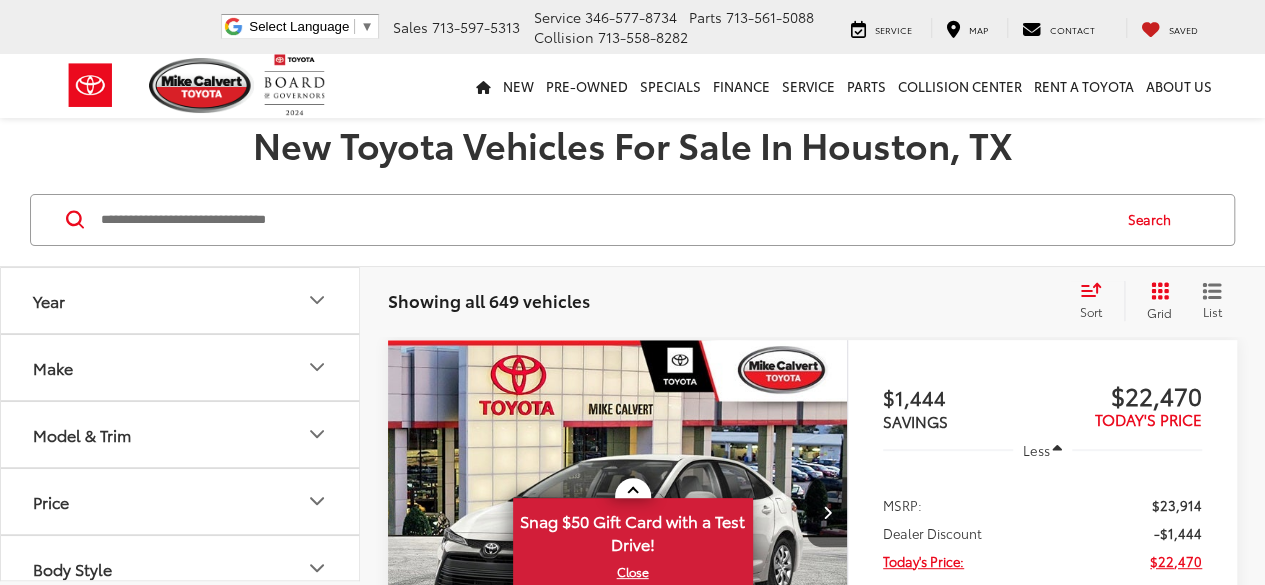 click 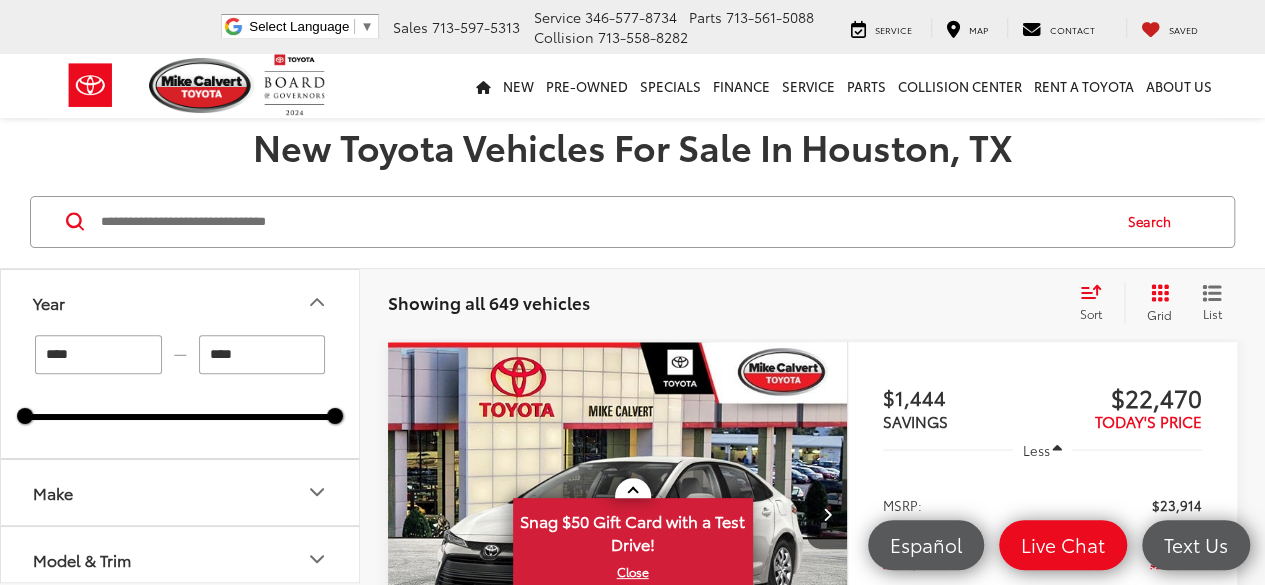 scroll, scrollTop: 0, scrollLeft: 0, axis: both 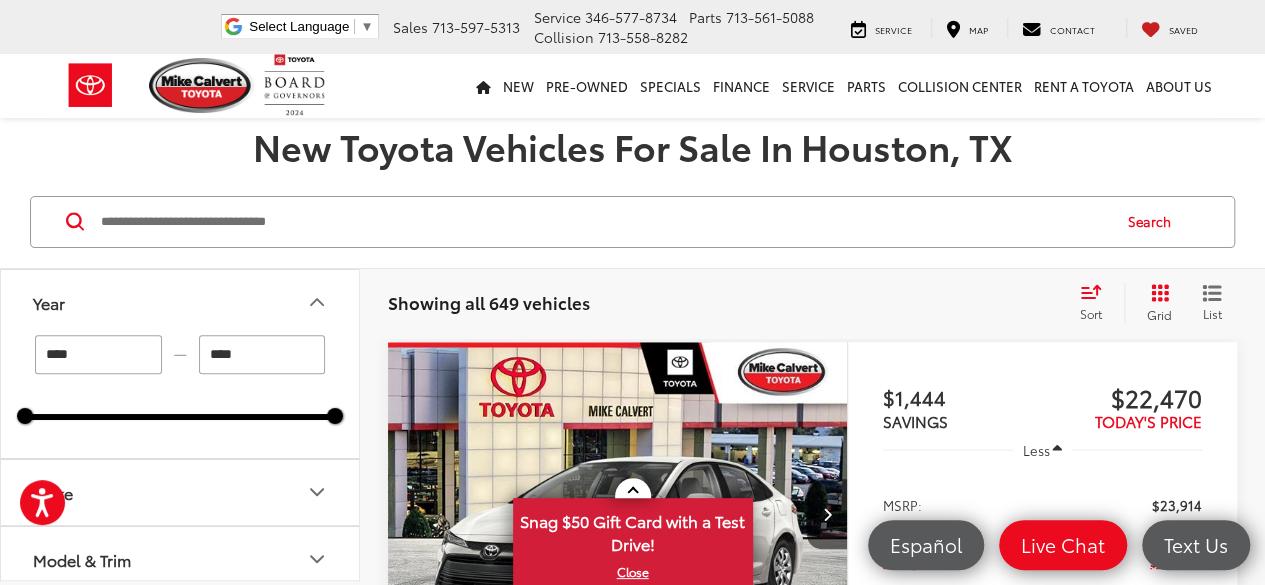 type on "****" 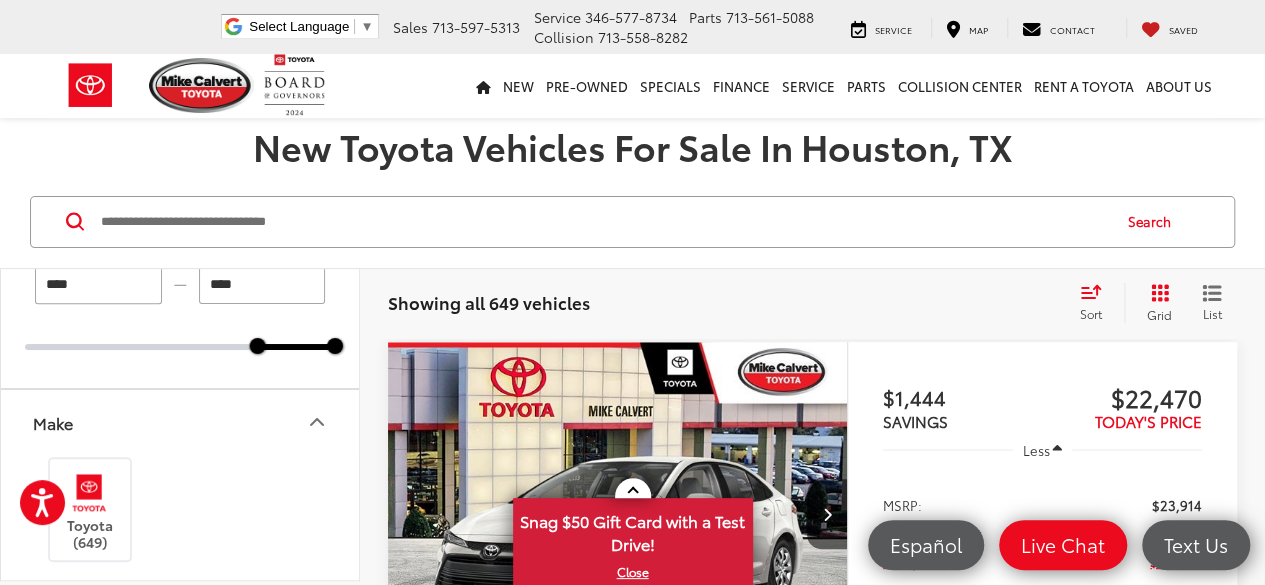 scroll, scrollTop: 200, scrollLeft: 0, axis: vertical 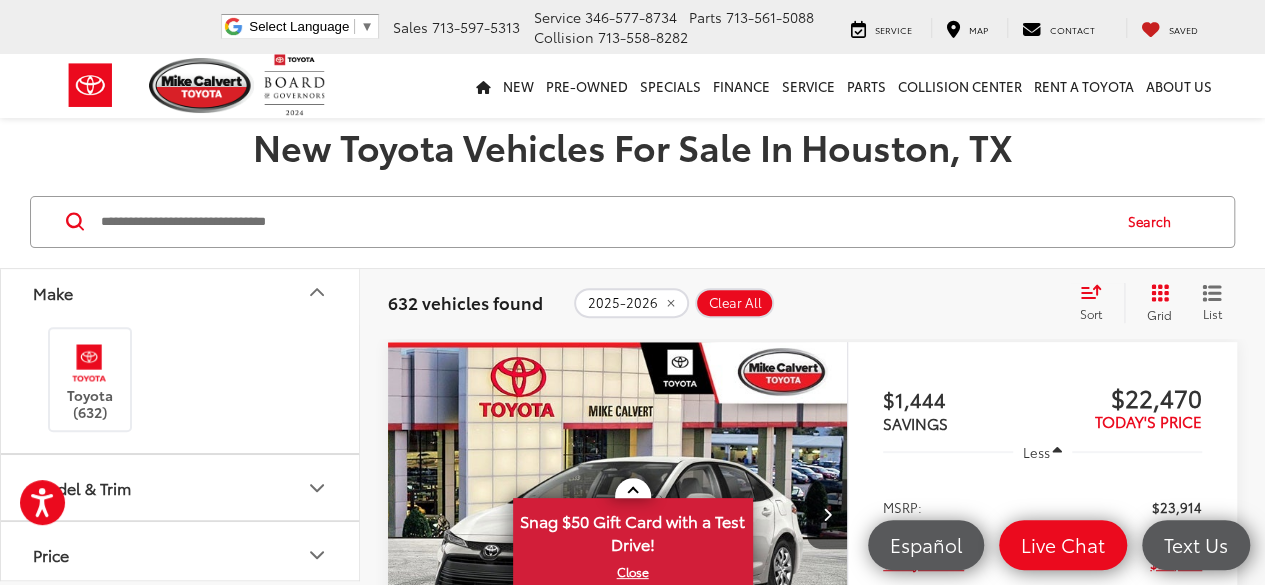click 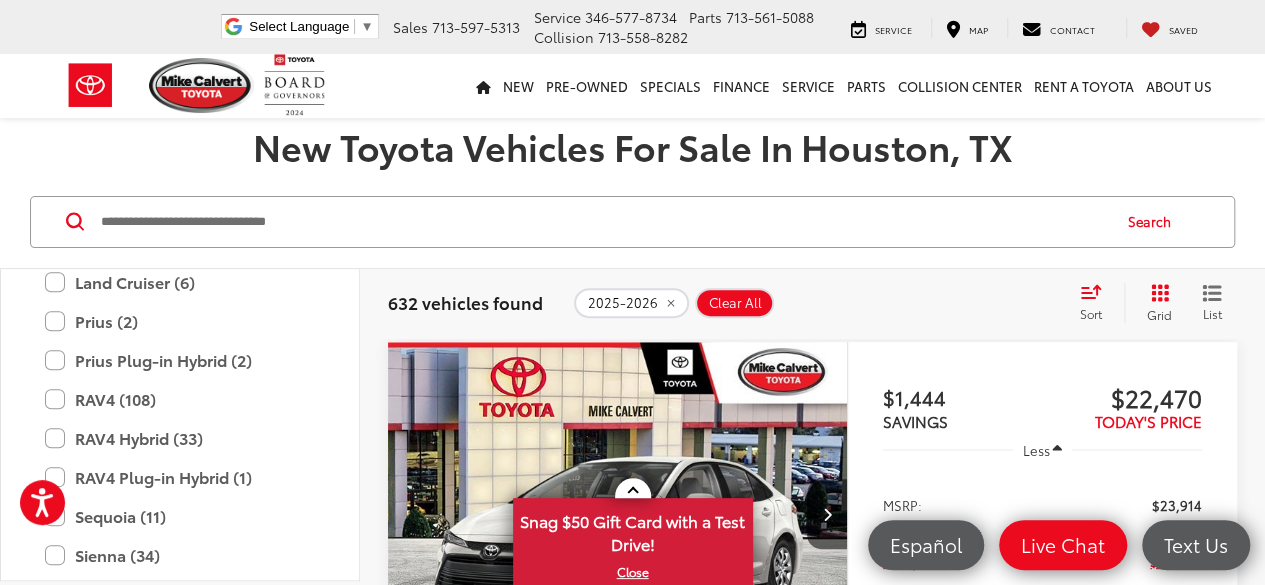 scroll, scrollTop: 1100, scrollLeft: 0, axis: vertical 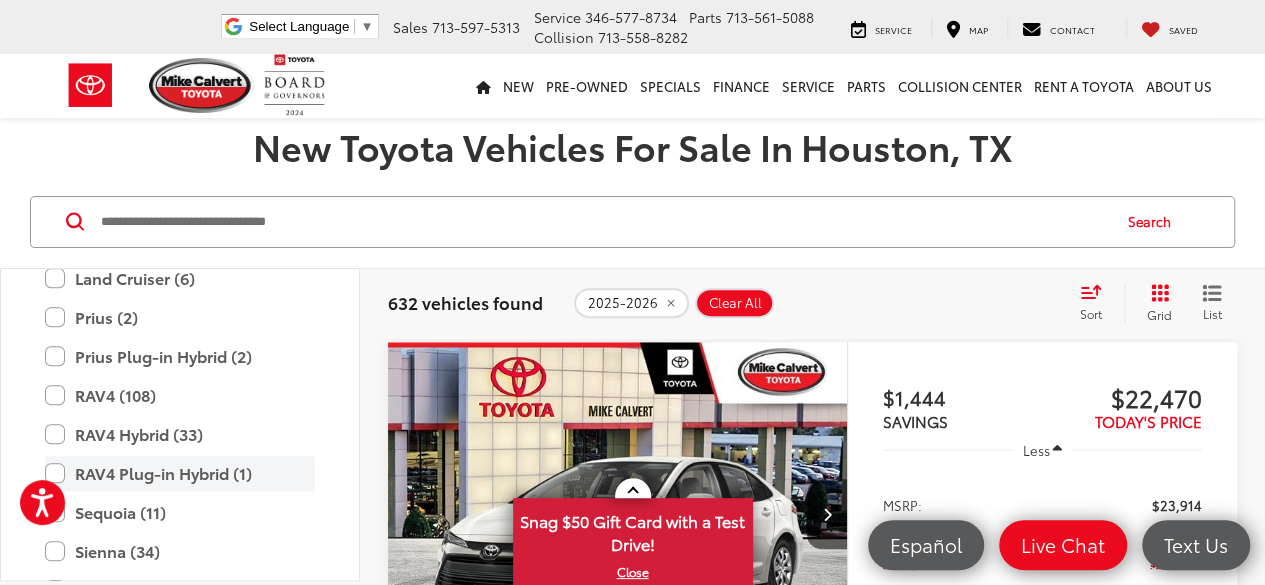 click on "RAV4 Plug-in Hybrid (1)" at bounding box center (180, 473) 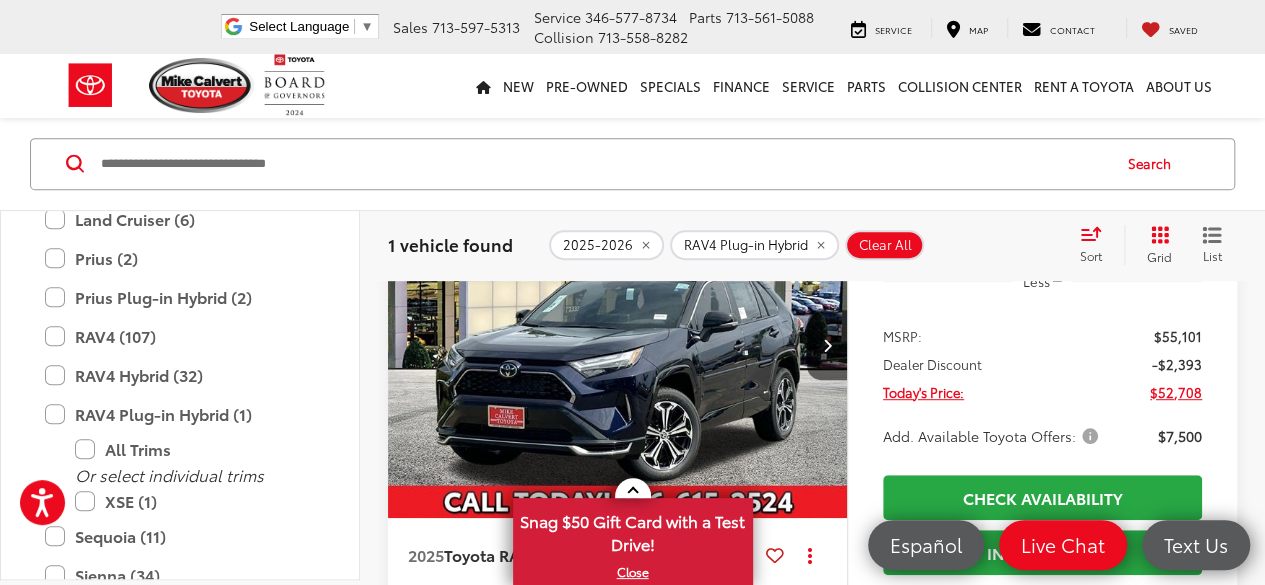 scroll, scrollTop: 398, scrollLeft: 0, axis: vertical 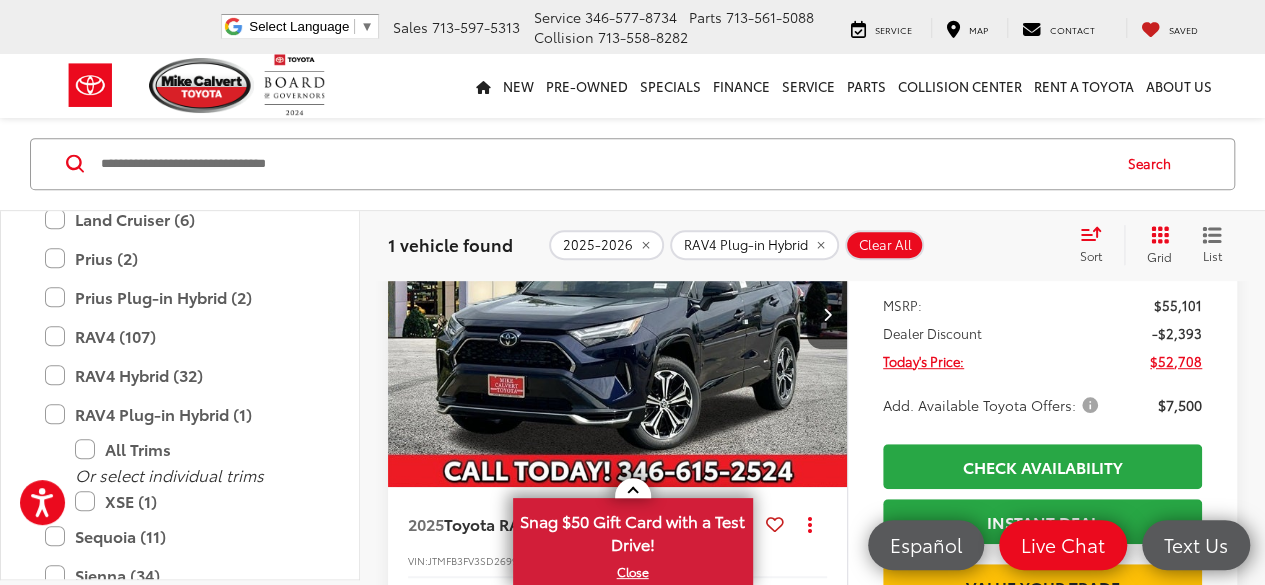 click on "Add. Available Toyota Offers:" at bounding box center (992, 405) 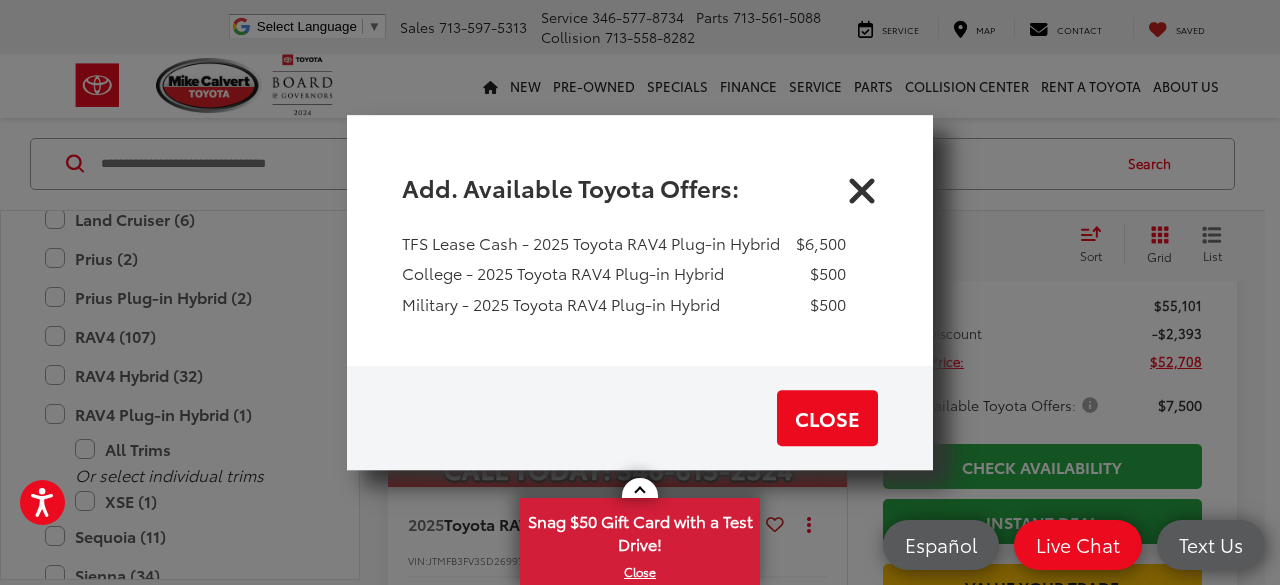 click at bounding box center (862, 187) 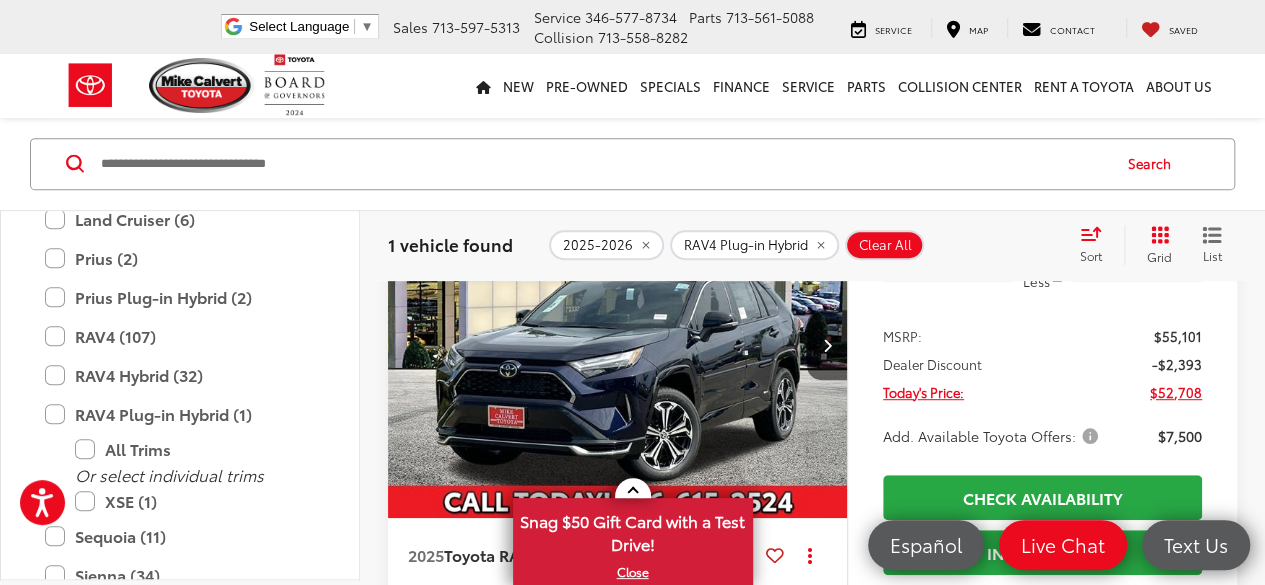 scroll, scrollTop: 398, scrollLeft: 0, axis: vertical 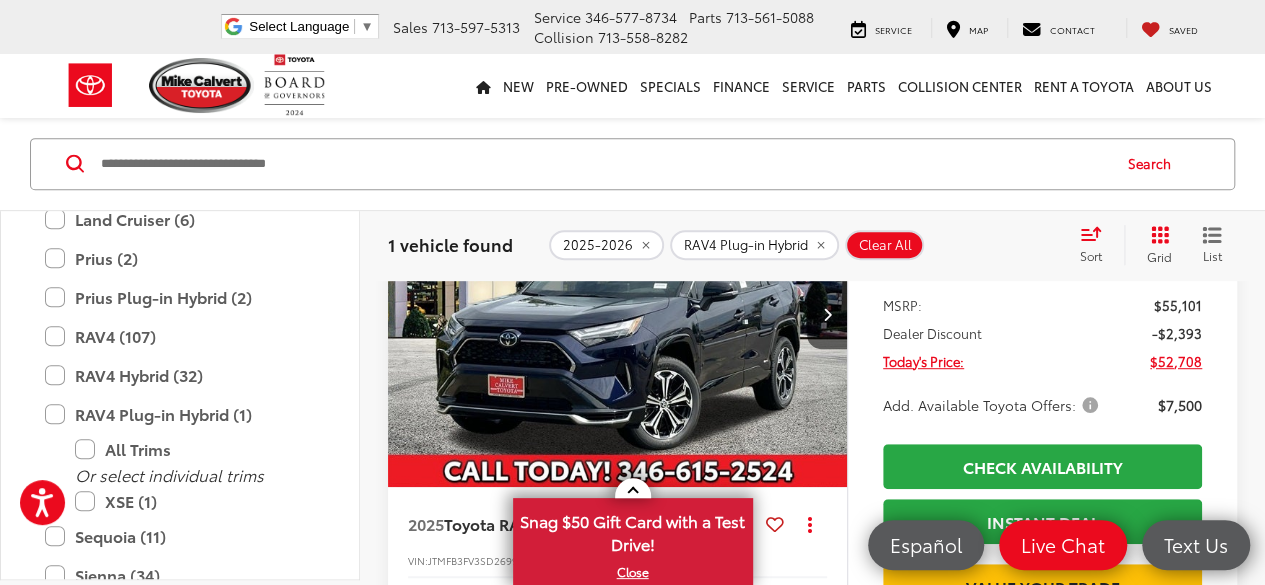 click at bounding box center (618, 315) 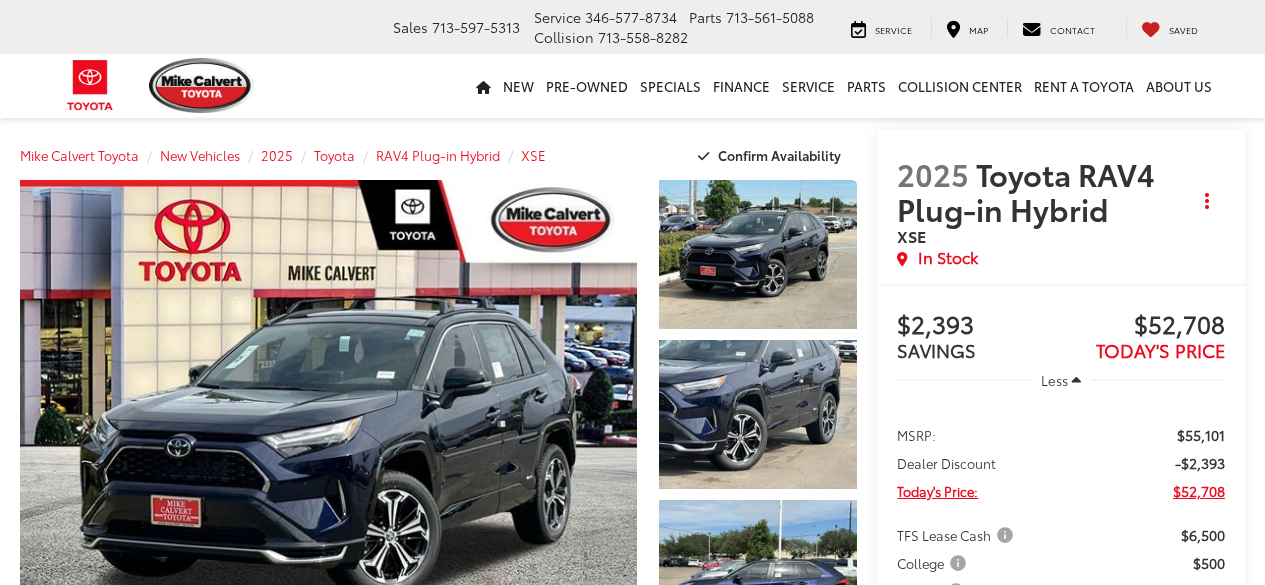 scroll, scrollTop: 0, scrollLeft: 0, axis: both 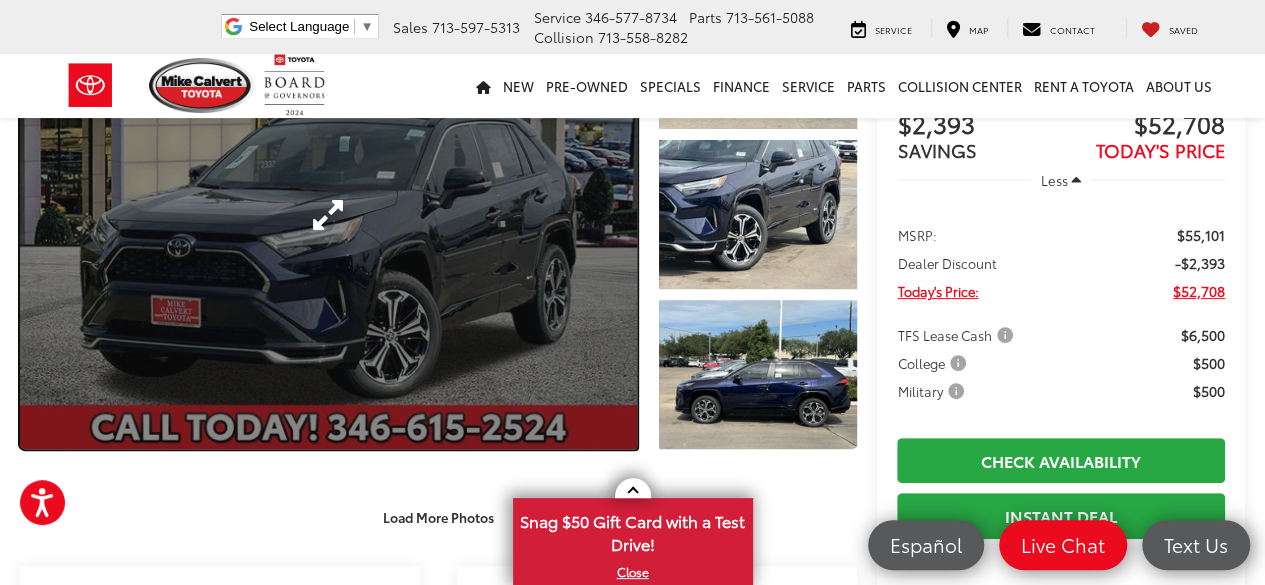 click at bounding box center (328, 214) 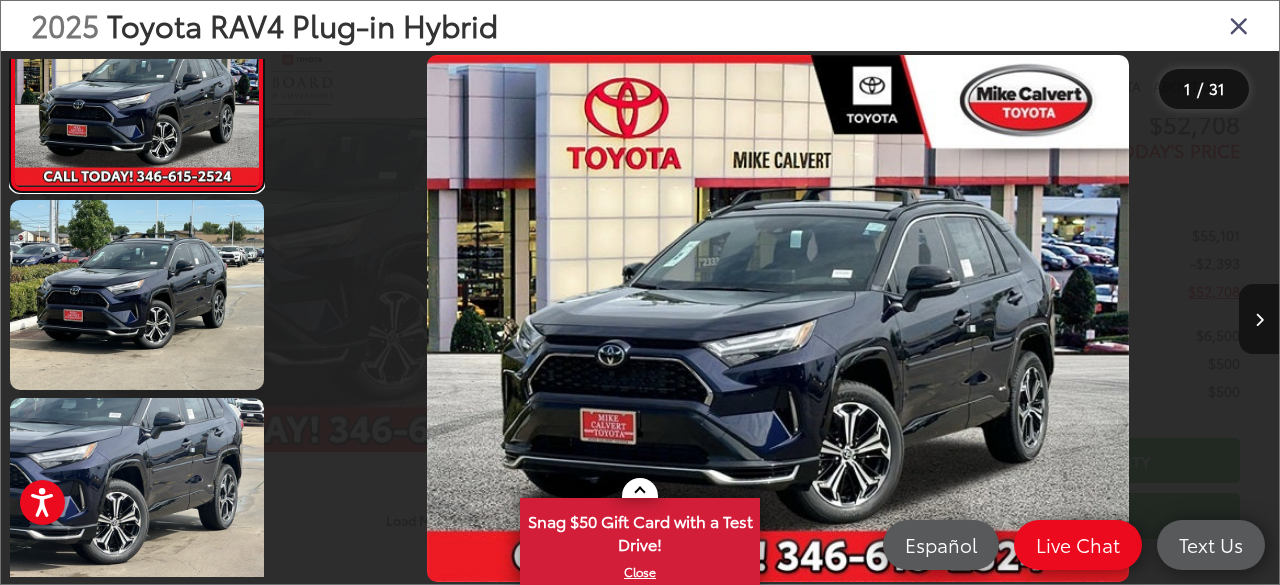 scroll, scrollTop: 100, scrollLeft: 0, axis: vertical 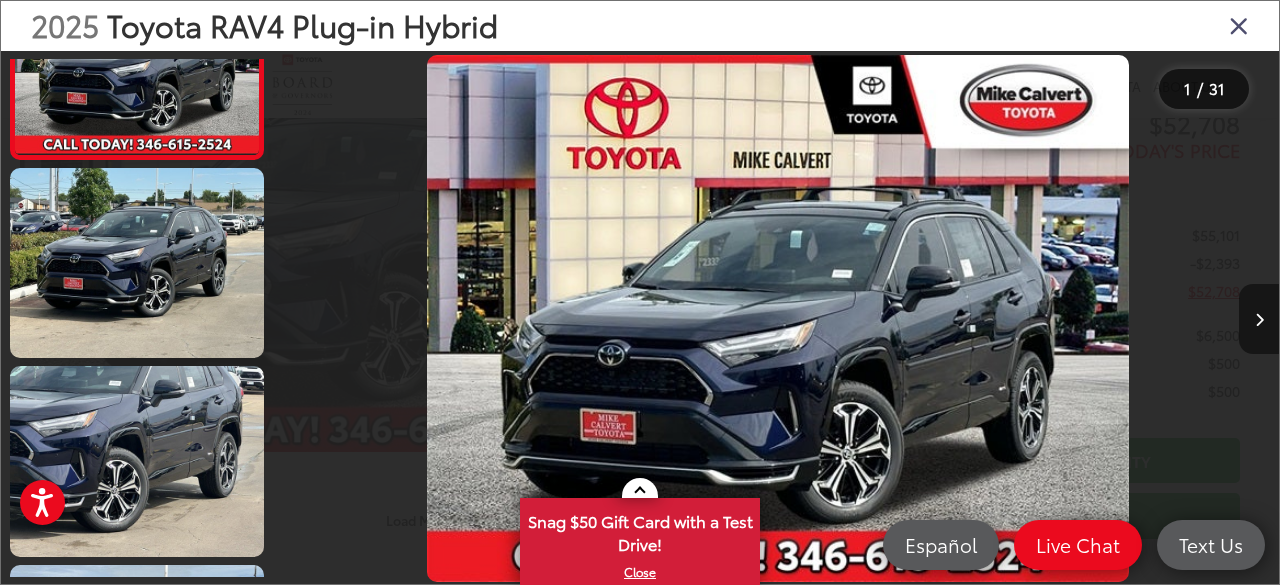 click at bounding box center [1259, 319] 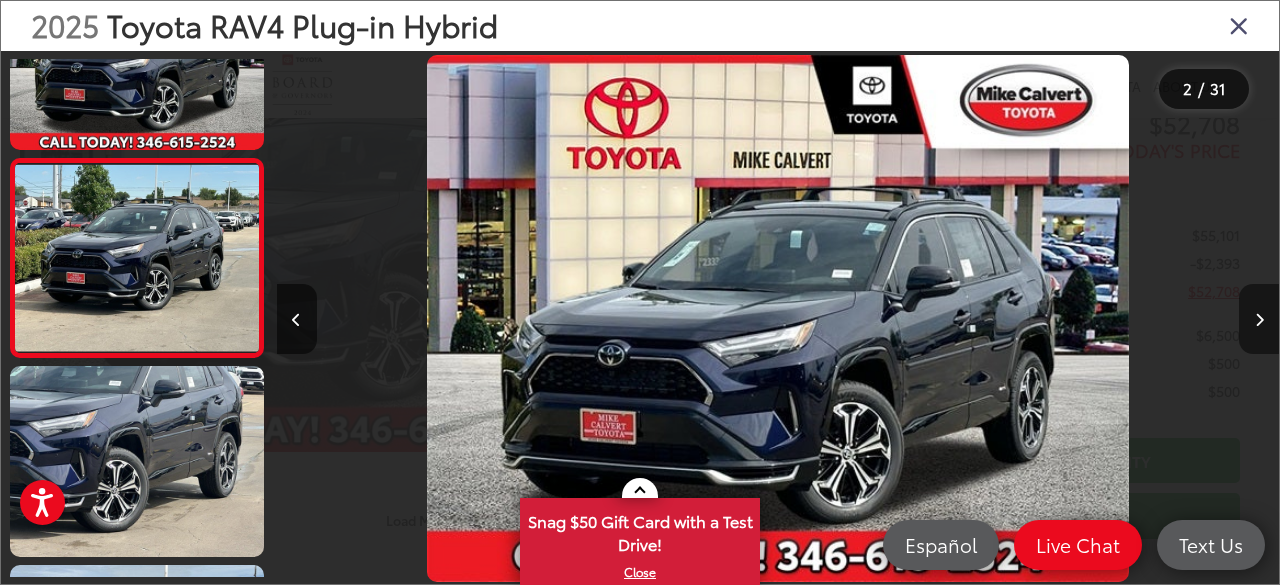 scroll, scrollTop: 97, scrollLeft: 0, axis: vertical 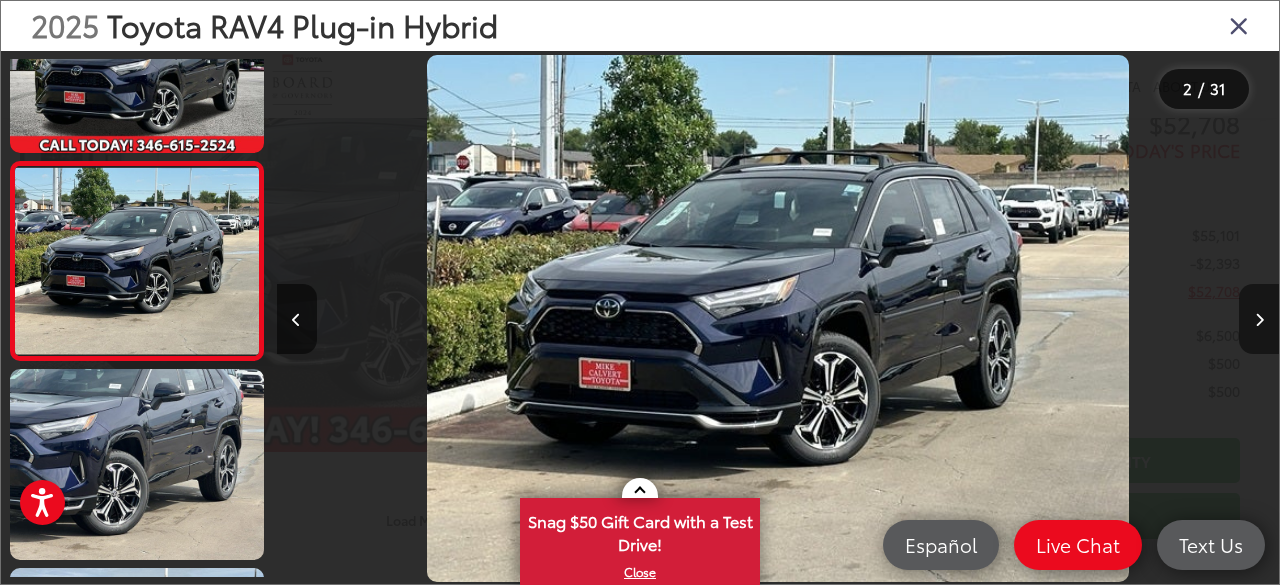 click at bounding box center (1259, 319) 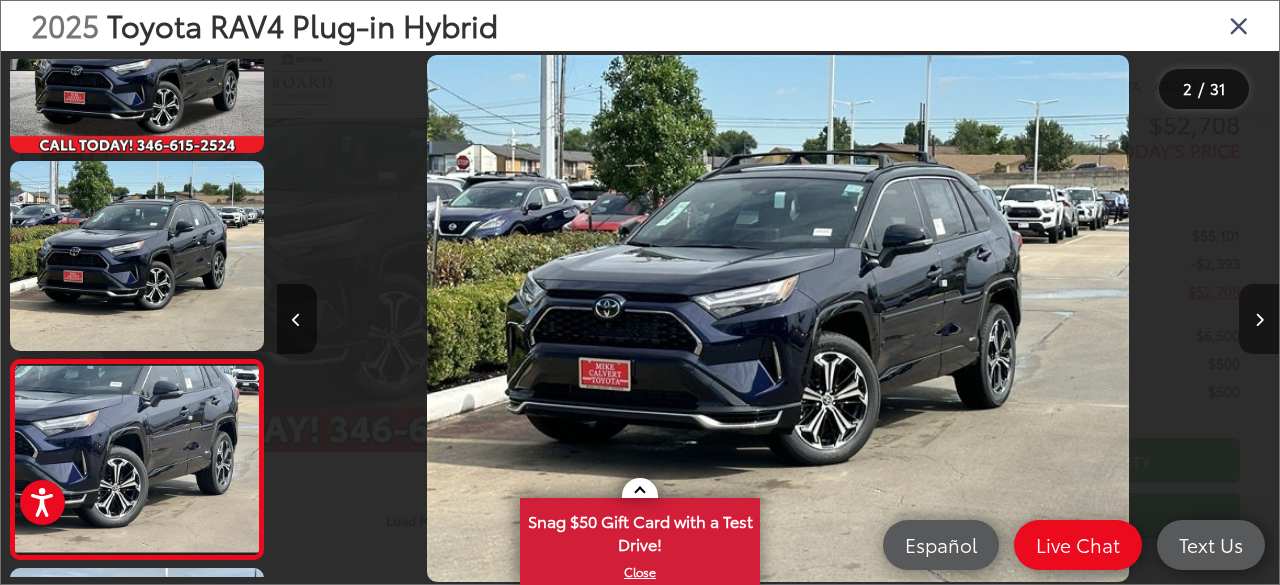 scroll, scrollTop: 0, scrollLeft: 1069, axis: horizontal 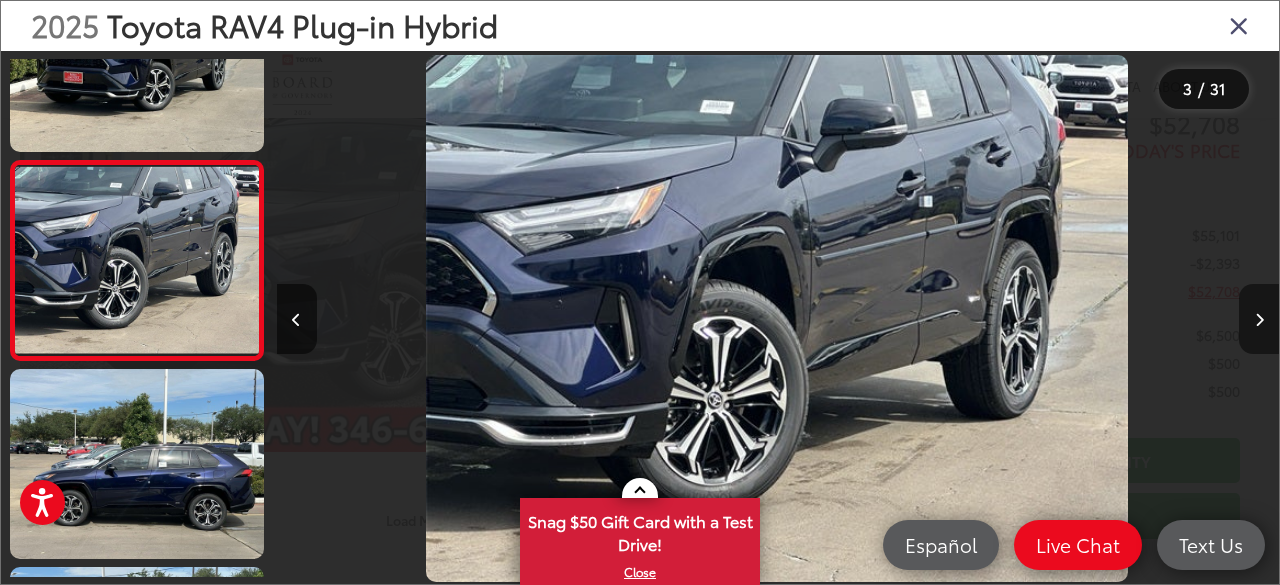 click at bounding box center [1259, 319] 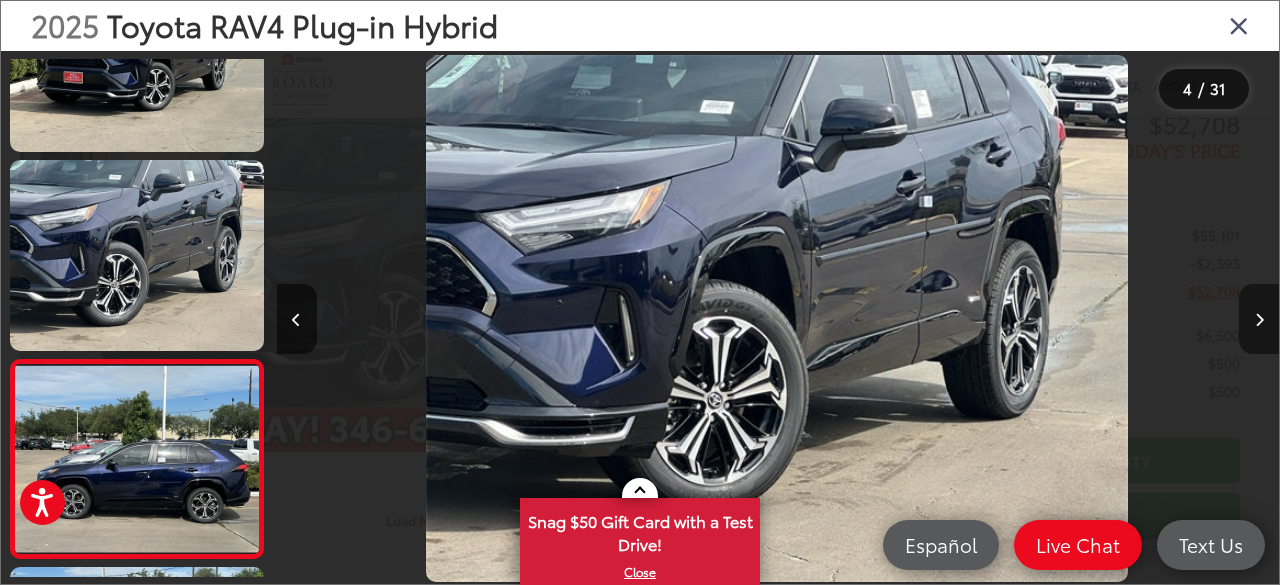 scroll, scrollTop: 0, scrollLeft: 2278, axis: horizontal 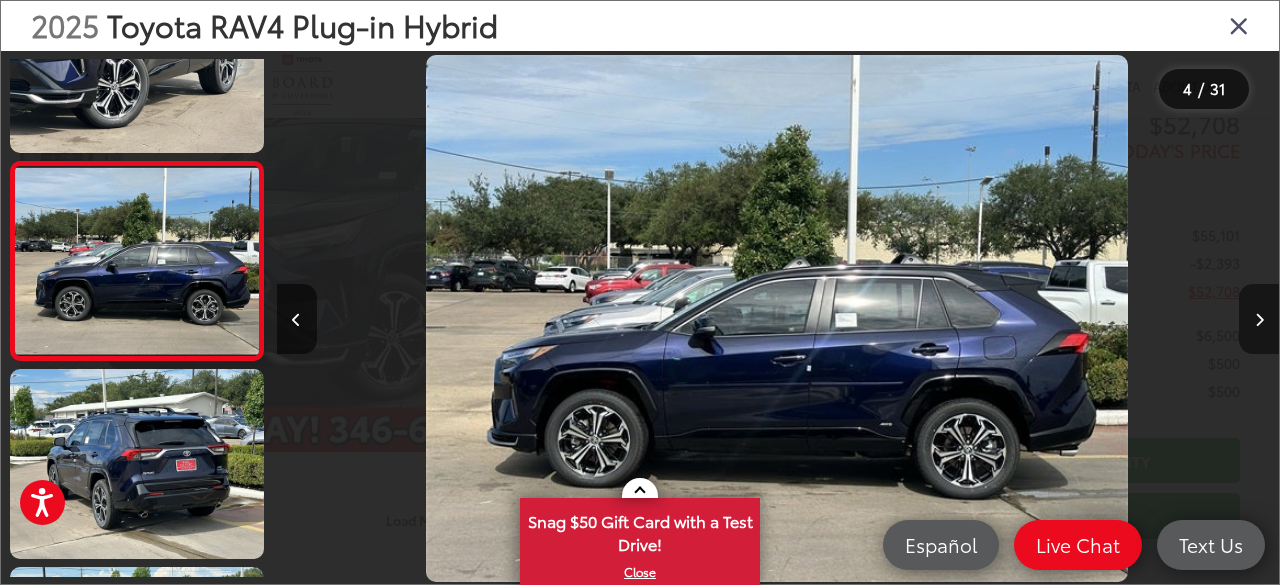 click at bounding box center (1259, 320) 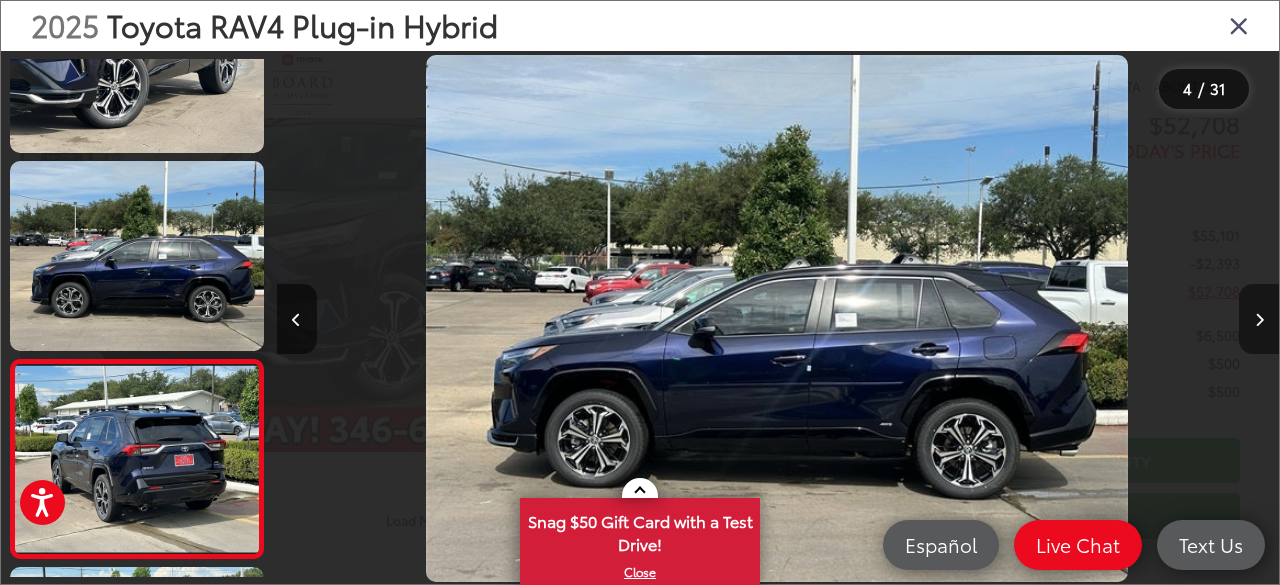 scroll, scrollTop: 0, scrollLeft: 3075, axis: horizontal 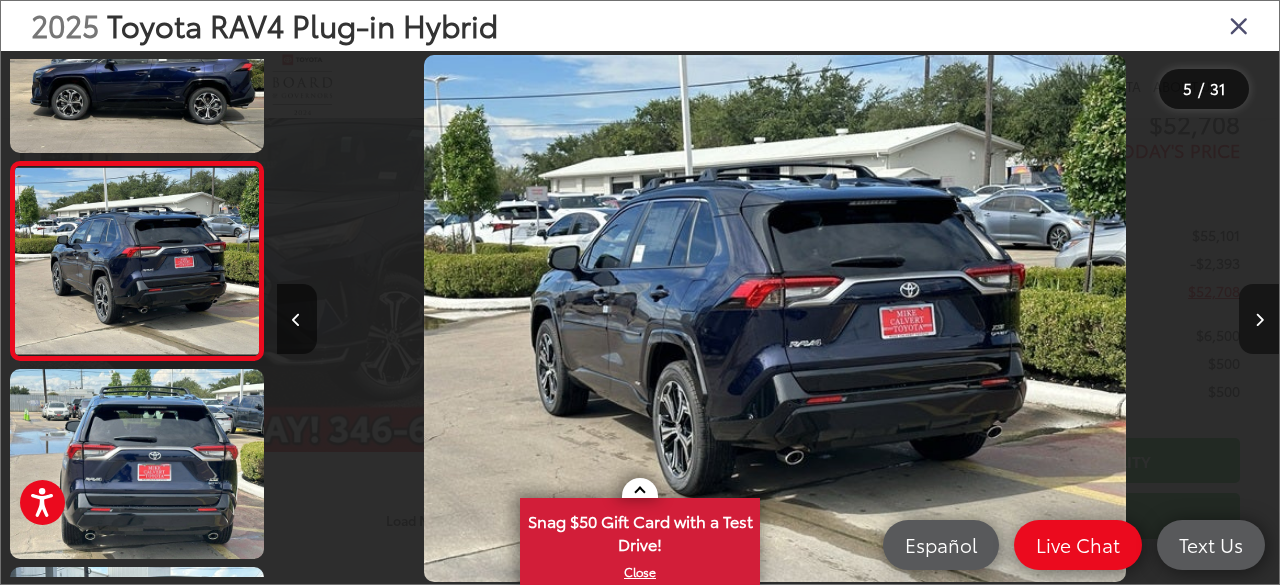 click at bounding box center [1259, 320] 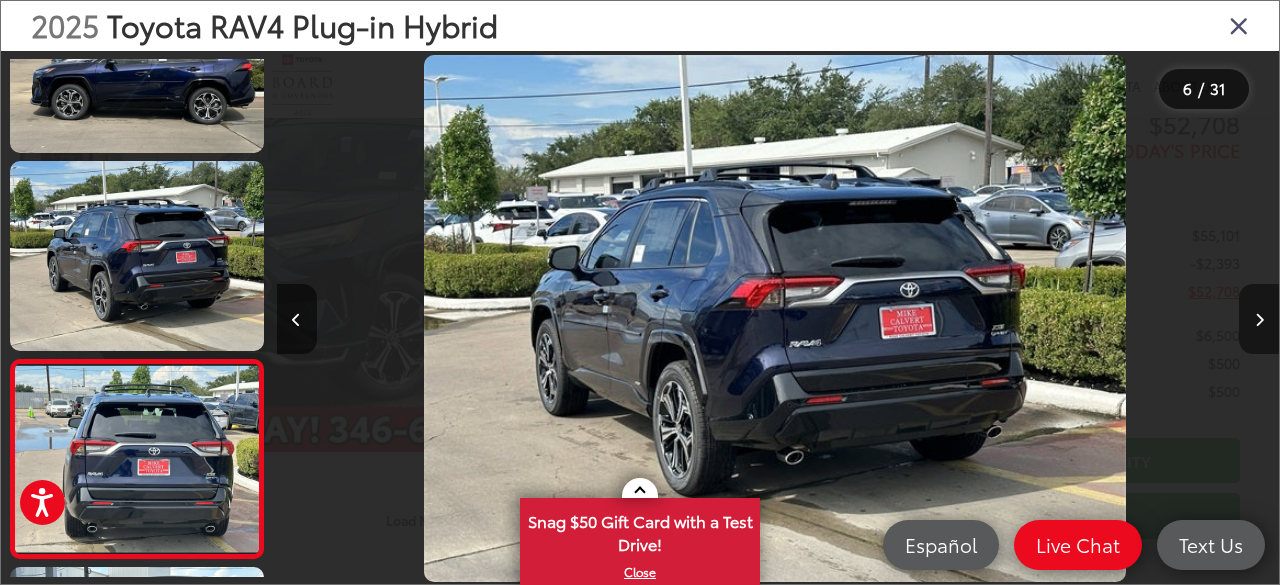 scroll, scrollTop: 0, scrollLeft: 4284, axis: horizontal 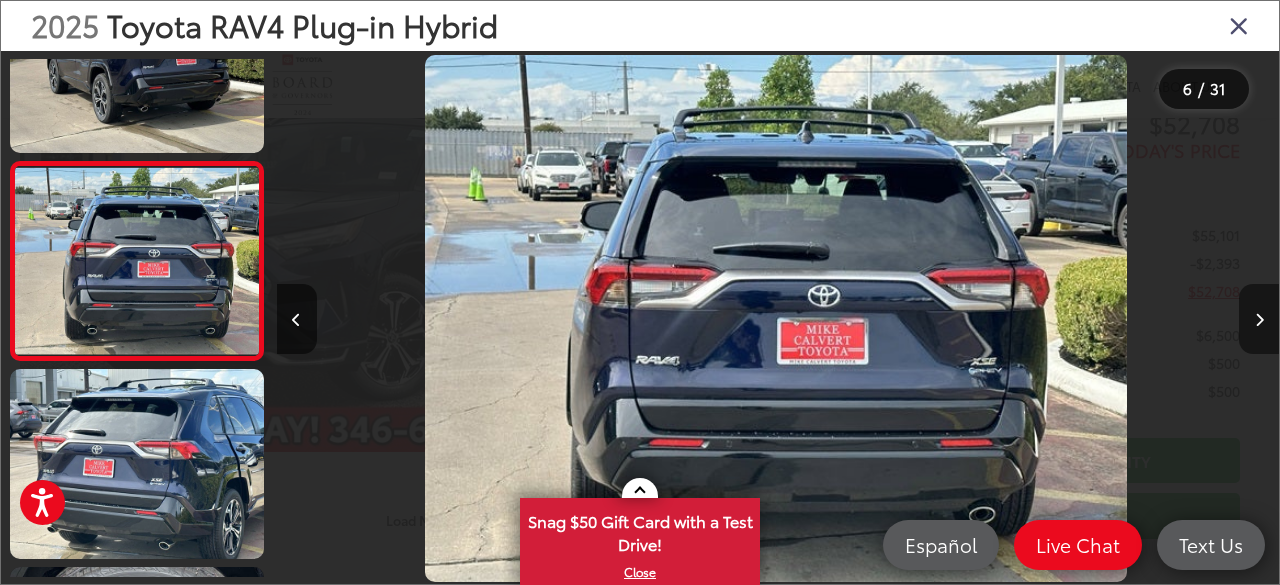 click at bounding box center (1259, 320) 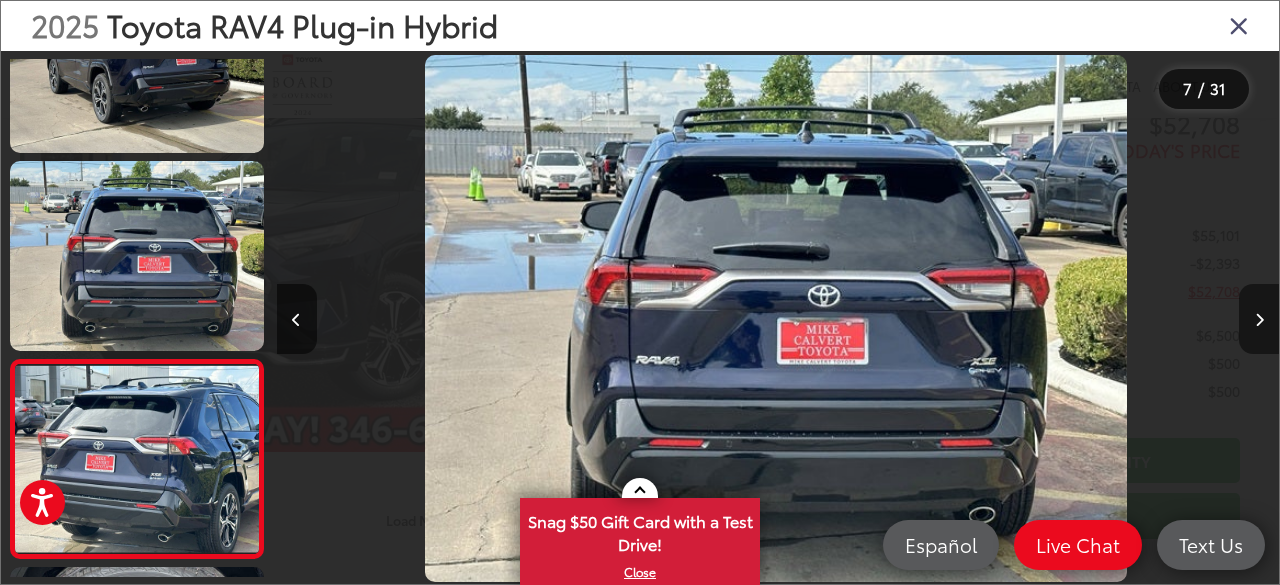 scroll, scrollTop: 0, scrollLeft: 5287, axis: horizontal 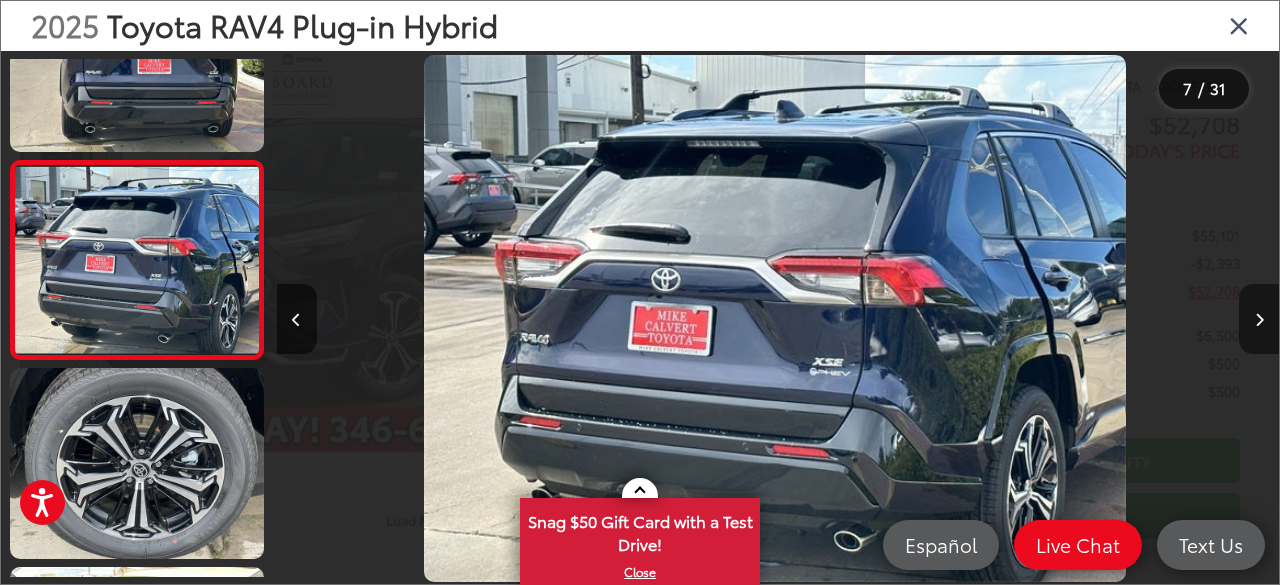click at bounding box center (1259, 320) 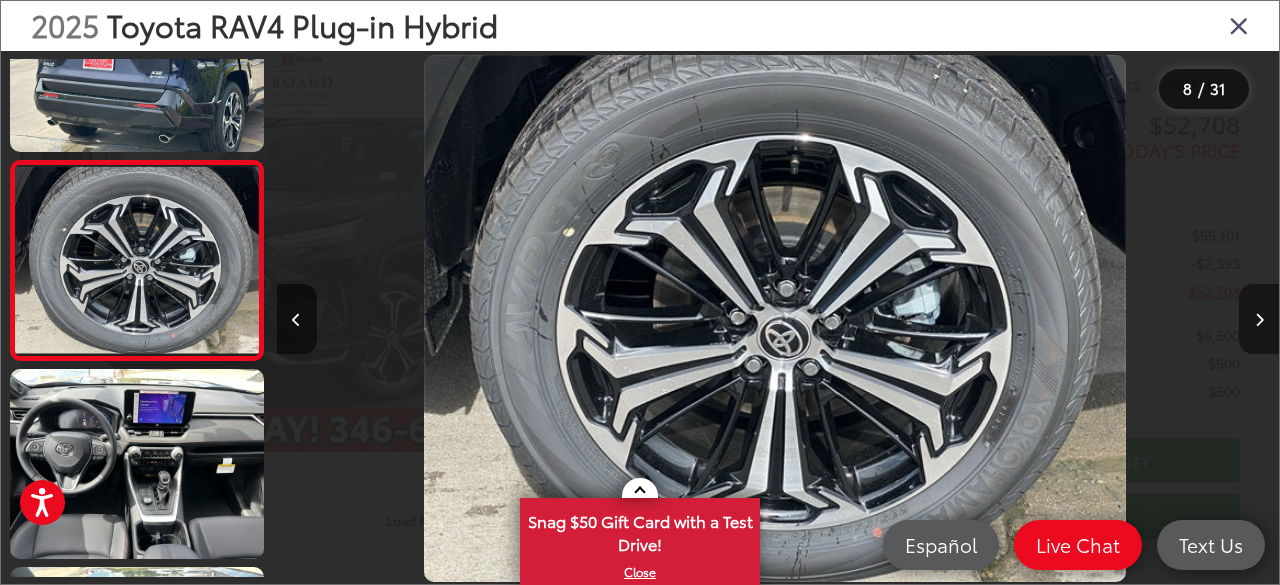 click at bounding box center [1259, 320] 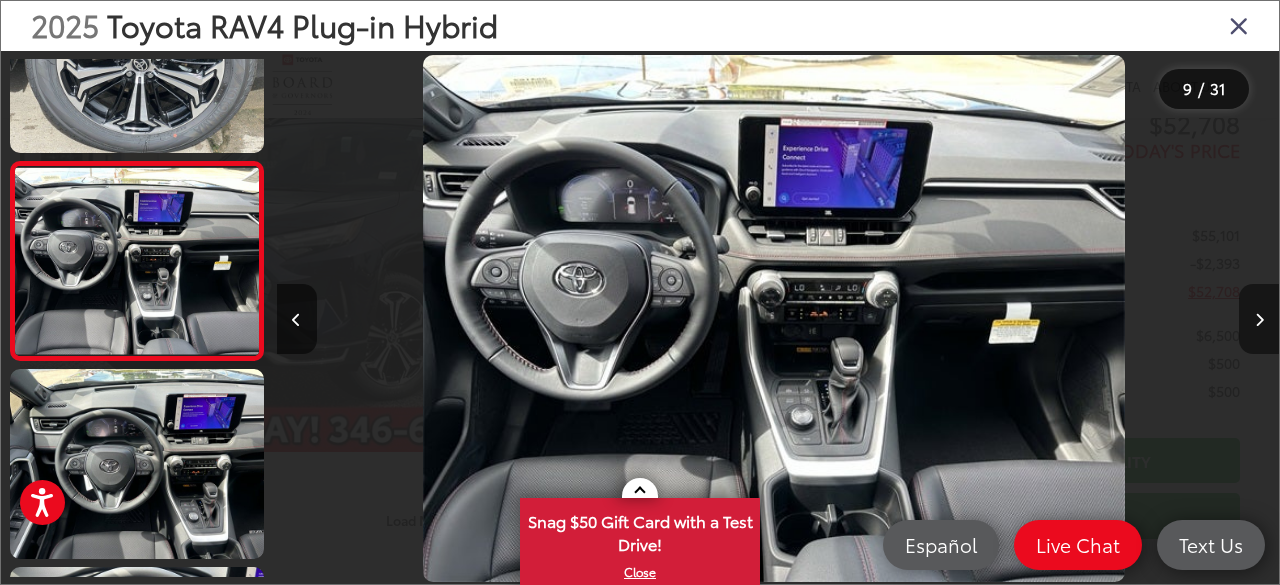 click at bounding box center (1259, 320) 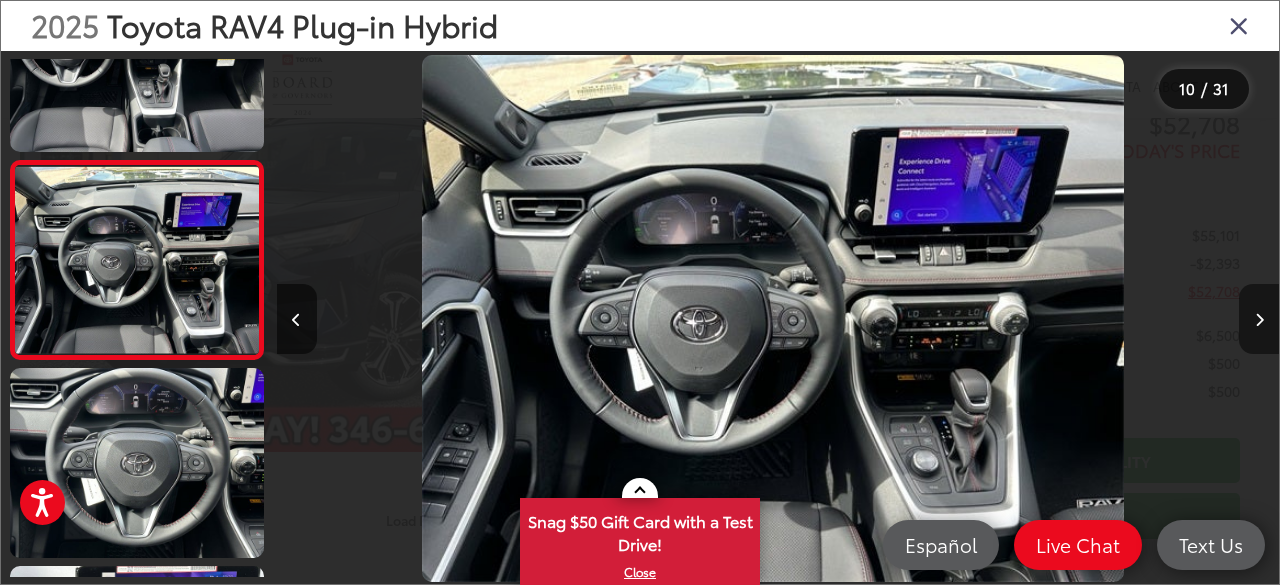 click at bounding box center (1259, 320) 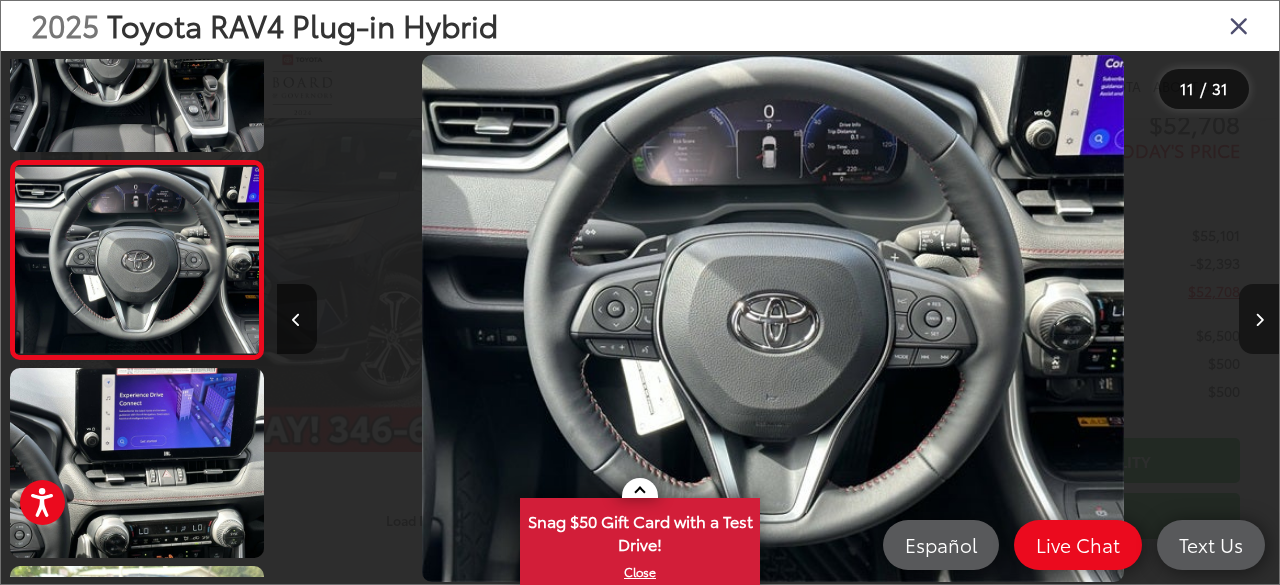click at bounding box center [1259, 320] 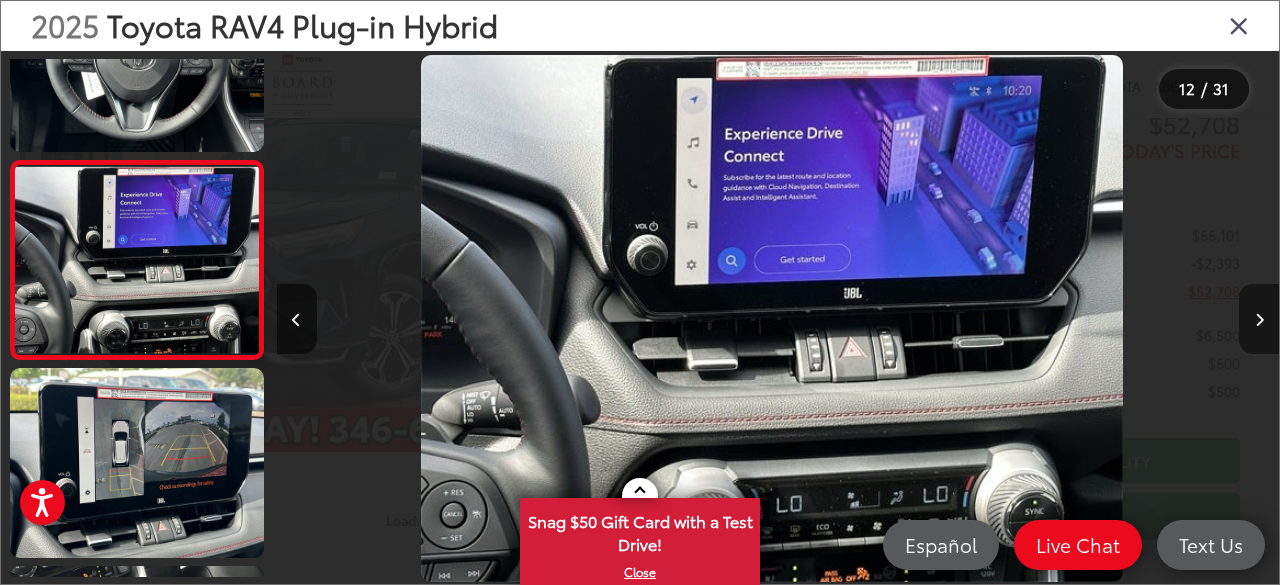 click at bounding box center (1259, 320) 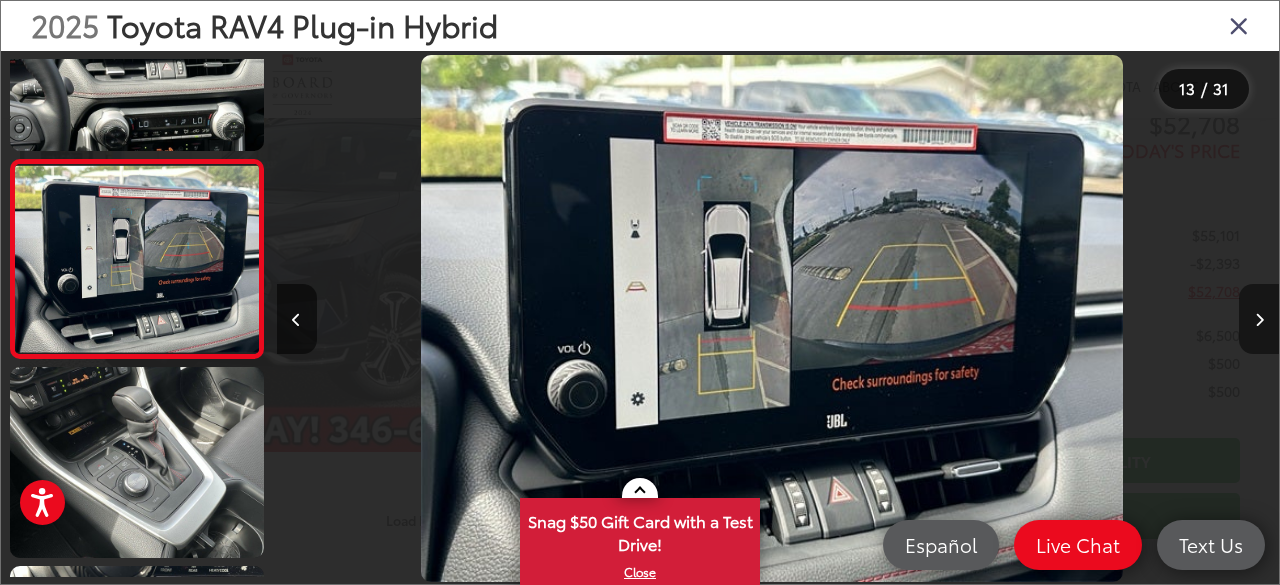 click at bounding box center [1259, 320] 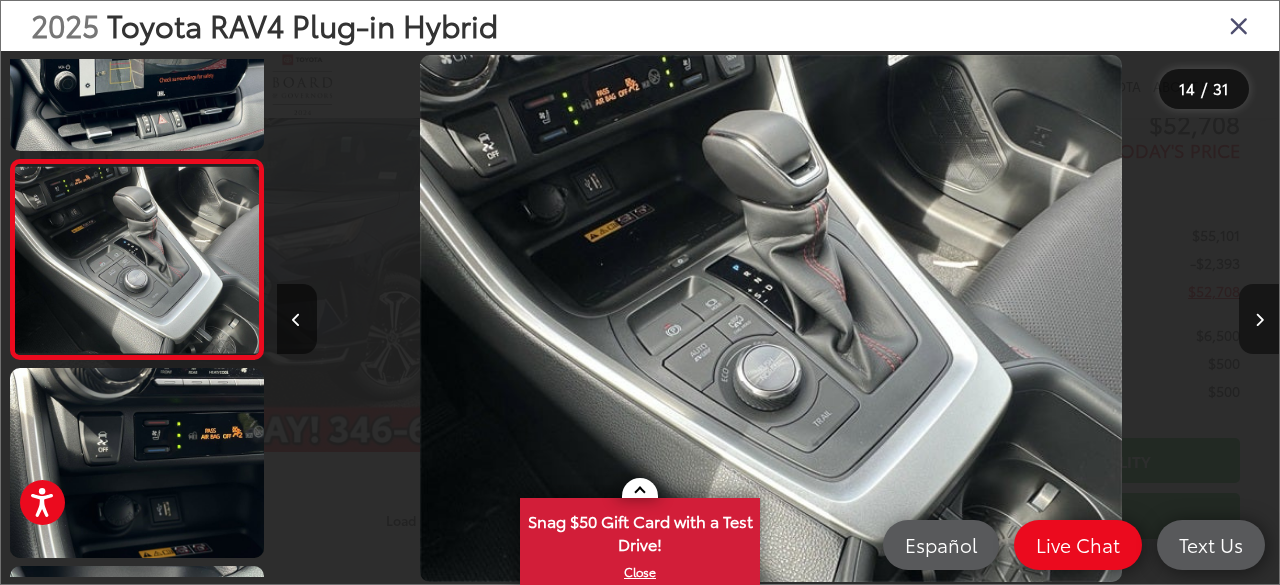click at bounding box center (1259, 320) 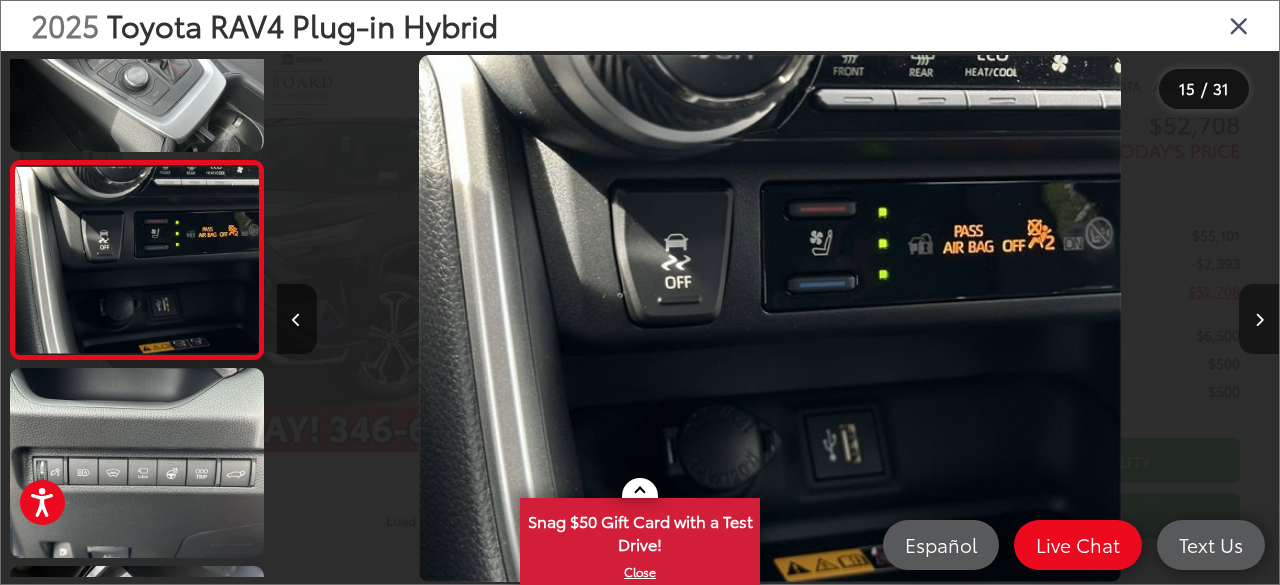 click at bounding box center (1259, 320) 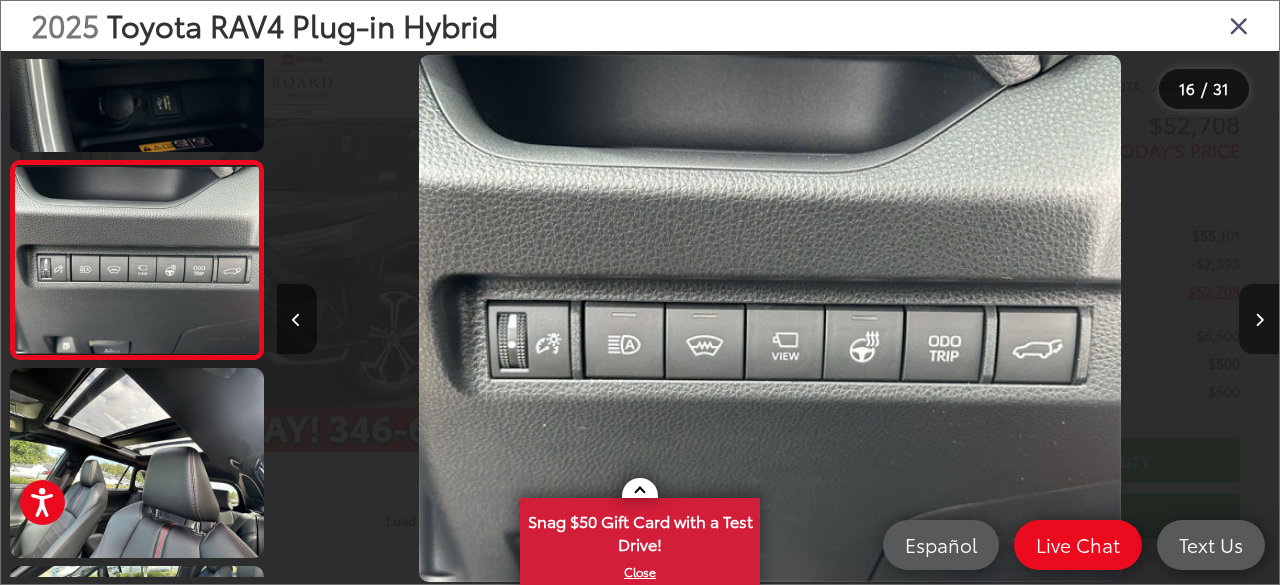 click at bounding box center [1259, 320] 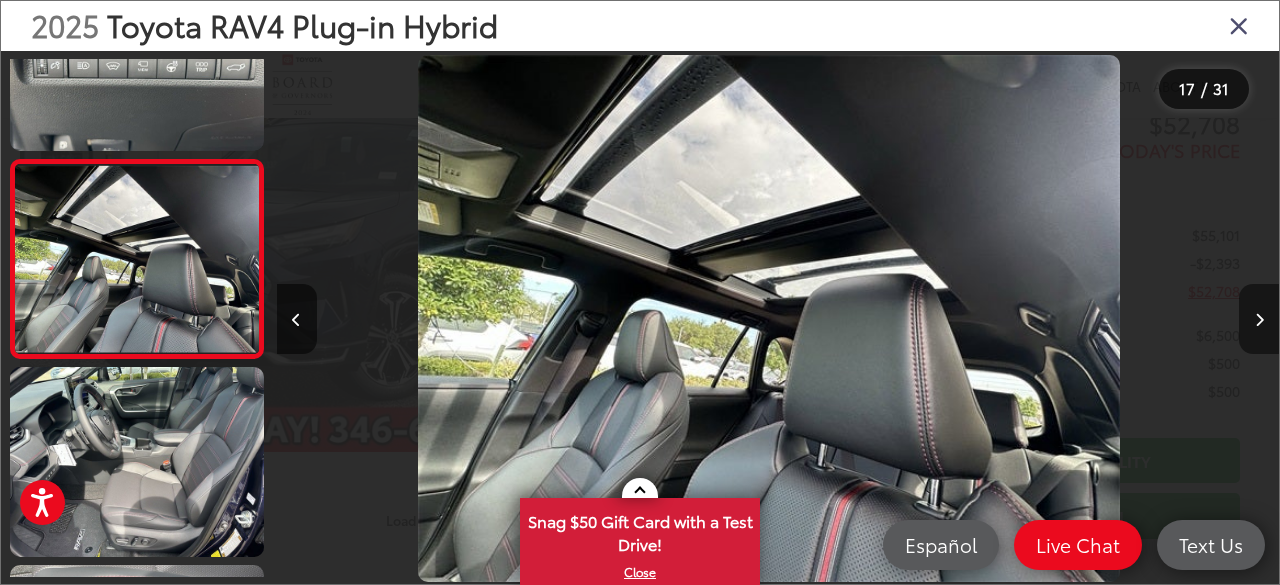 click at bounding box center [1259, 320] 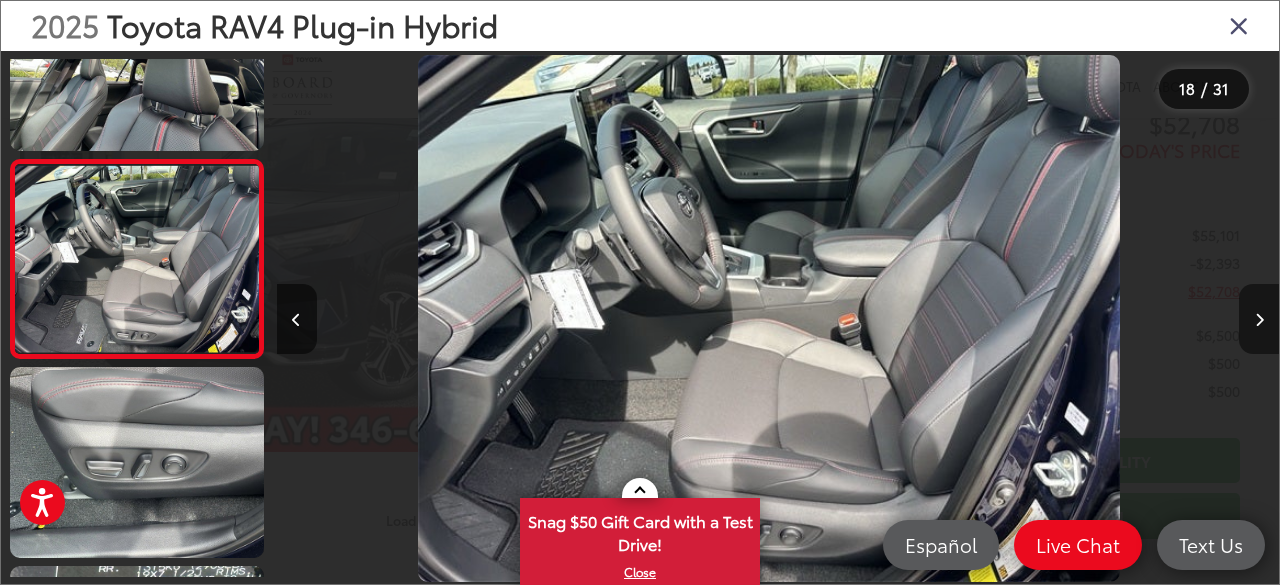 click at bounding box center (1259, 320) 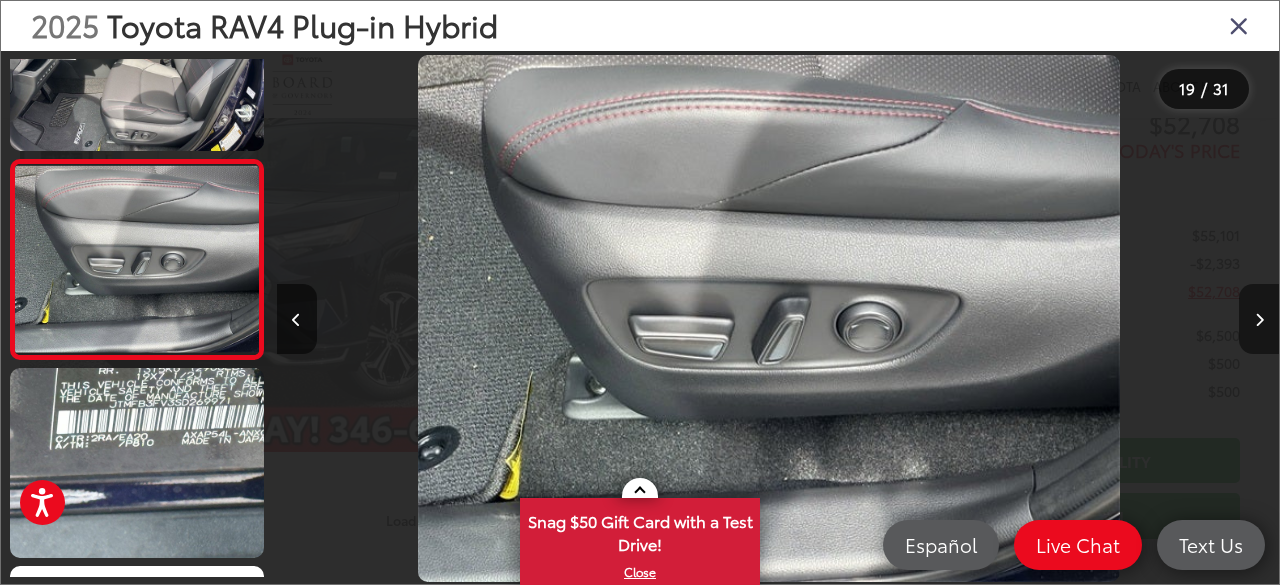click at bounding box center (1259, 320) 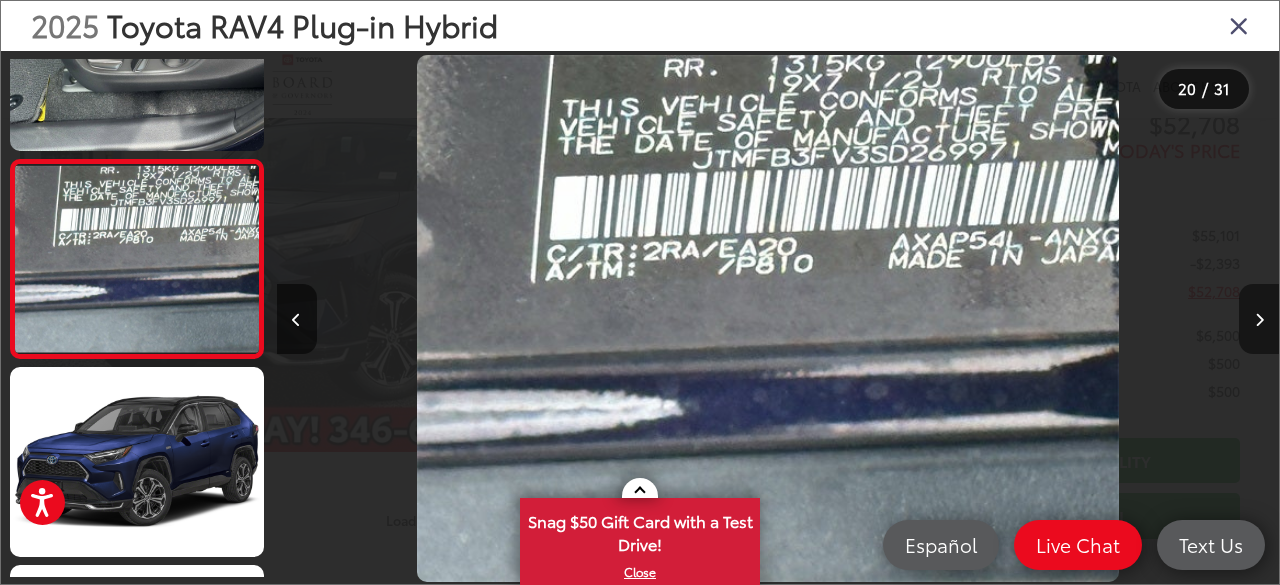 click at bounding box center [1259, 320] 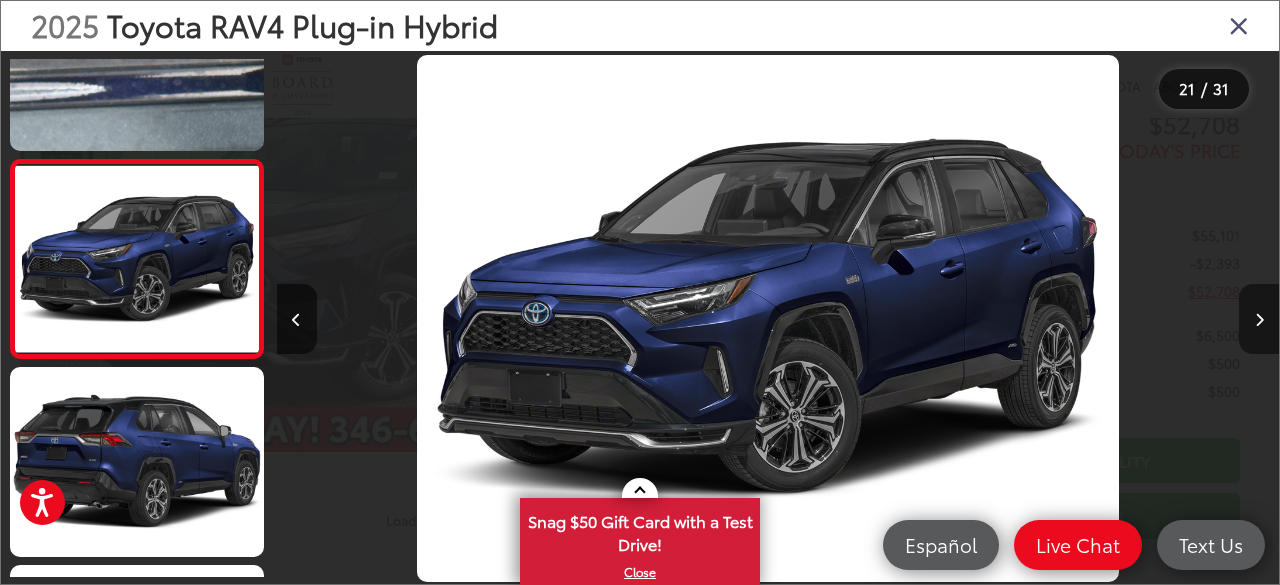 click at bounding box center (1259, 320) 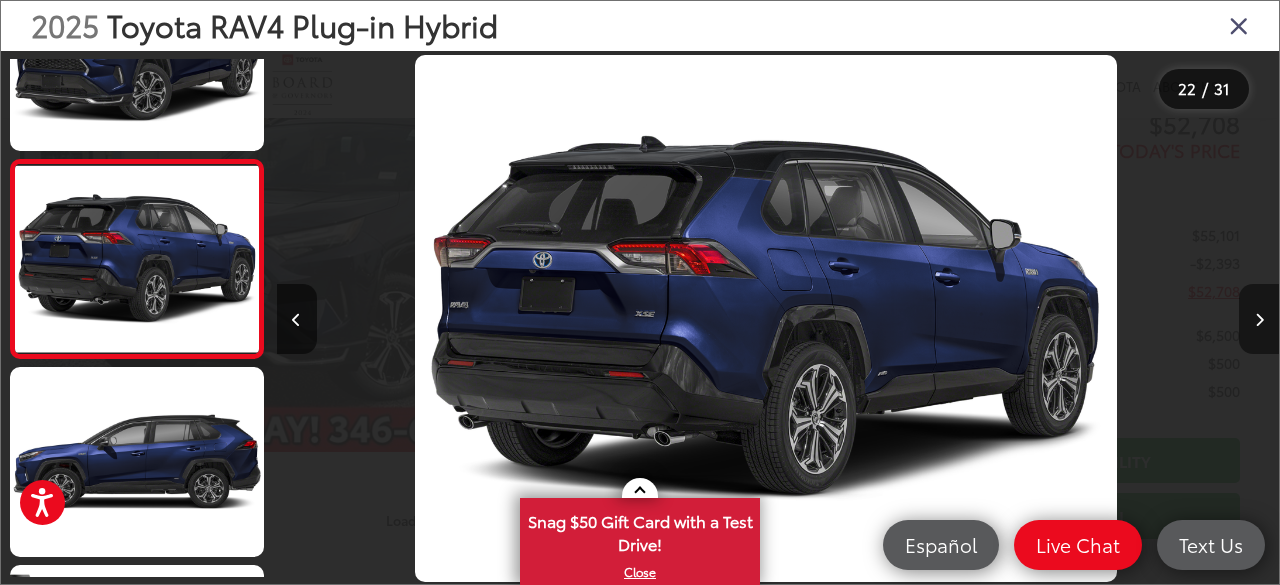 click at bounding box center (1259, 320) 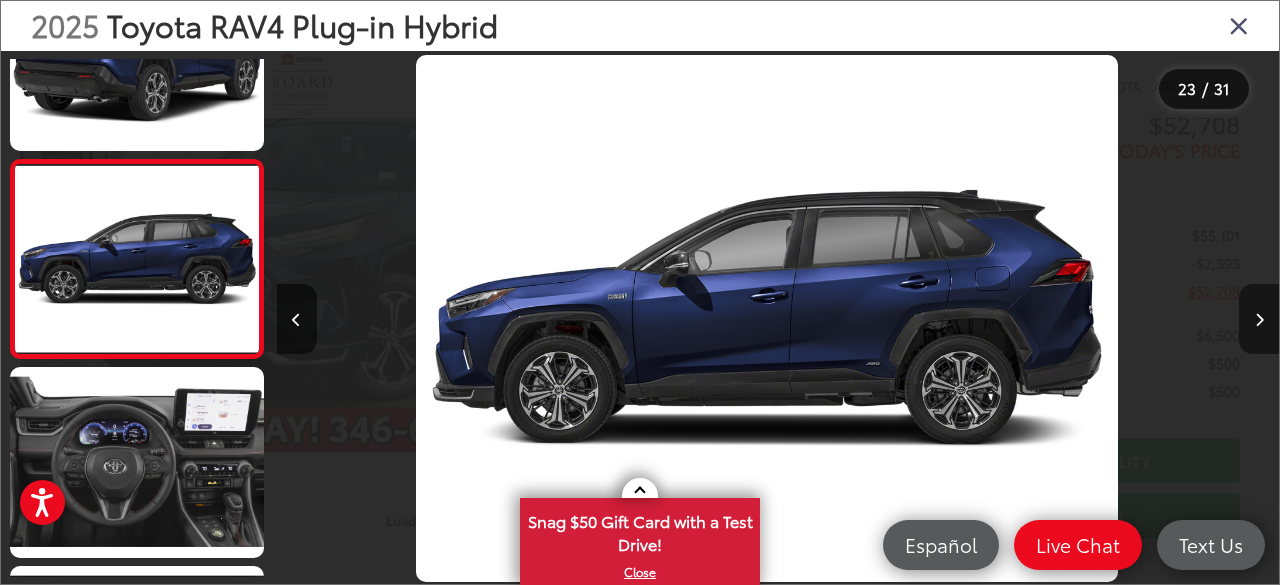 click at bounding box center (1259, 320) 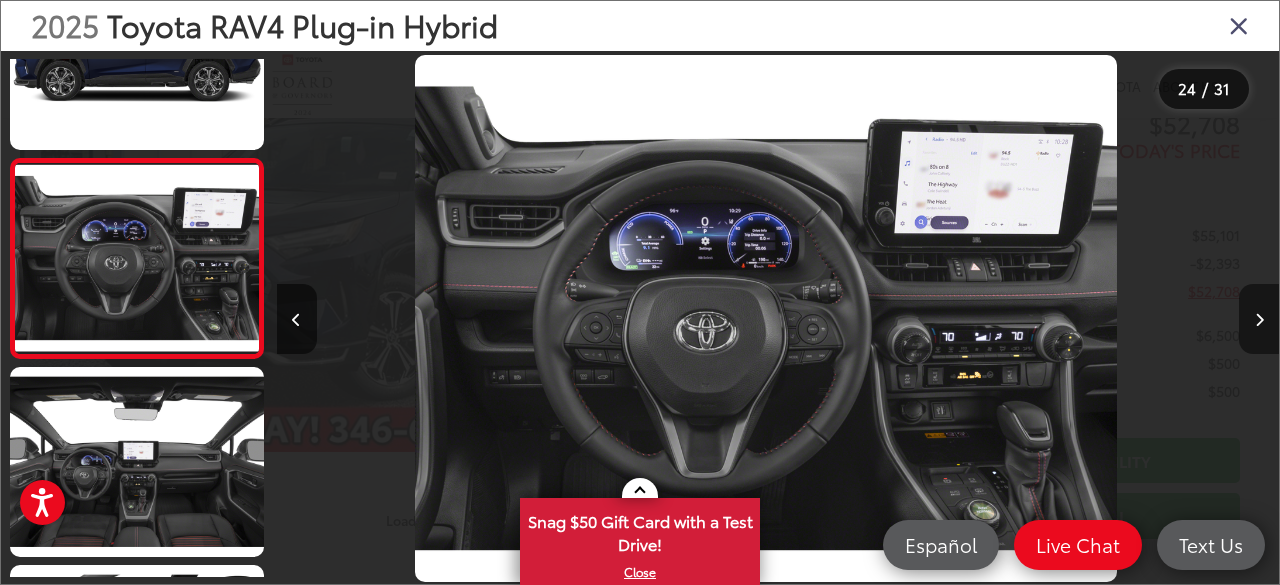 click at bounding box center (1259, 320) 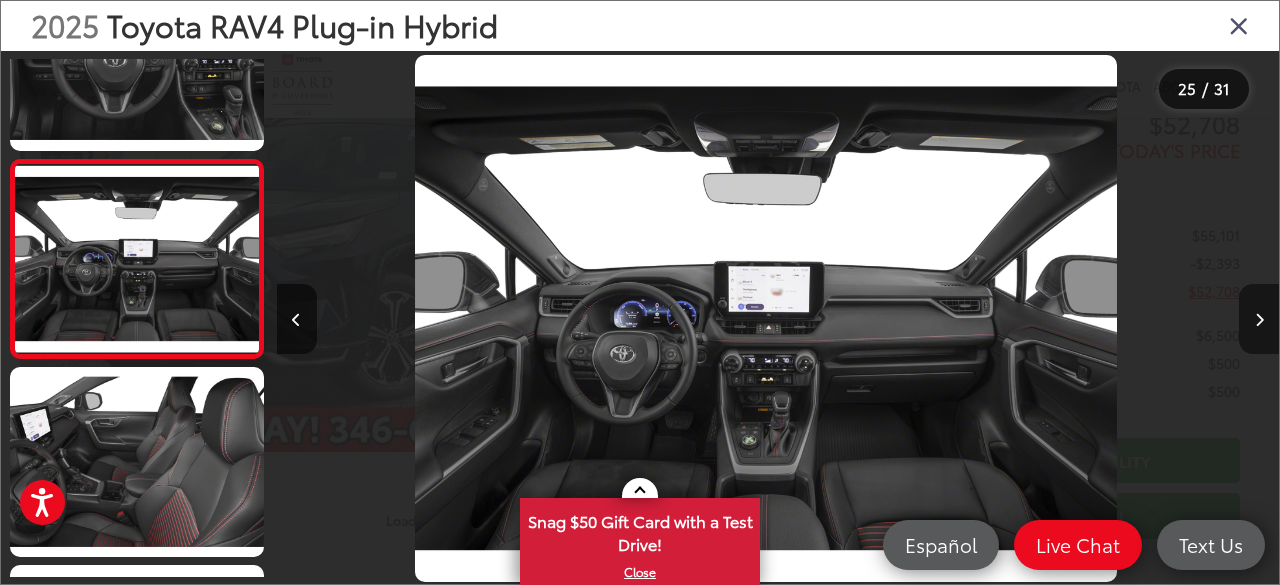 click at bounding box center [1259, 320] 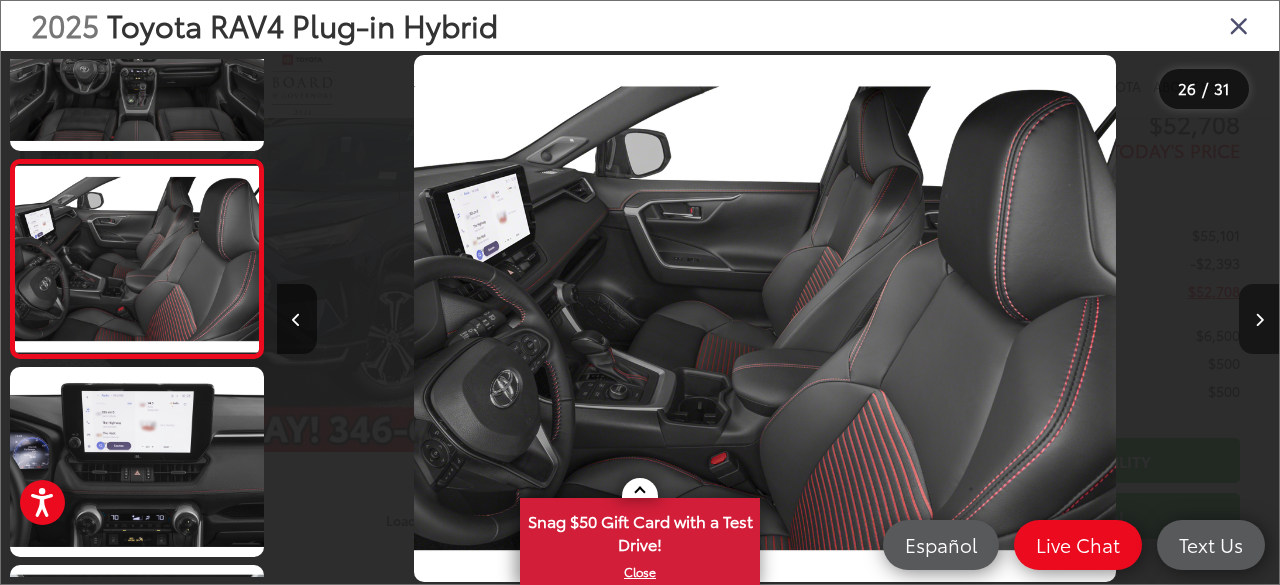 click at bounding box center [1259, 320] 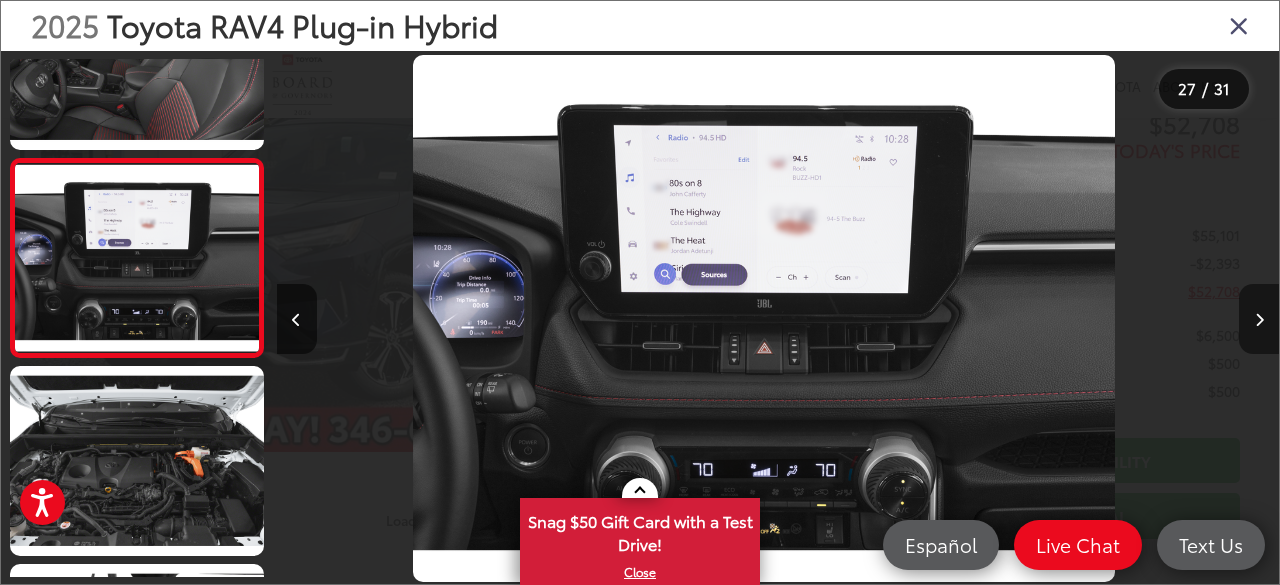 click at bounding box center [1259, 320] 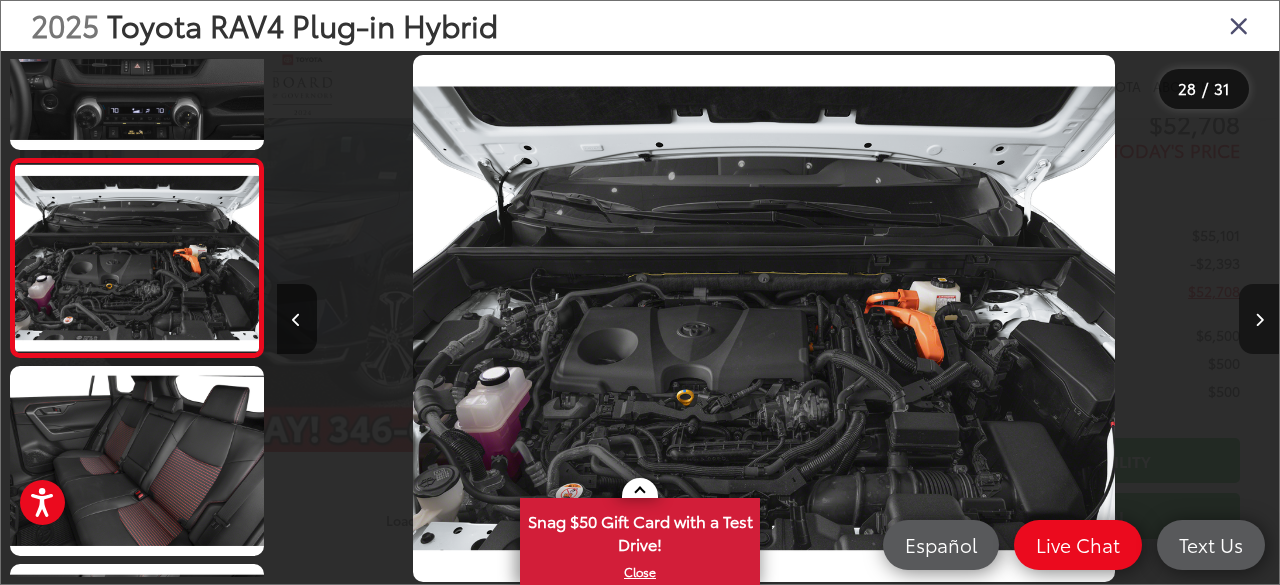 click at bounding box center [1259, 320] 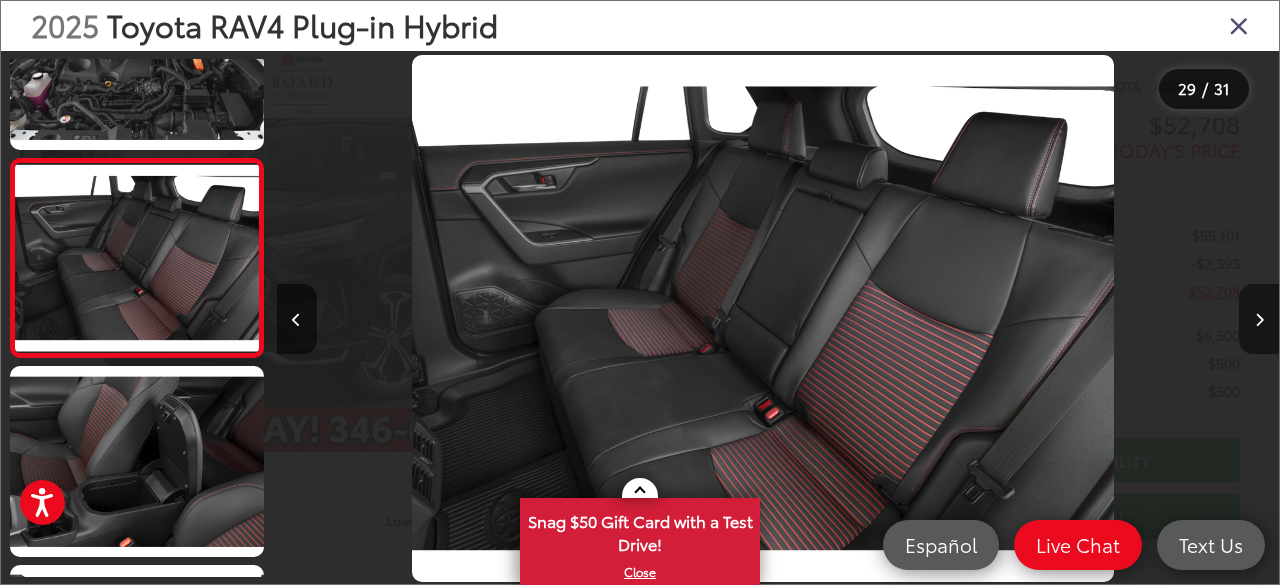 click at bounding box center [1259, 320] 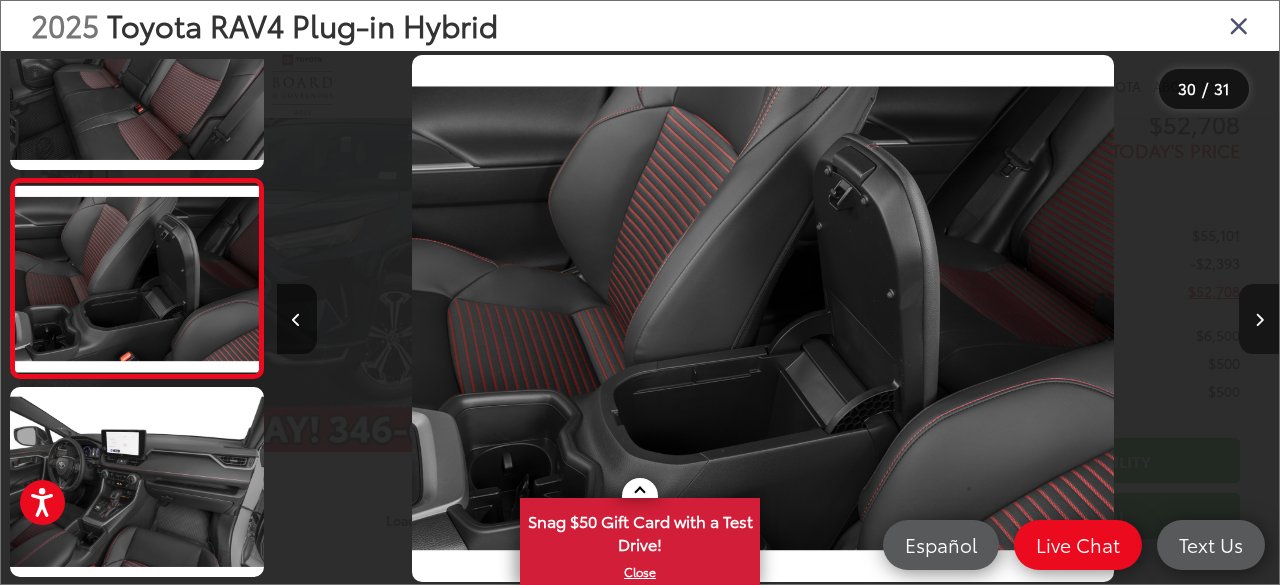 click at bounding box center (1259, 320) 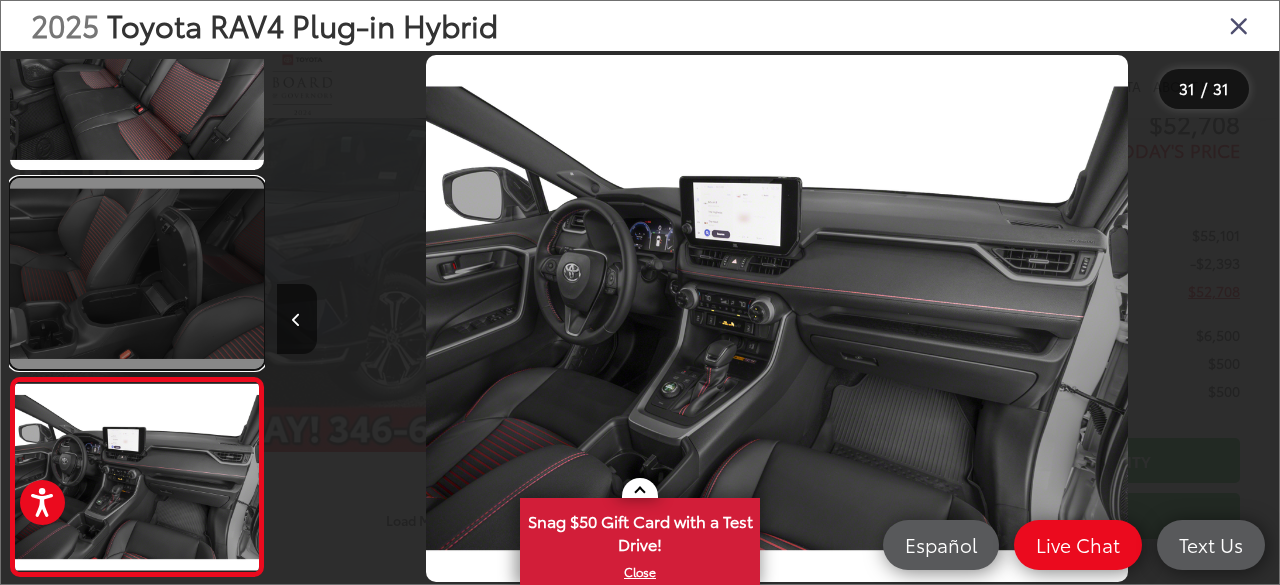click at bounding box center (137, 273) 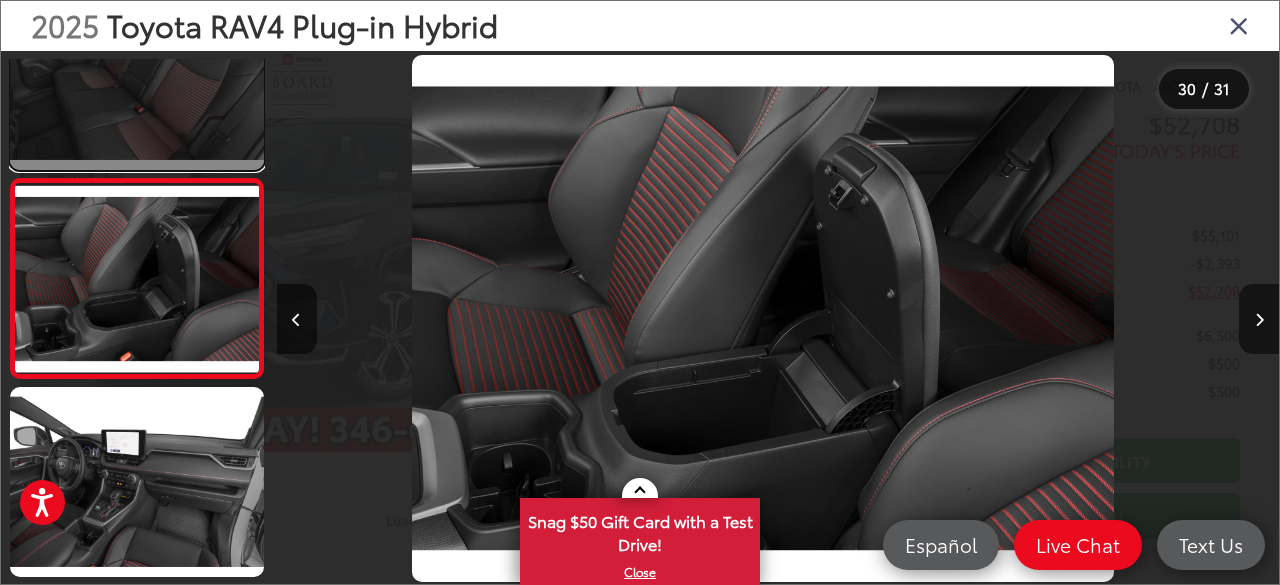 click at bounding box center (137, 75) 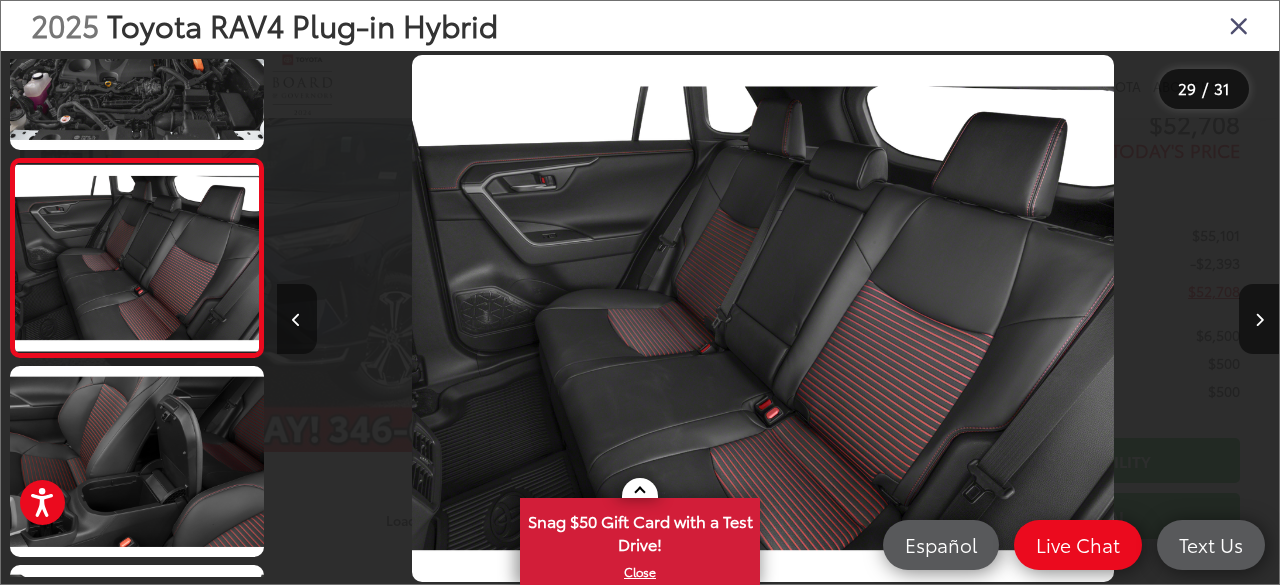 click at bounding box center [296, 320] 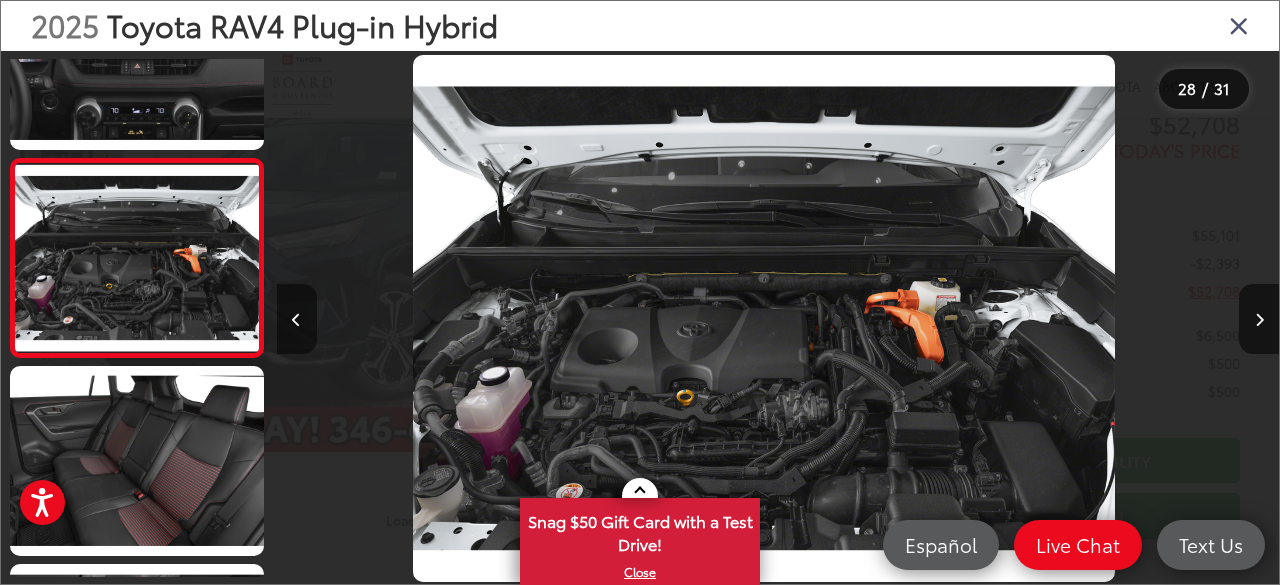 click at bounding box center (296, 320) 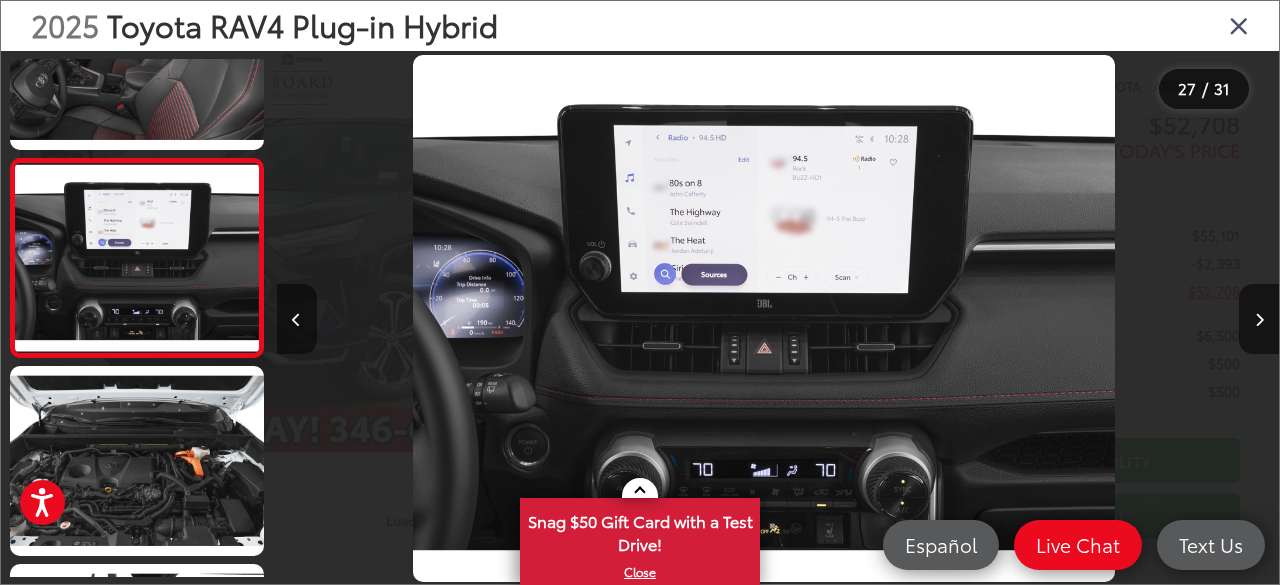 click at bounding box center [296, 320] 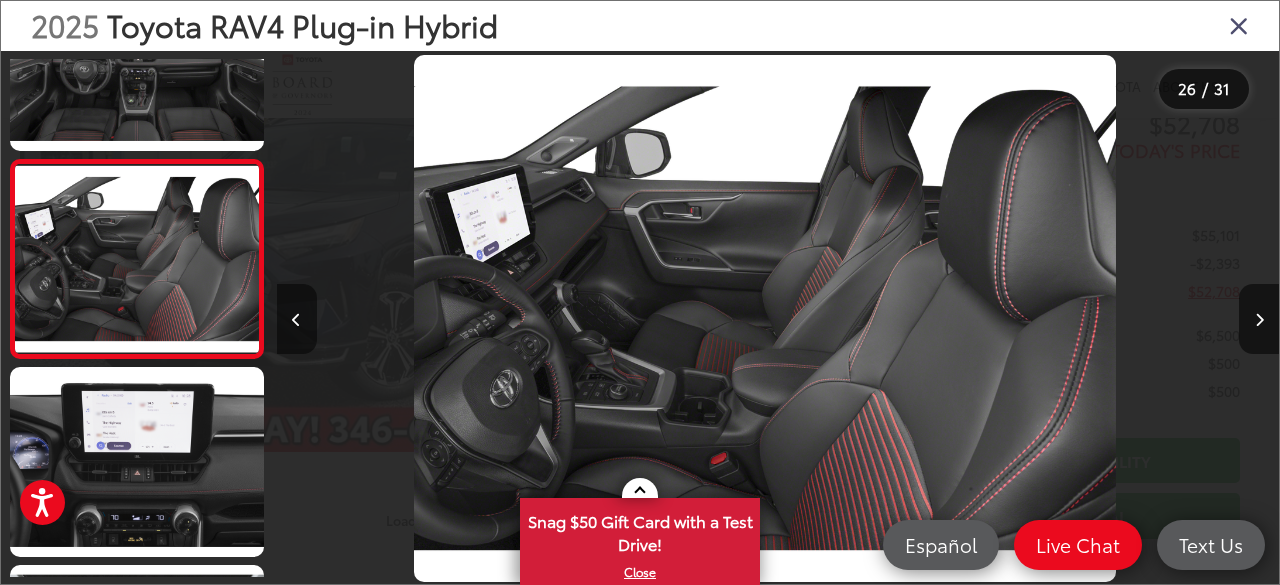 click at bounding box center [296, 320] 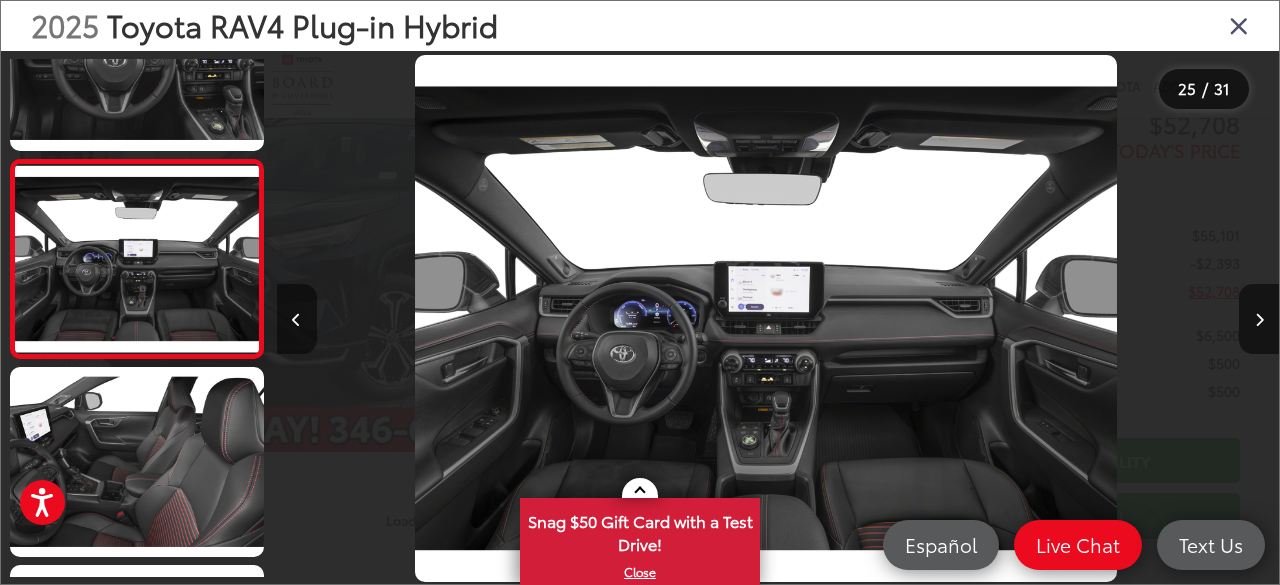 click at bounding box center (296, 320) 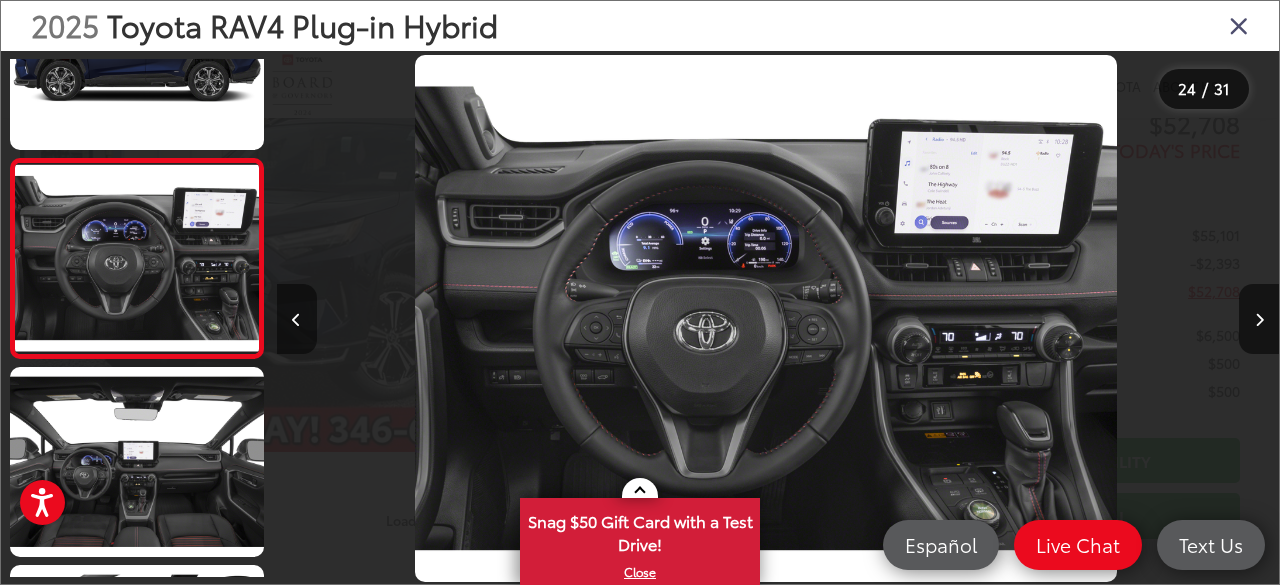 click at bounding box center [296, 320] 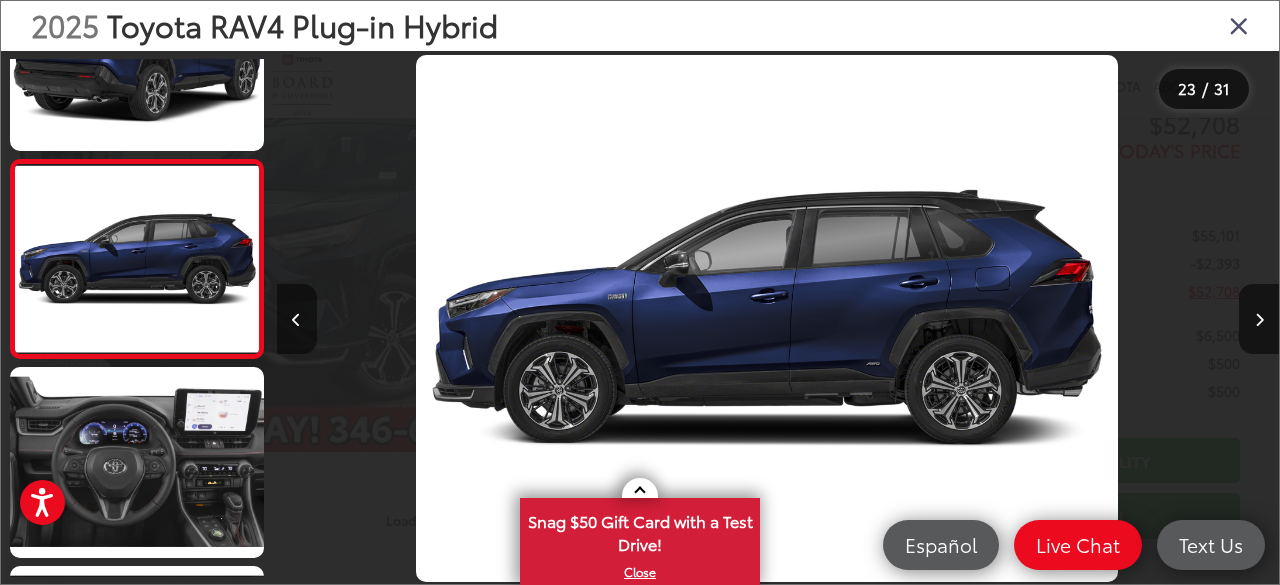 click at bounding box center (296, 320) 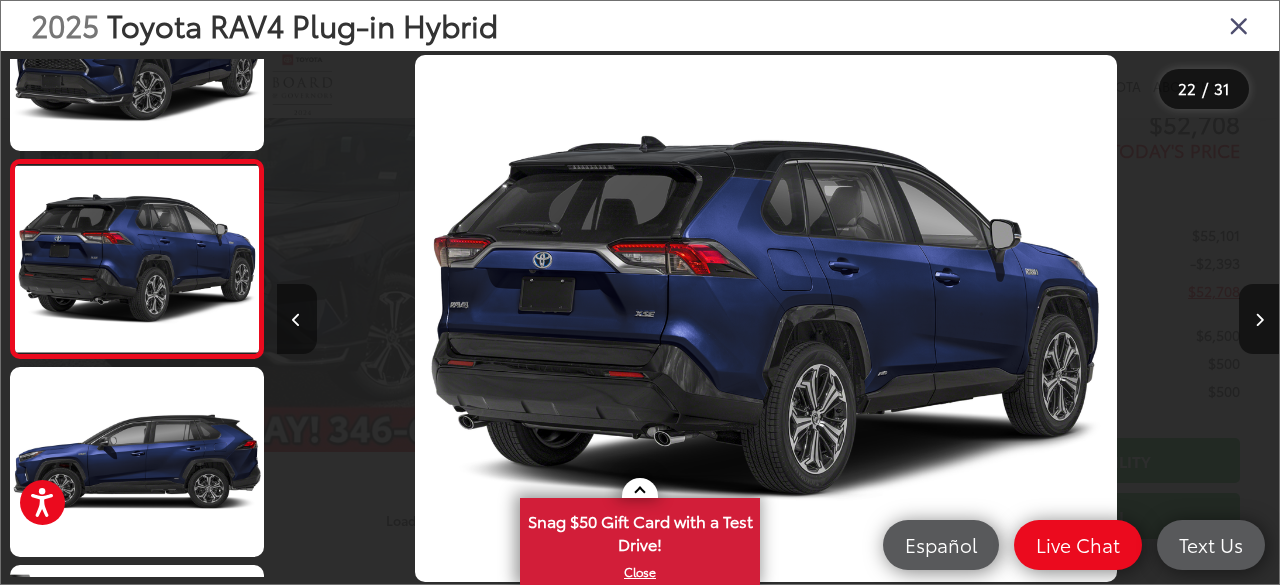 click at bounding box center (296, 320) 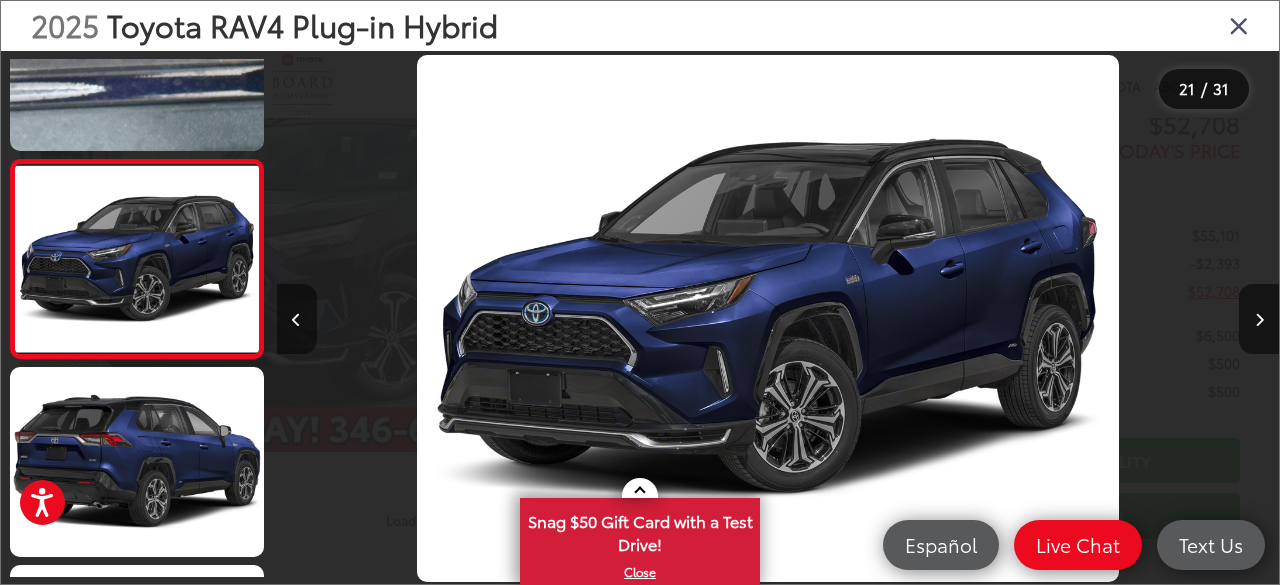 click at bounding box center [296, 320] 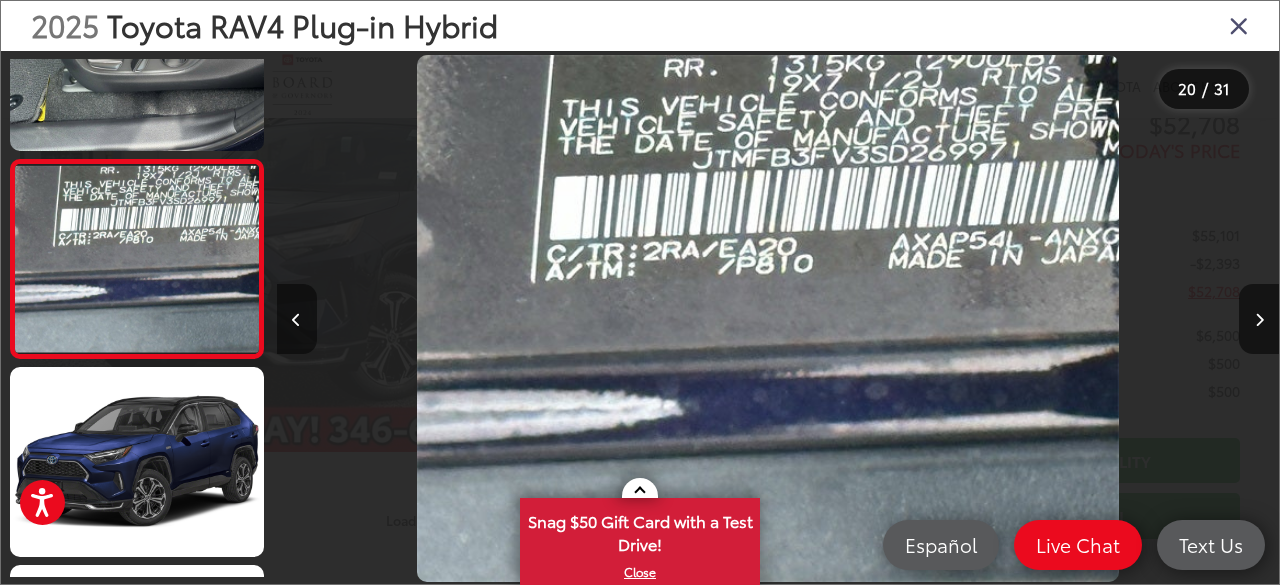click at bounding box center (296, 320) 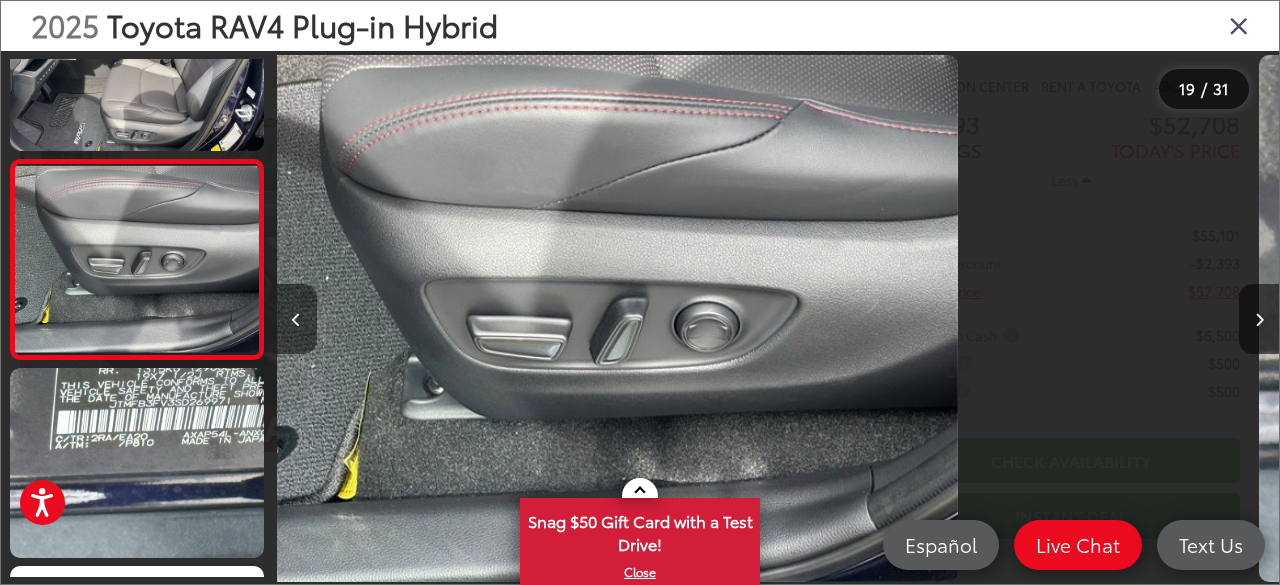 click at bounding box center [296, 320] 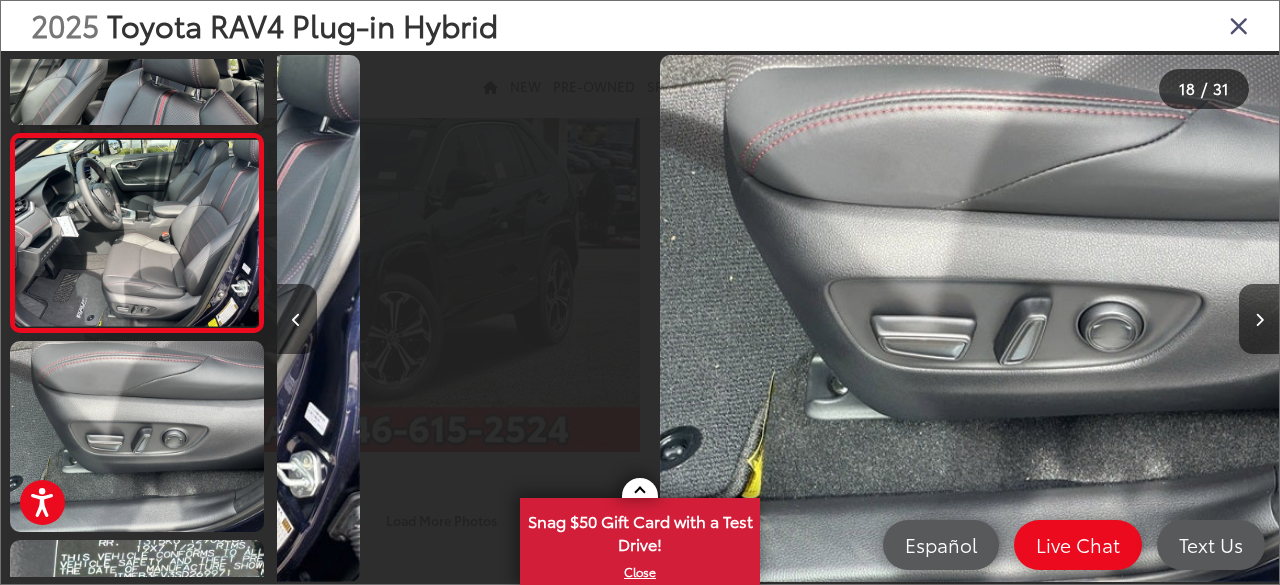 click at bounding box center (296, 320) 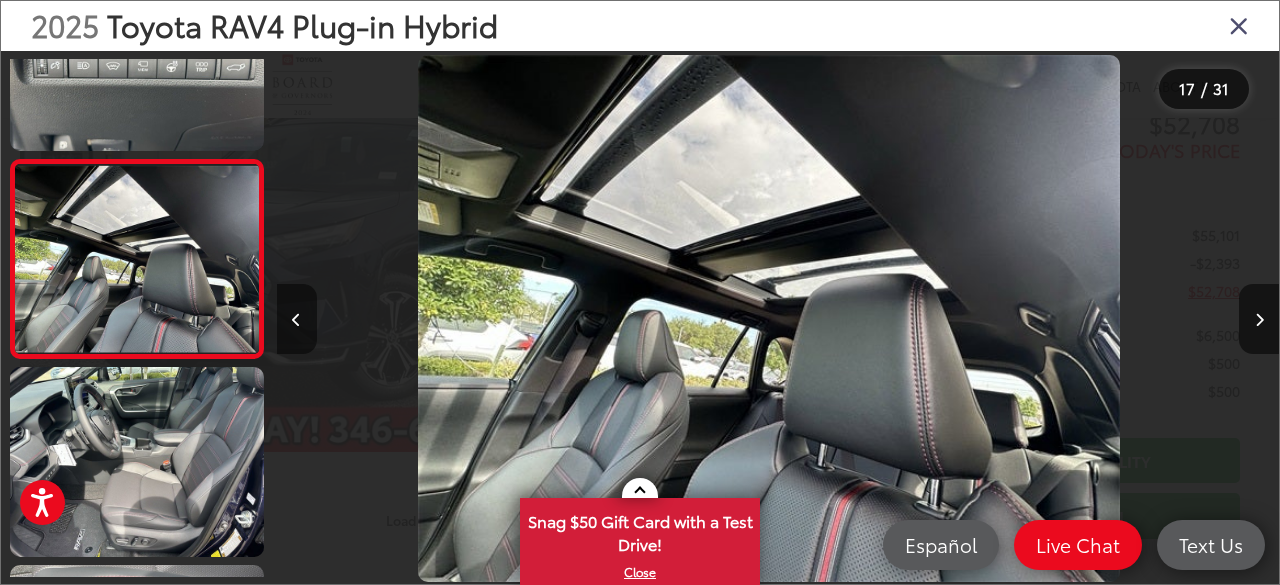 click at bounding box center (296, 320) 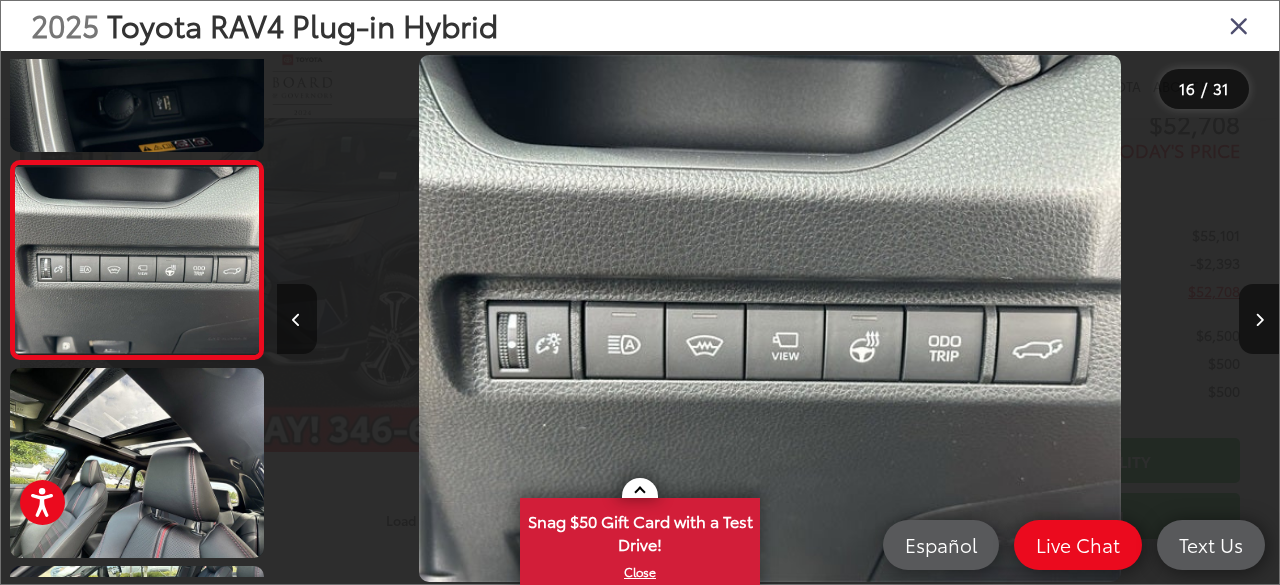 click at bounding box center [296, 320] 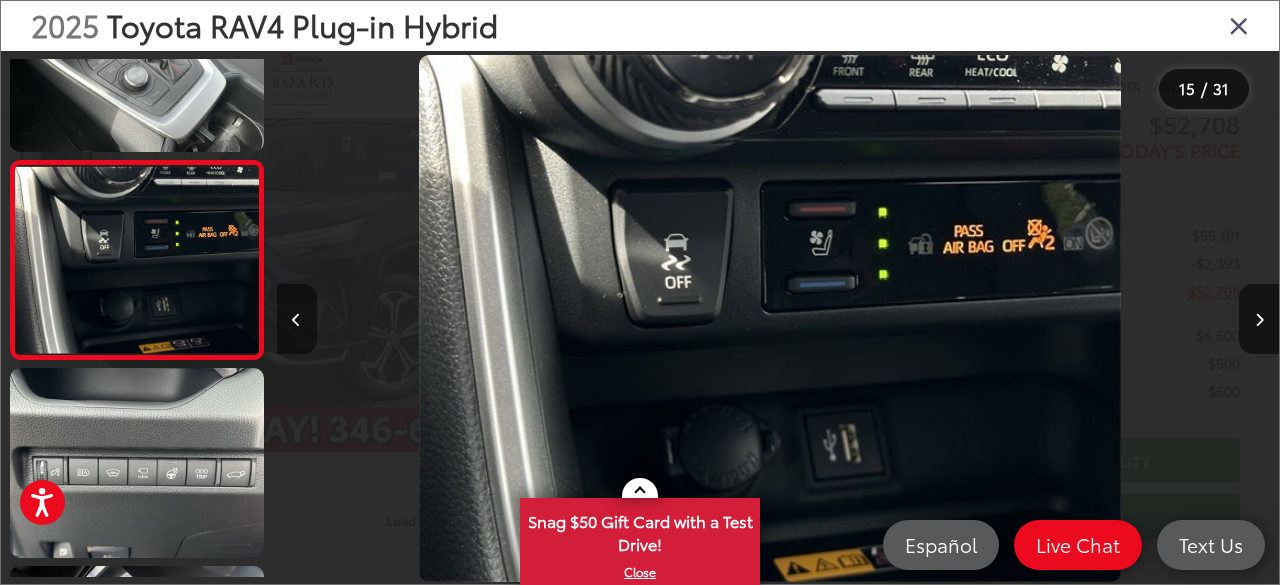 click at bounding box center (296, 320) 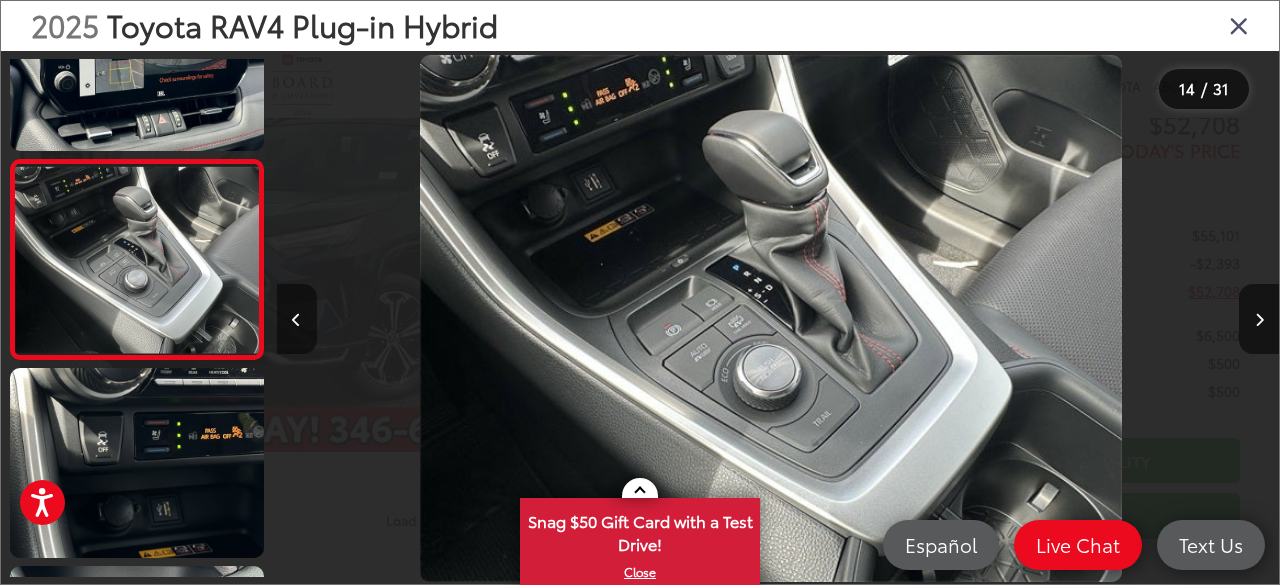 click at bounding box center (296, 320) 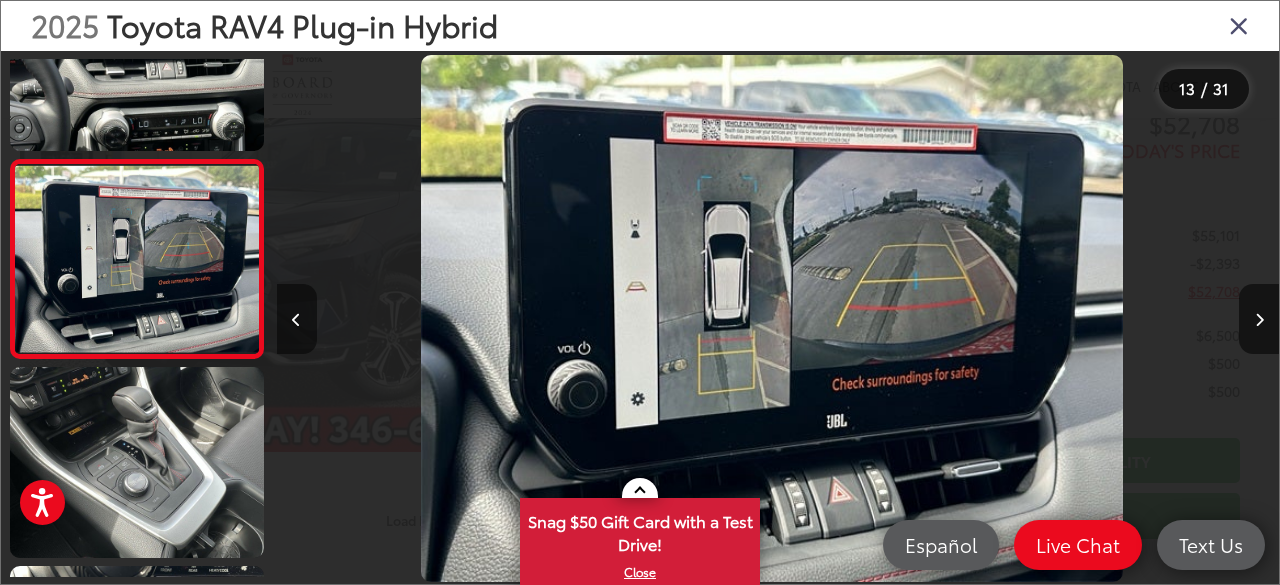 click at bounding box center (296, 320) 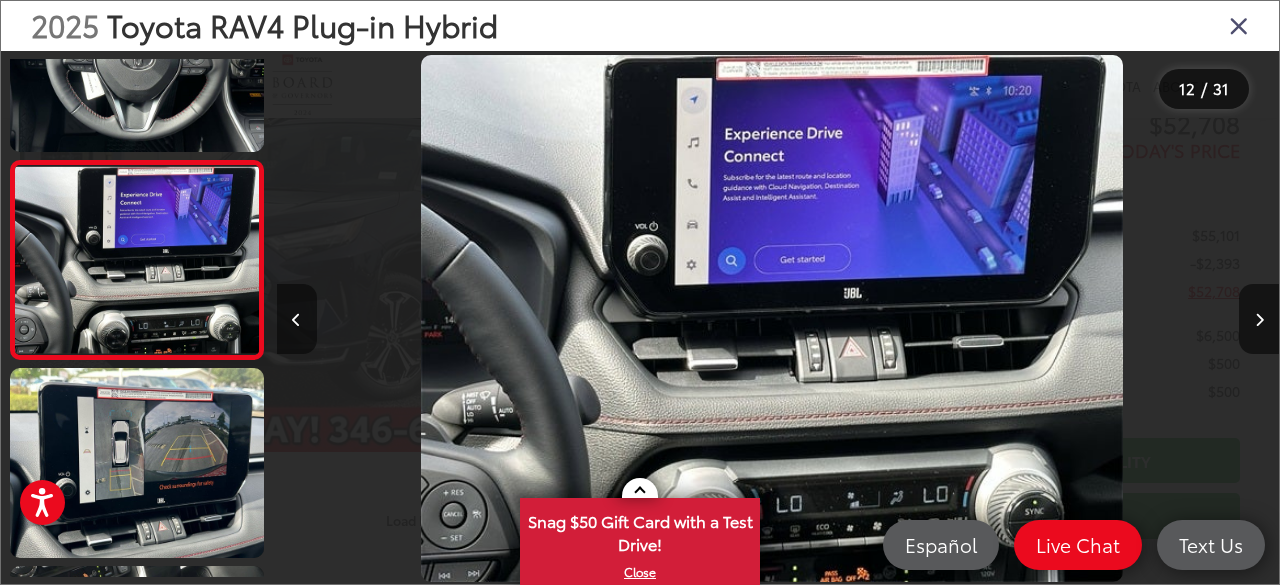 click at bounding box center [296, 320] 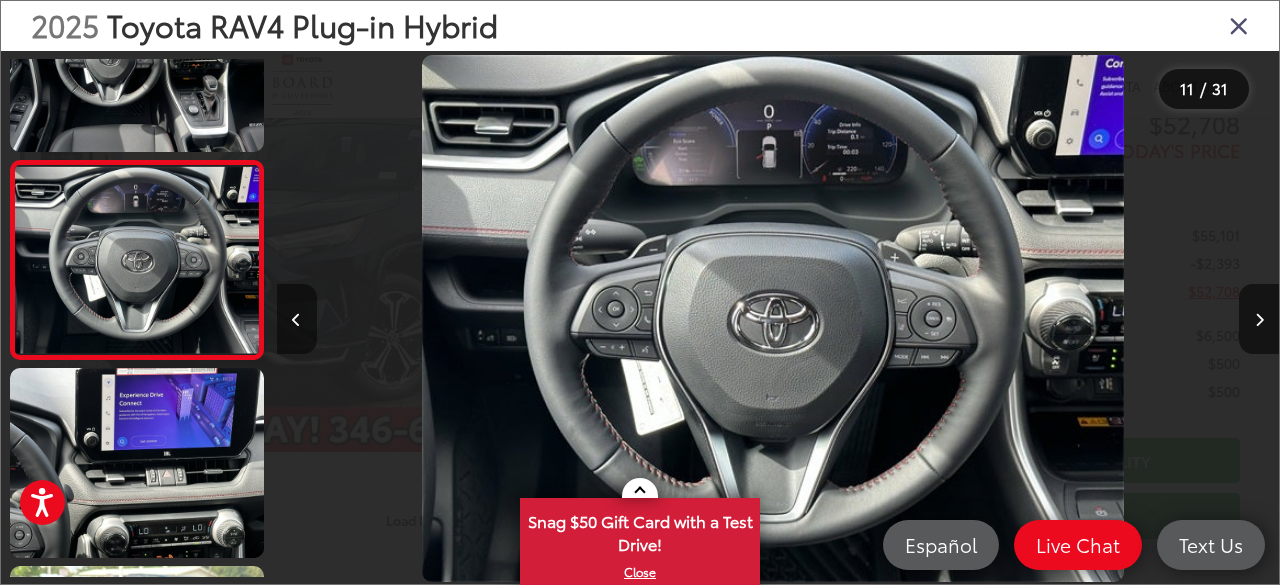 click at bounding box center [296, 320] 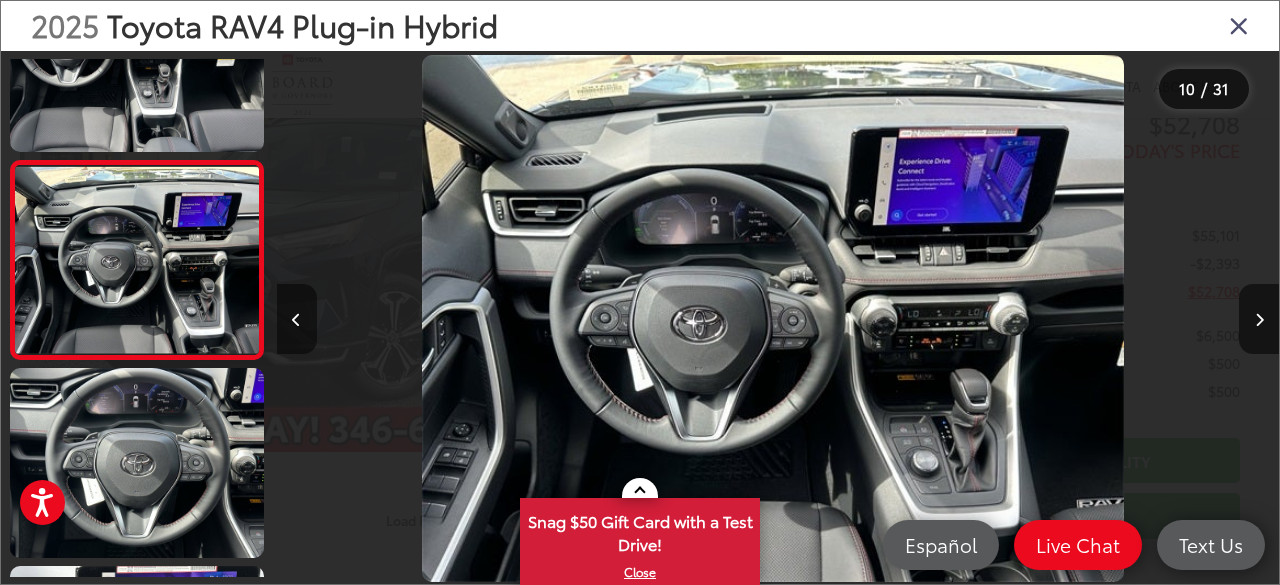 click at bounding box center [296, 320] 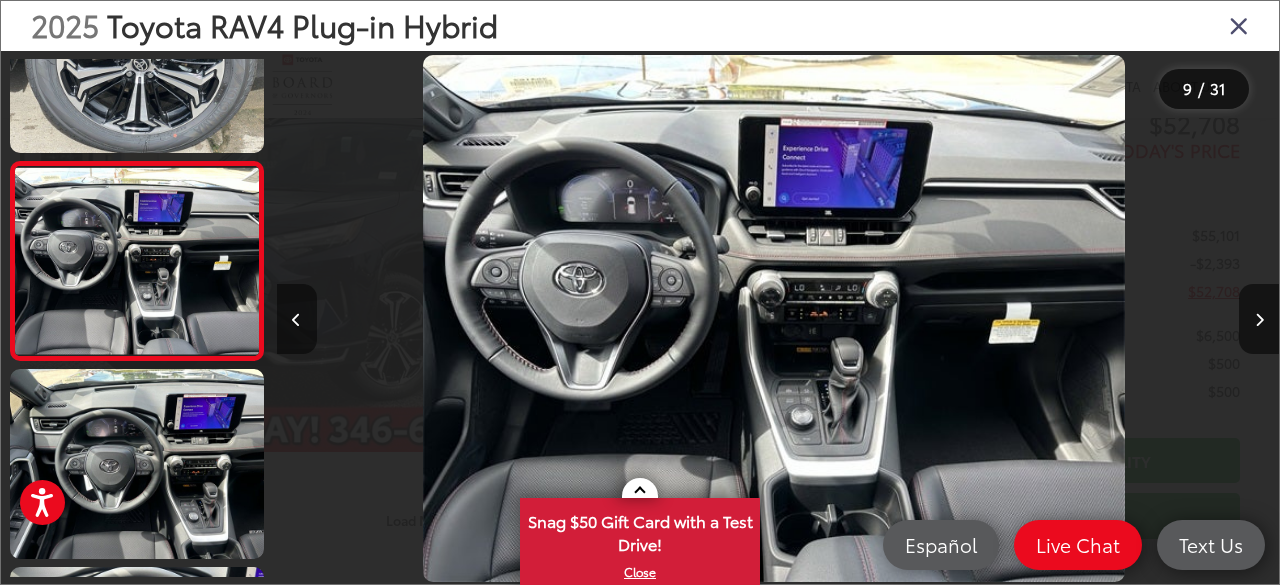 click at bounding box center (296, 320) 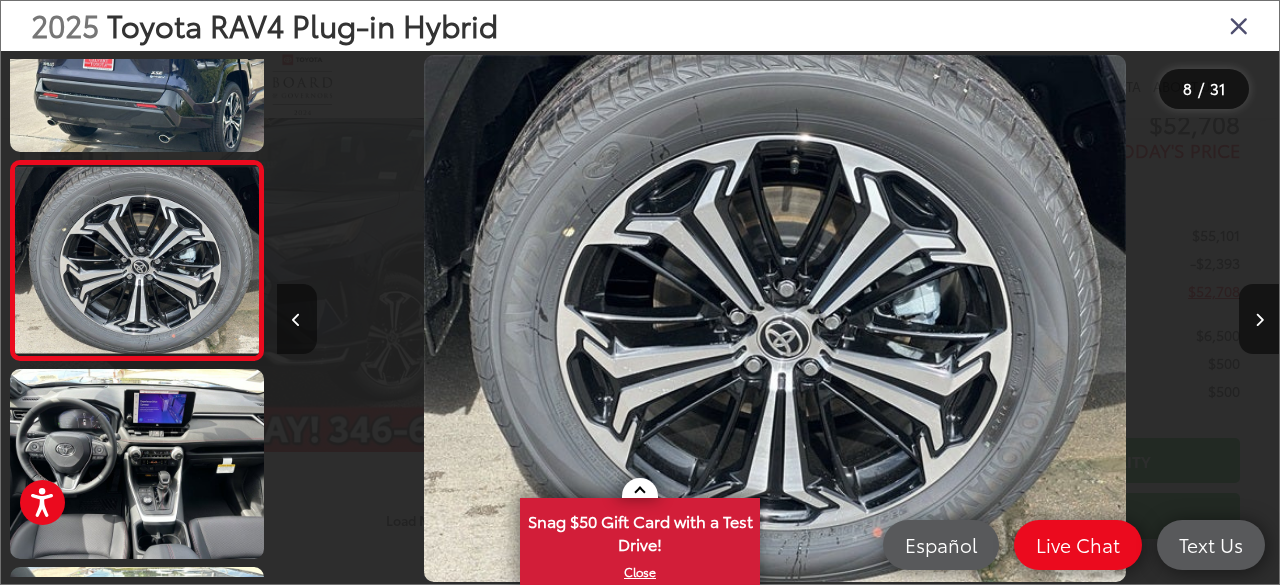 click at bounding box center (296, 320) 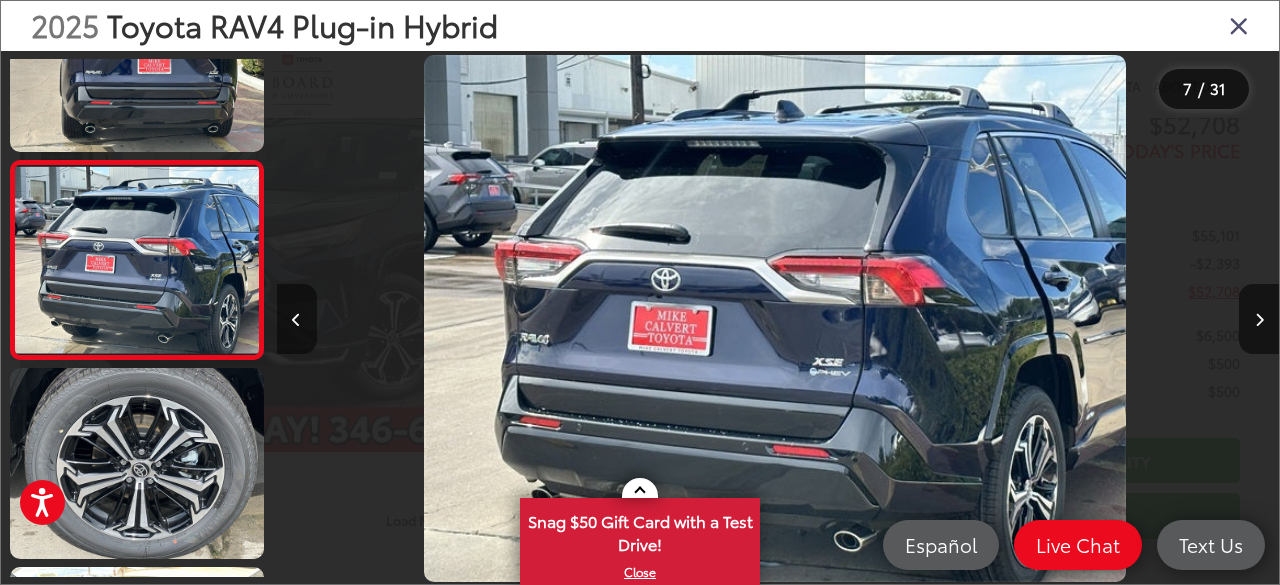 click at bounding box center (297, 319) 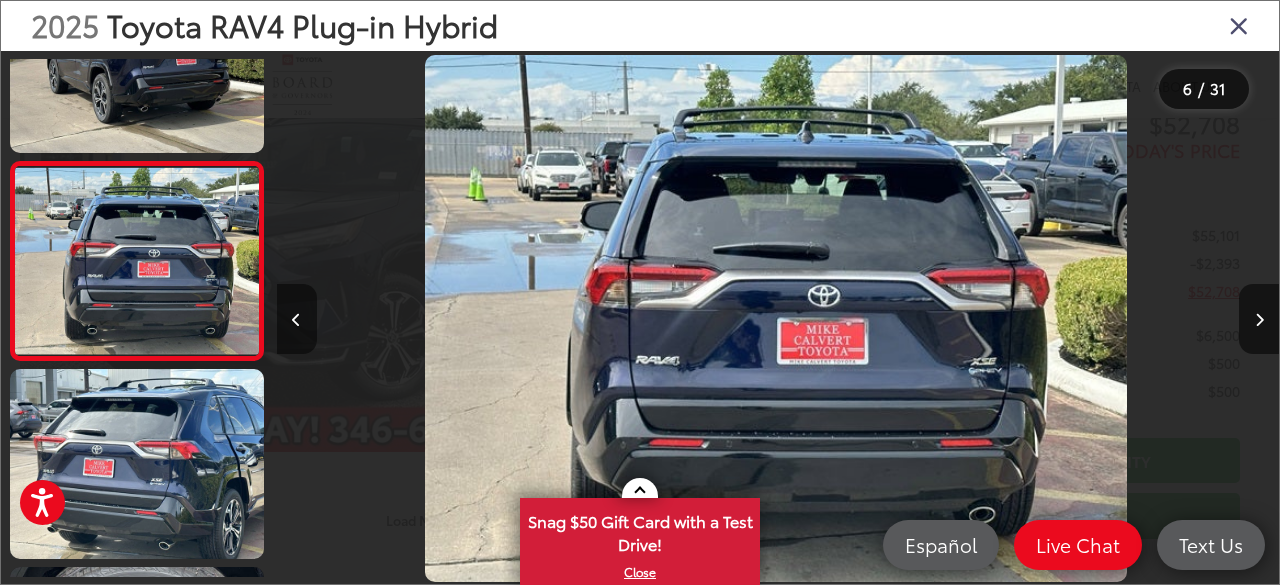 click at bounding box center [297, 319] 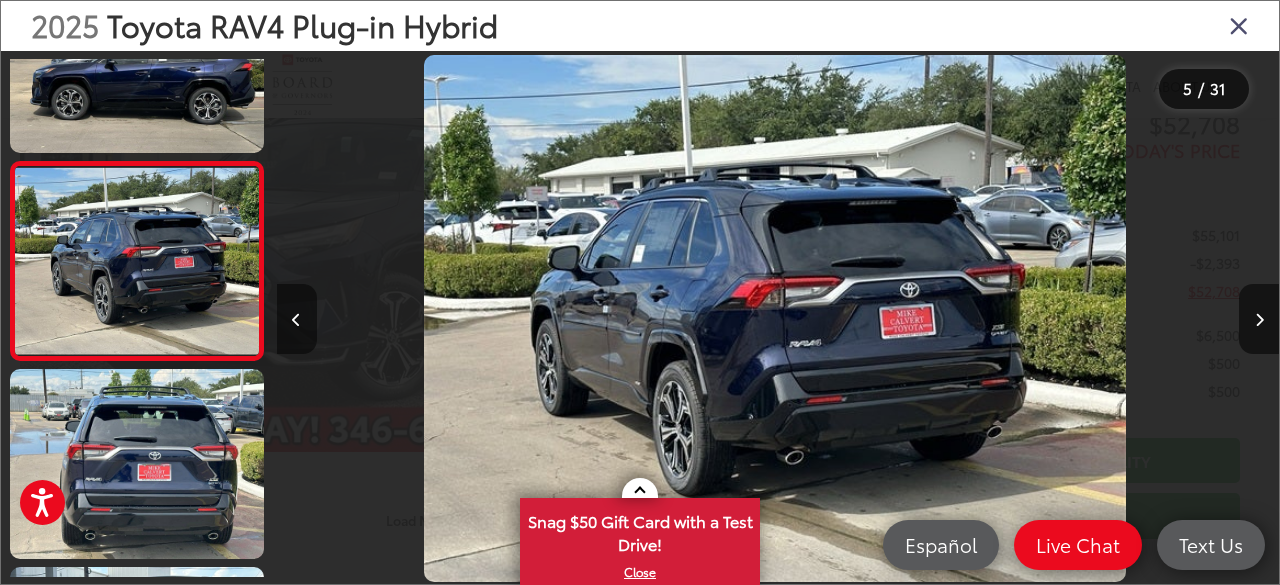 click at bounding box center (297, 319) 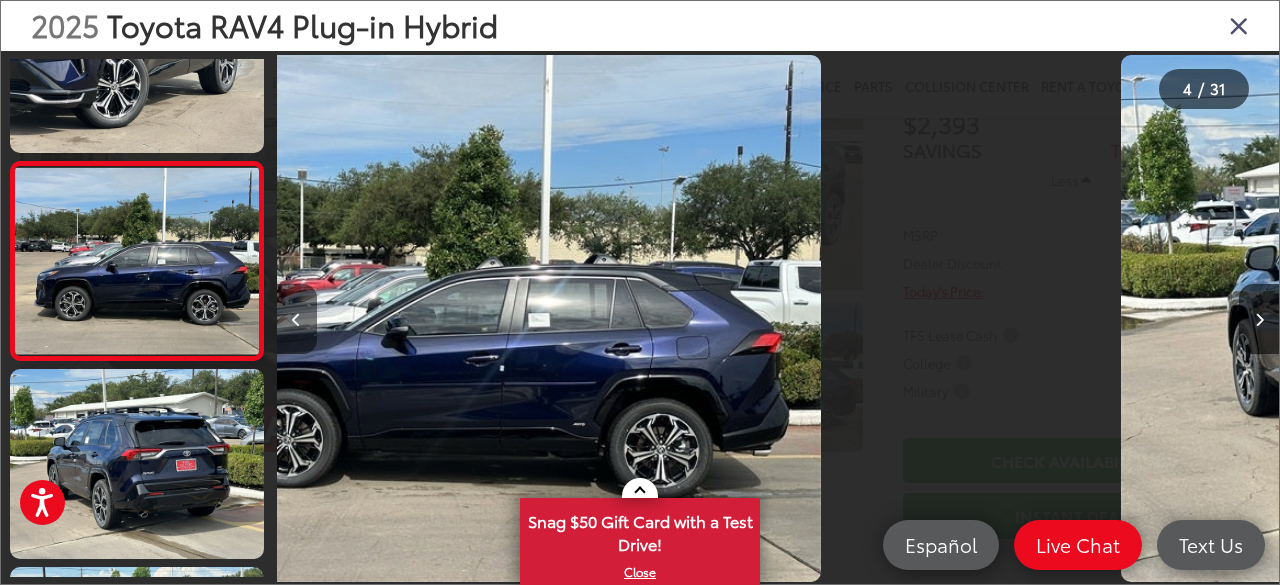 click at bounding box center (297, 319) 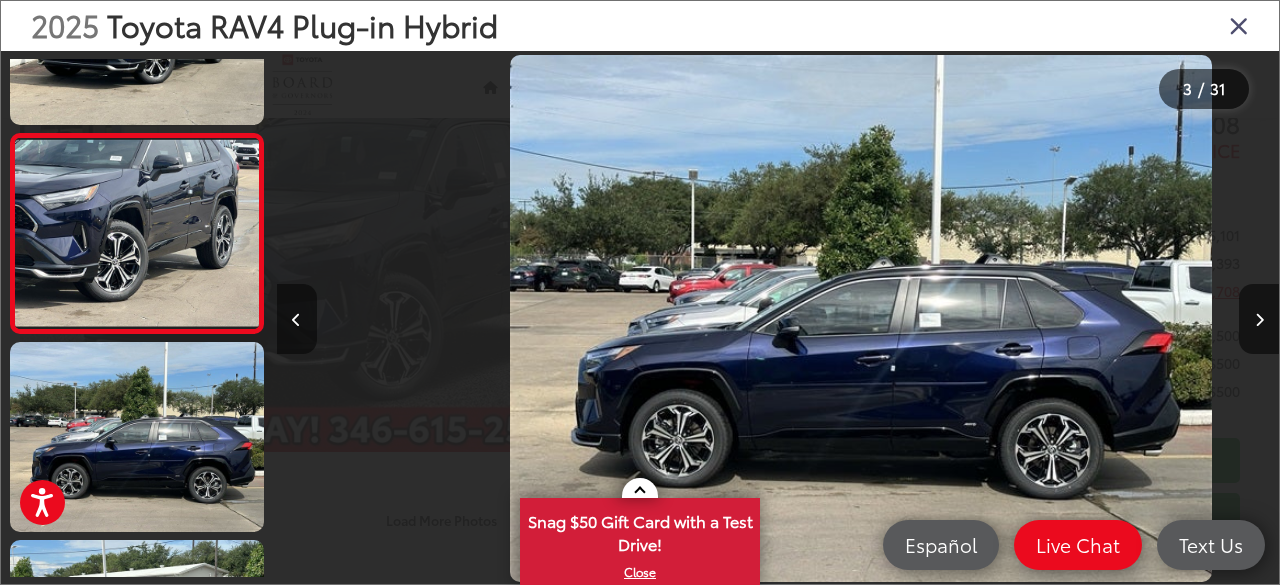 click at bounding box center (297, 319) 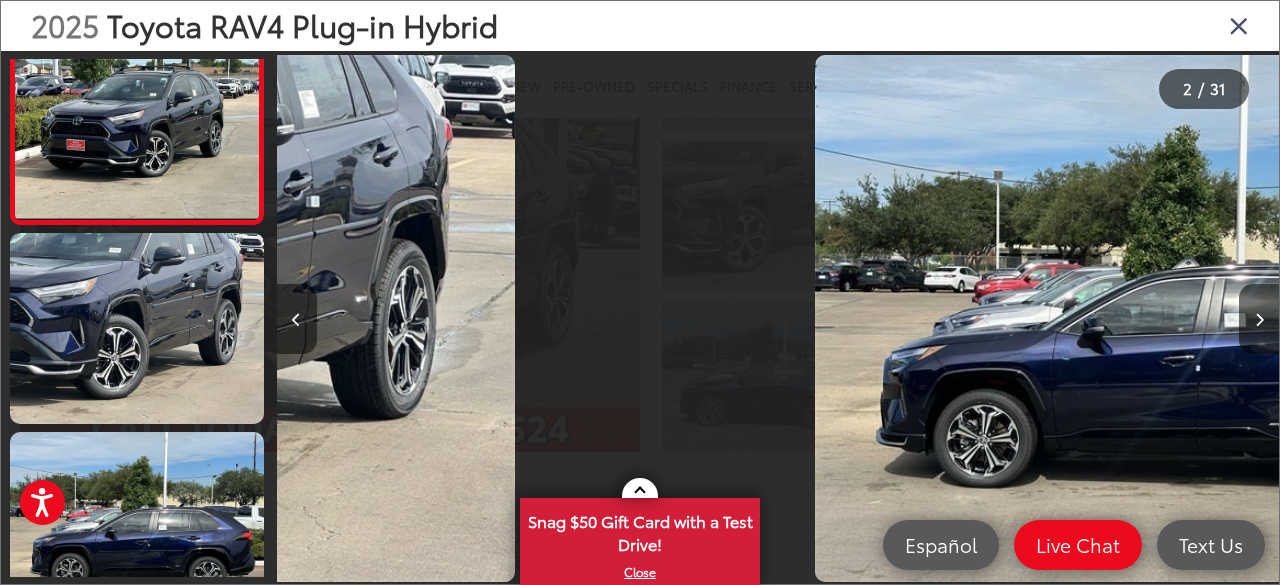 click at bounding box center [297, 319] 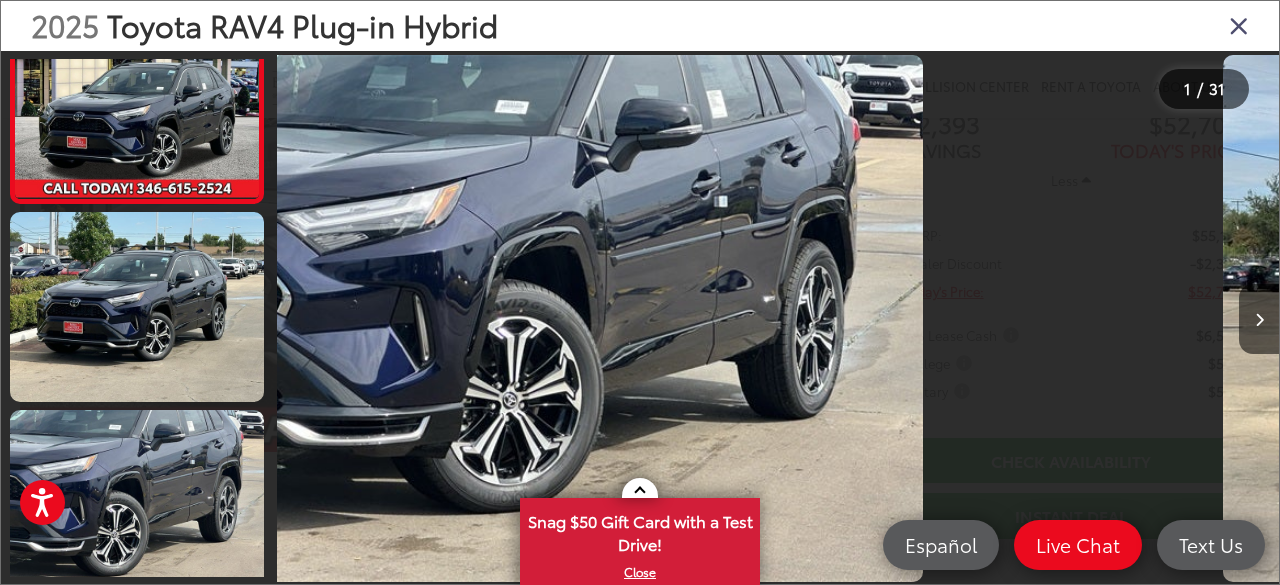 click at bounding box center (402, 318) 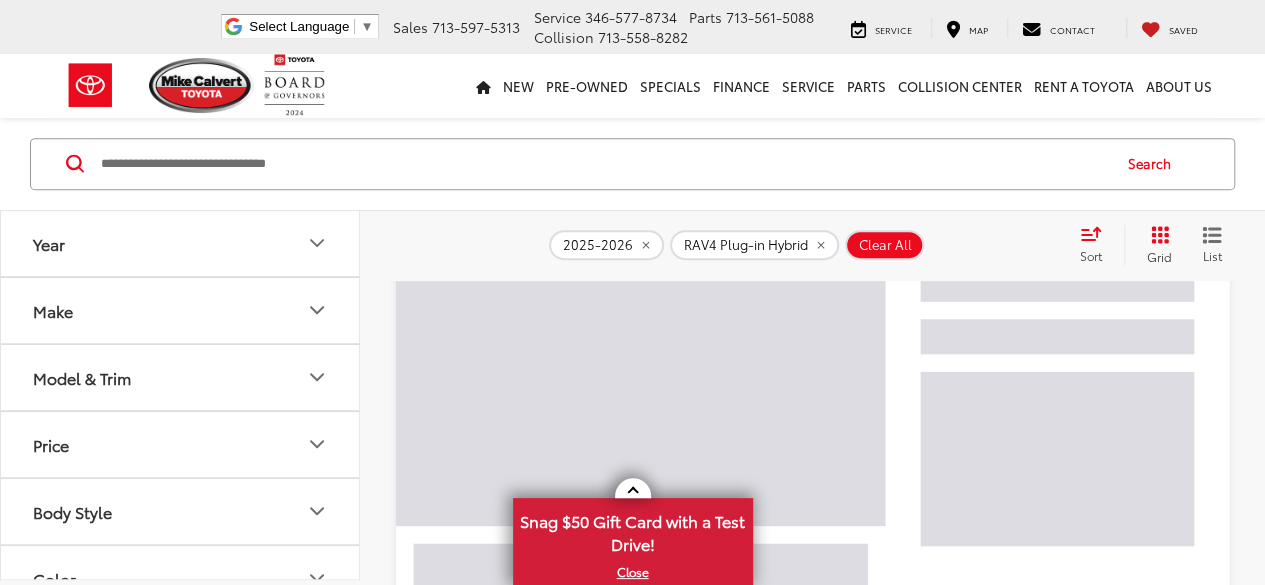 scroll, scrollTop: 256, scrollLeft: 0, axis: vertical 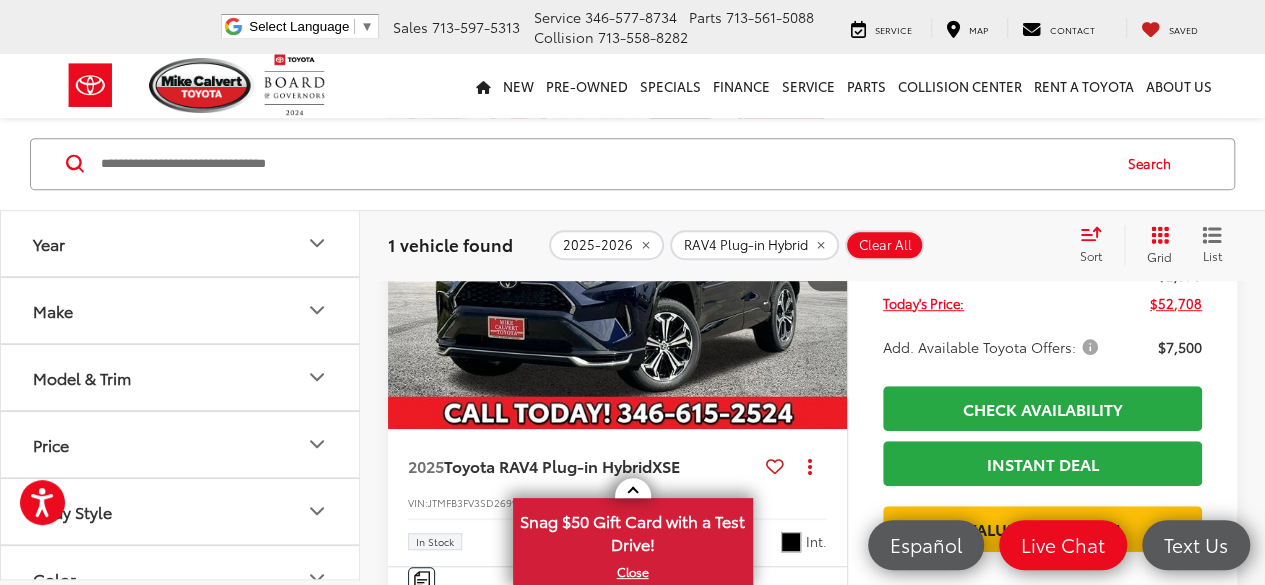 click at bounding box center (618, 257) 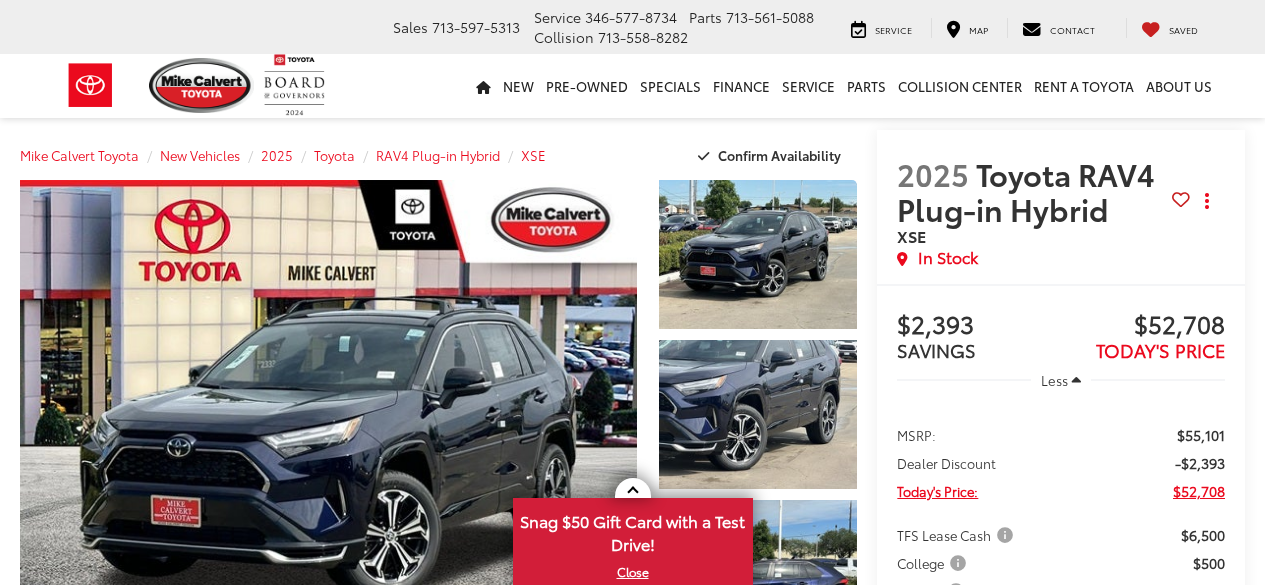 scroll, scrollTop: 0, scrollLeft: 0, axis: both 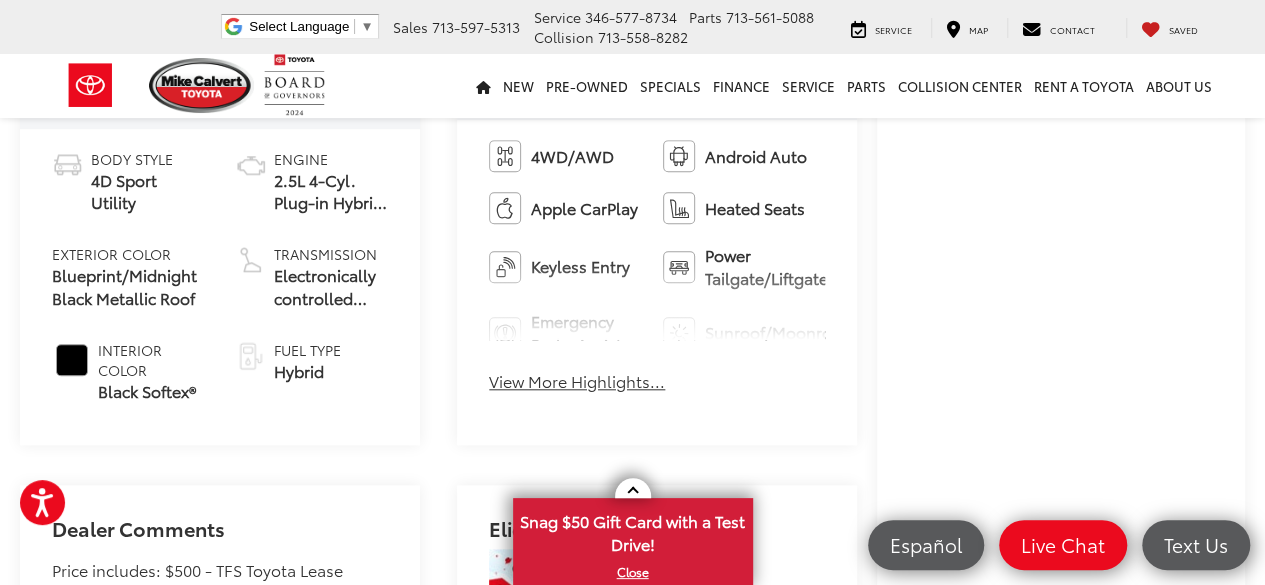 click on "View More Highlights..." at bounding box center [577, 381] 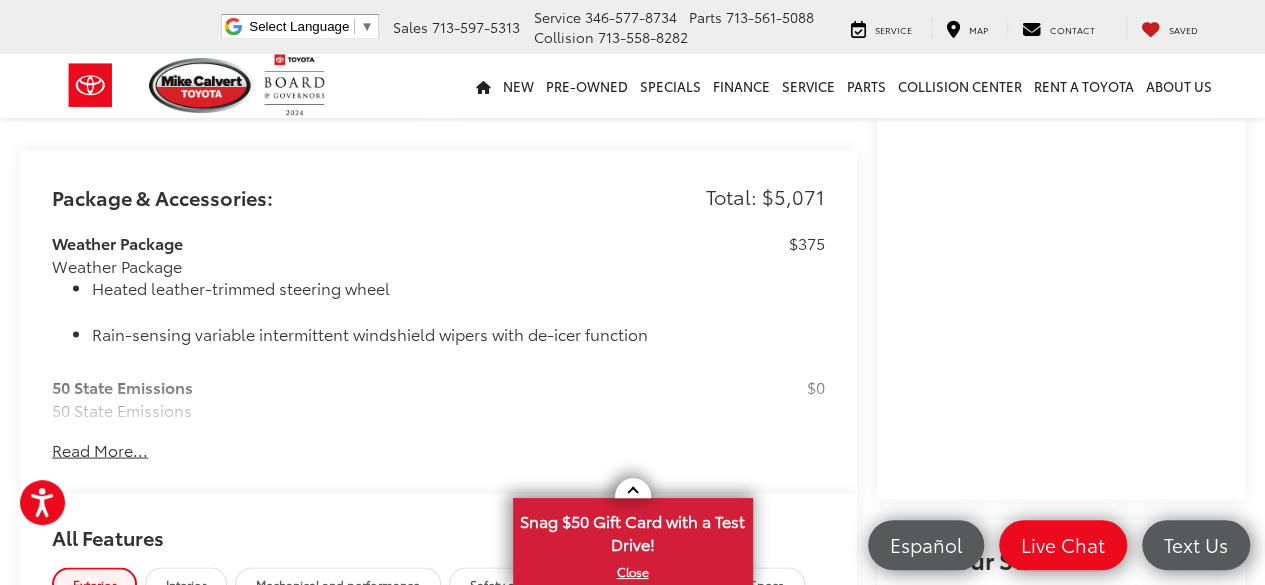 scroll, scrollTop: 1800, scrollLeft: 0, axis: vertical 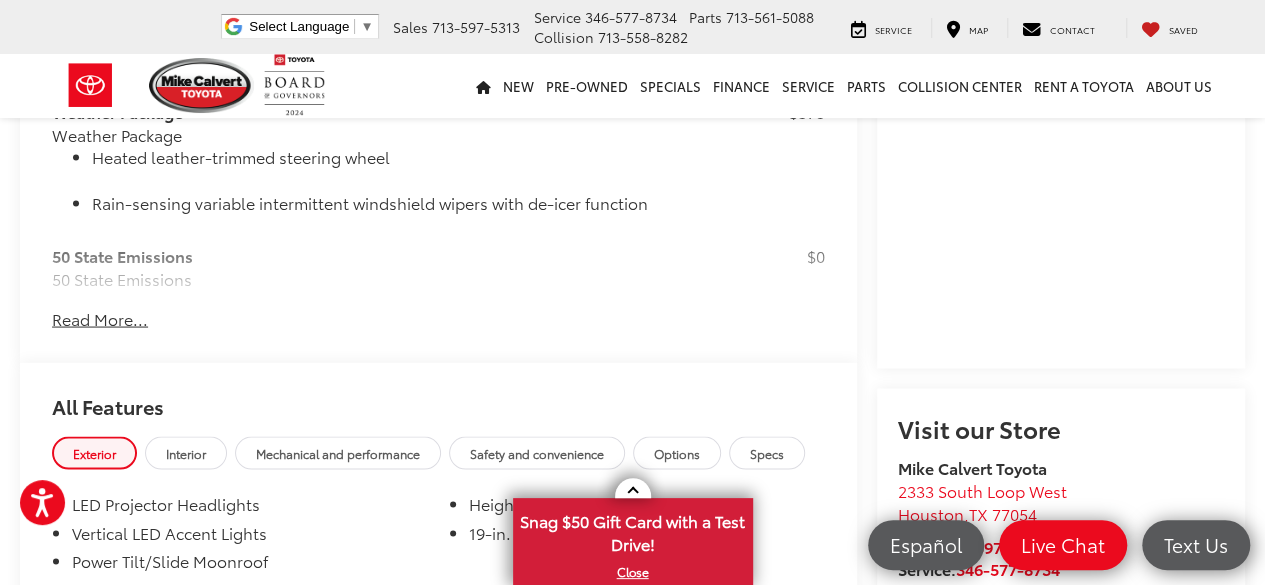 click on "Read More..." at bounding box center (100, 318) 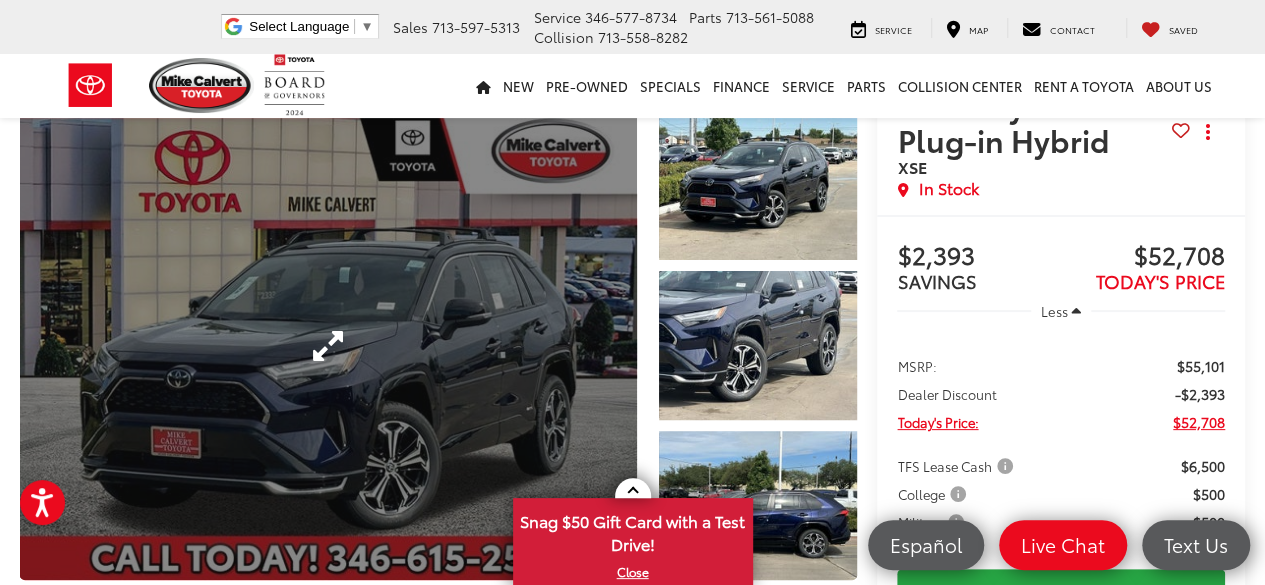 scroll, scrollTop: 100, scrollLeft: 0, axis: vertical 